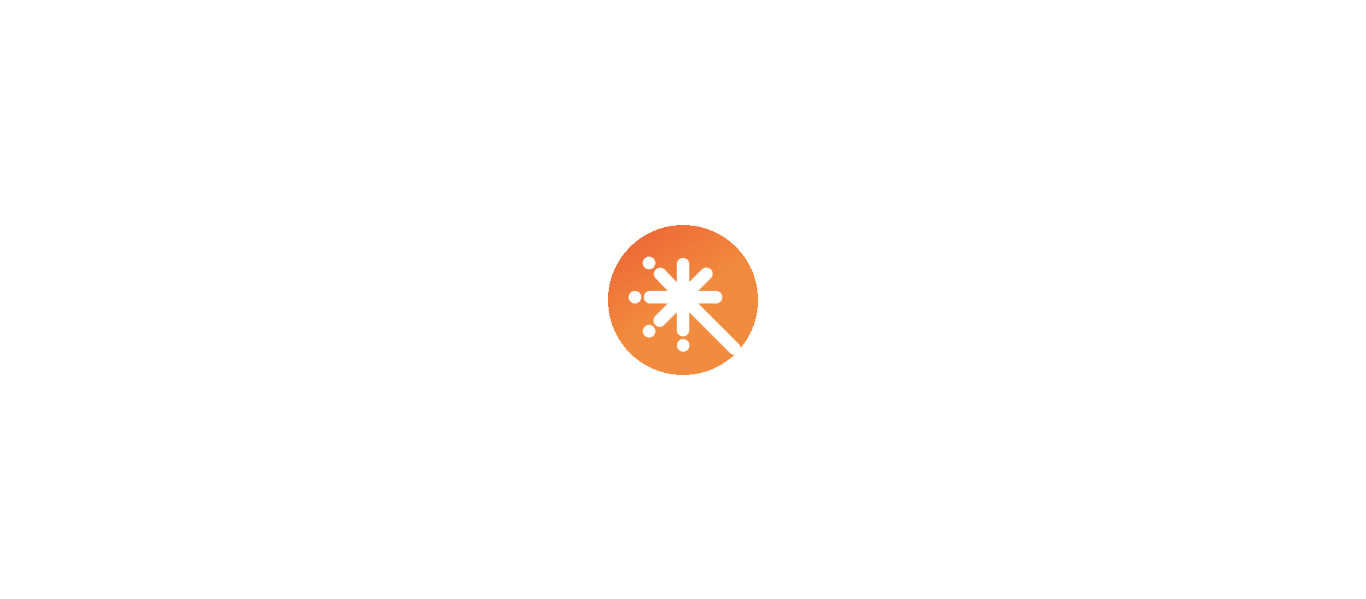 scroll, scrollTop: 0, scrollLeft: 0, axis: both 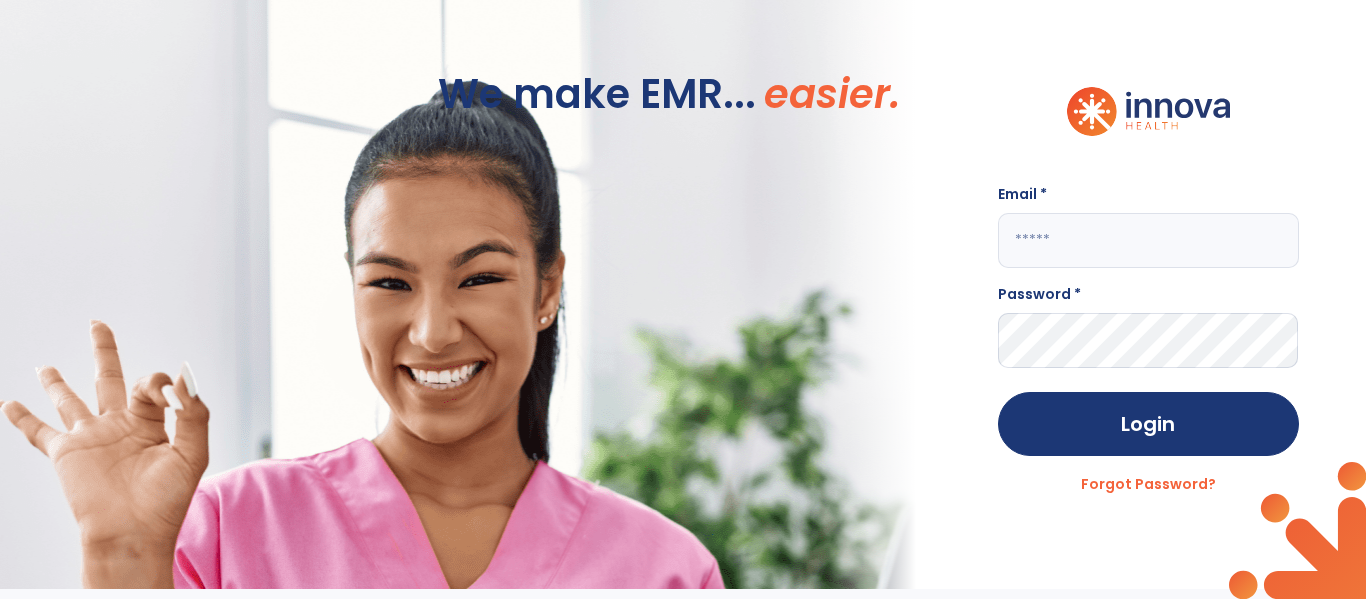 click 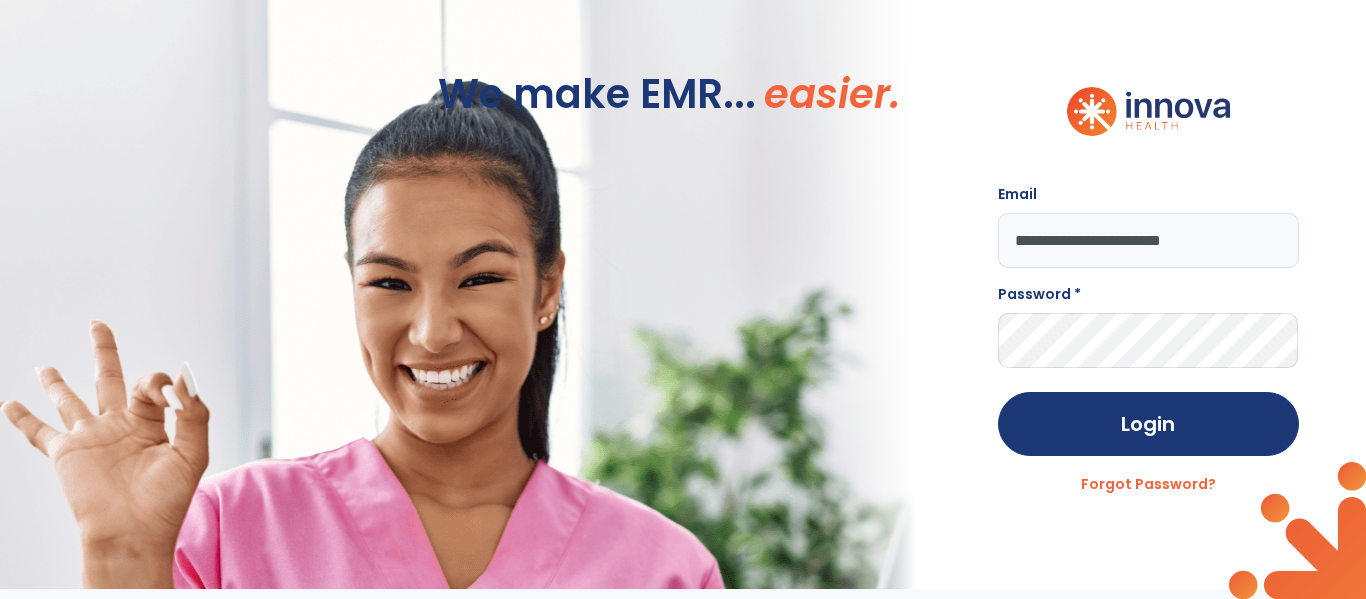 type on "**********" 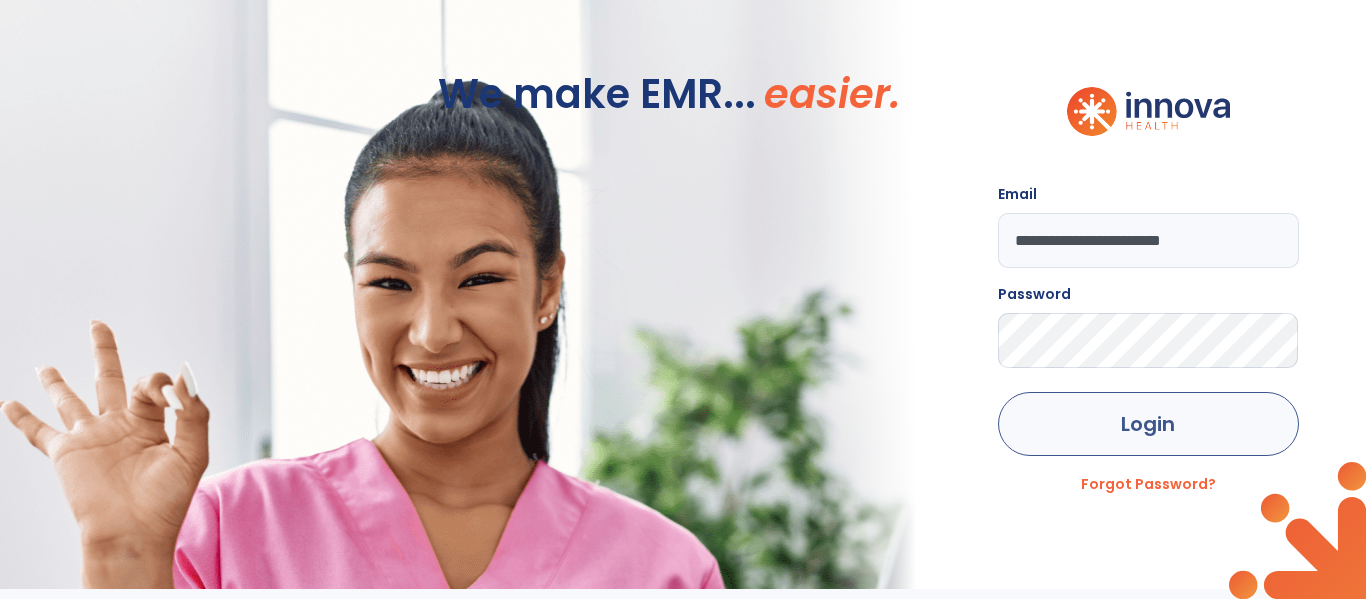 click on "Login" 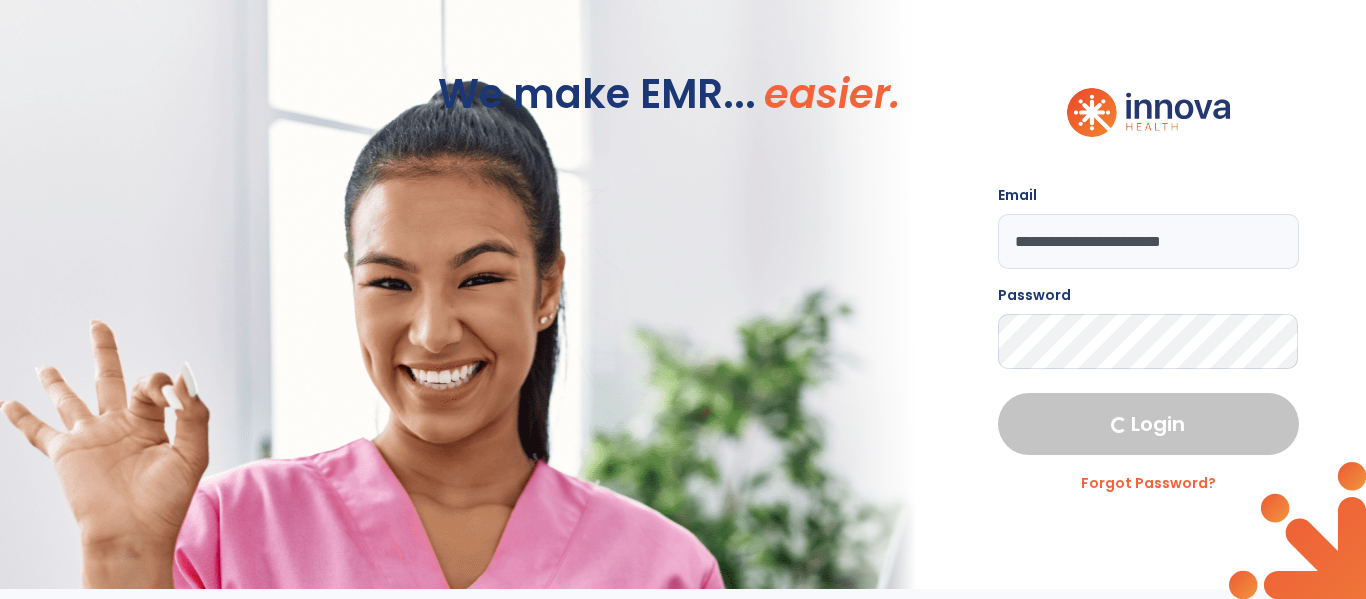 select on "****" 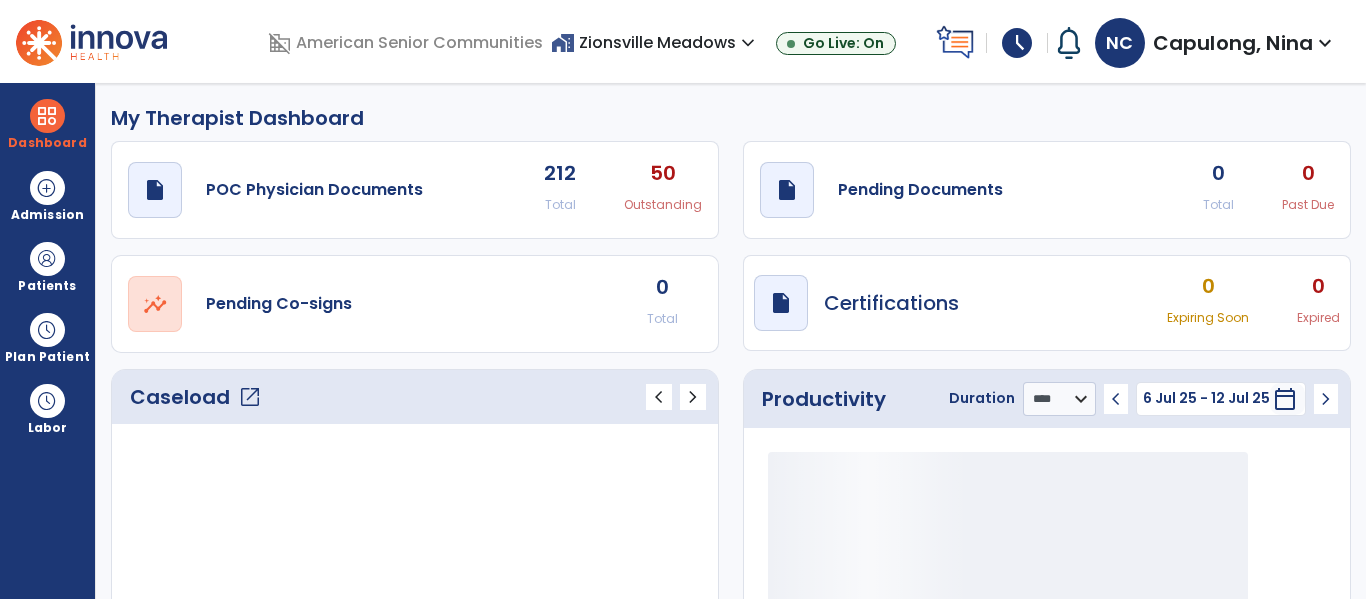 scroll, scrollTop: 0, scrollLeft: 0, axis: both 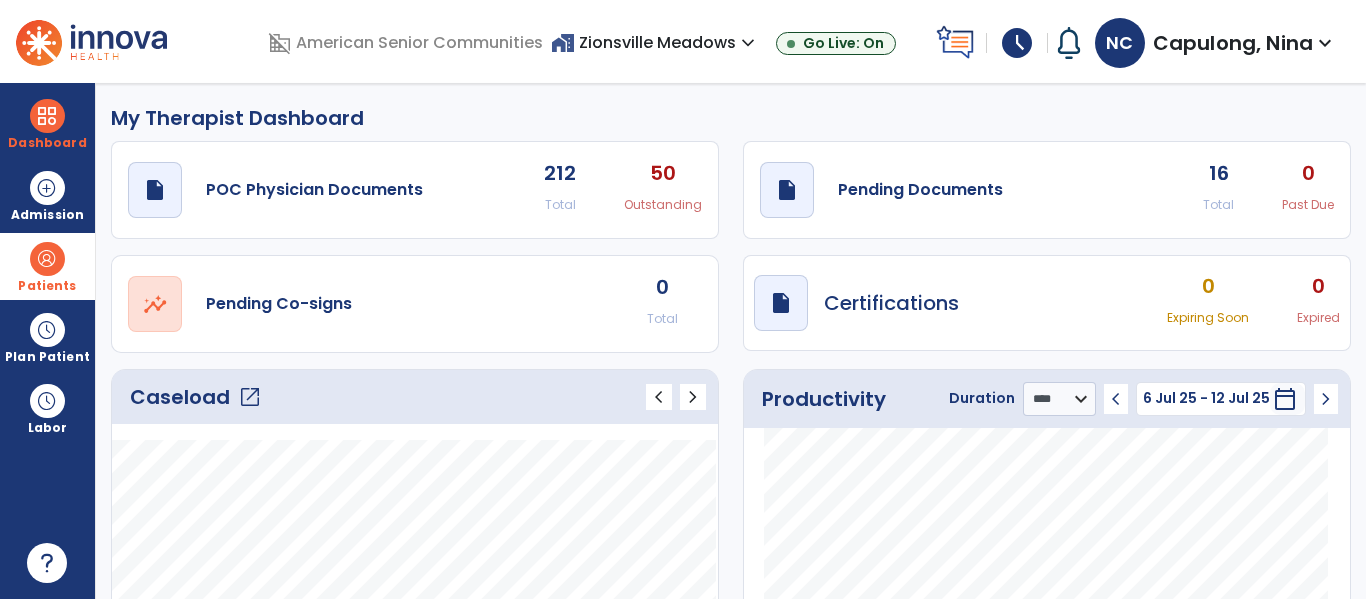 click at bounding box center [47, 259] 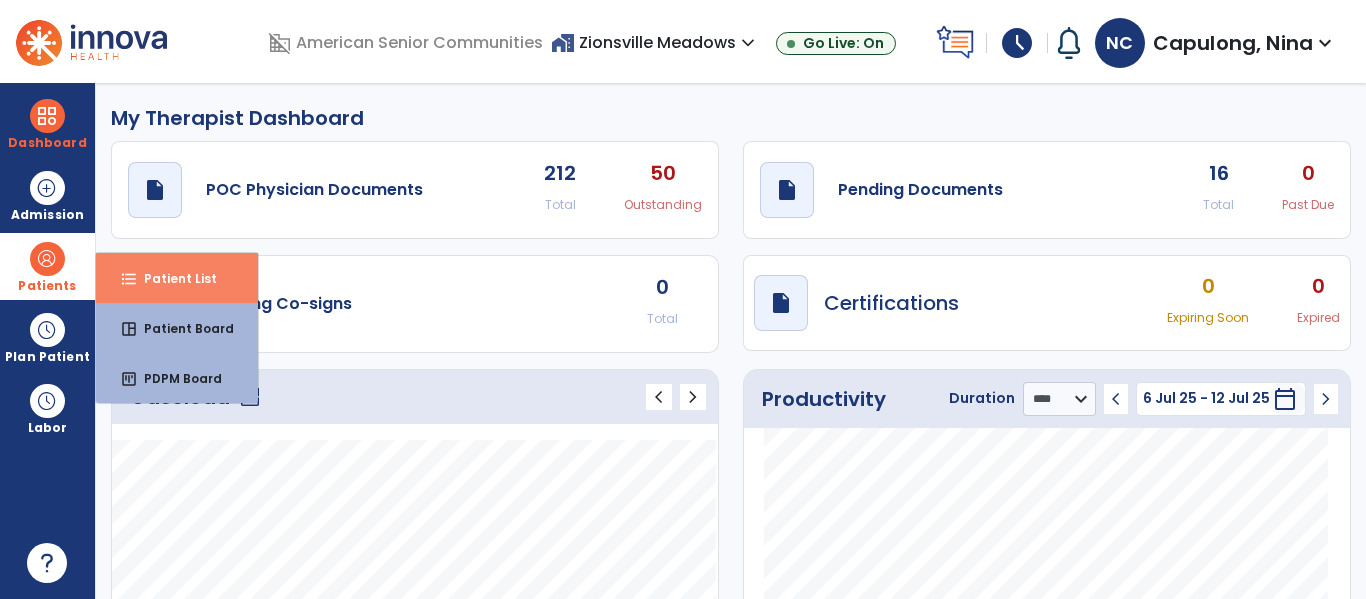 click on "Patient List" at bounding box center (172, 278) 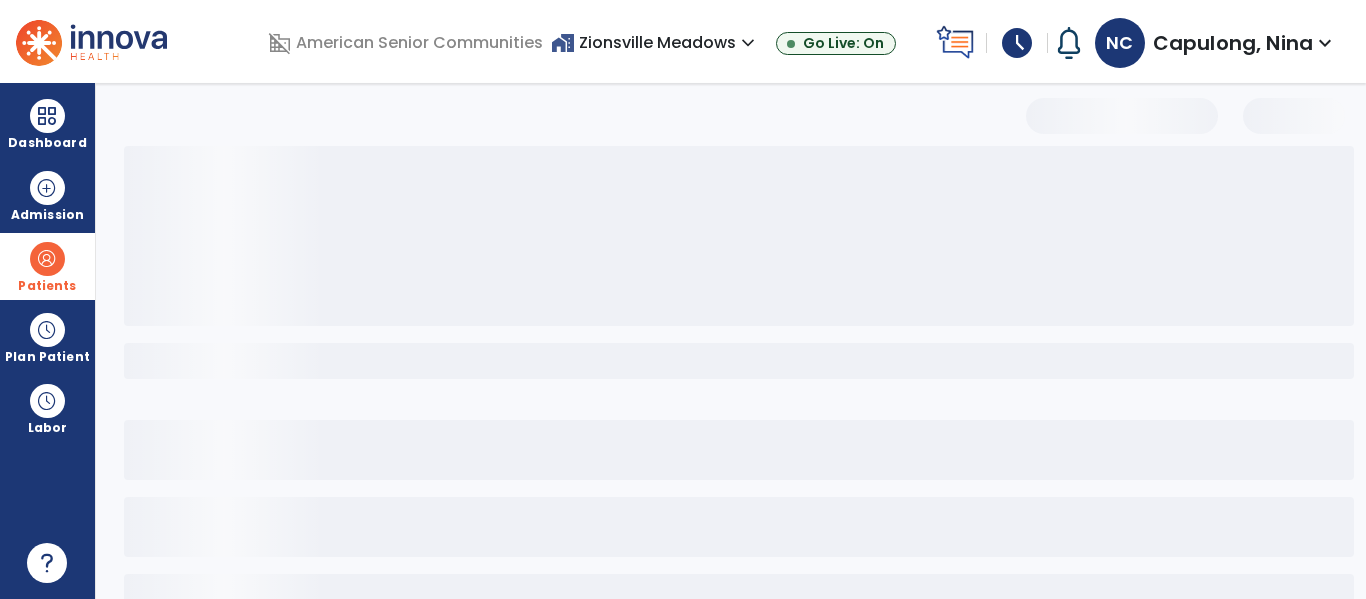 select on "***" 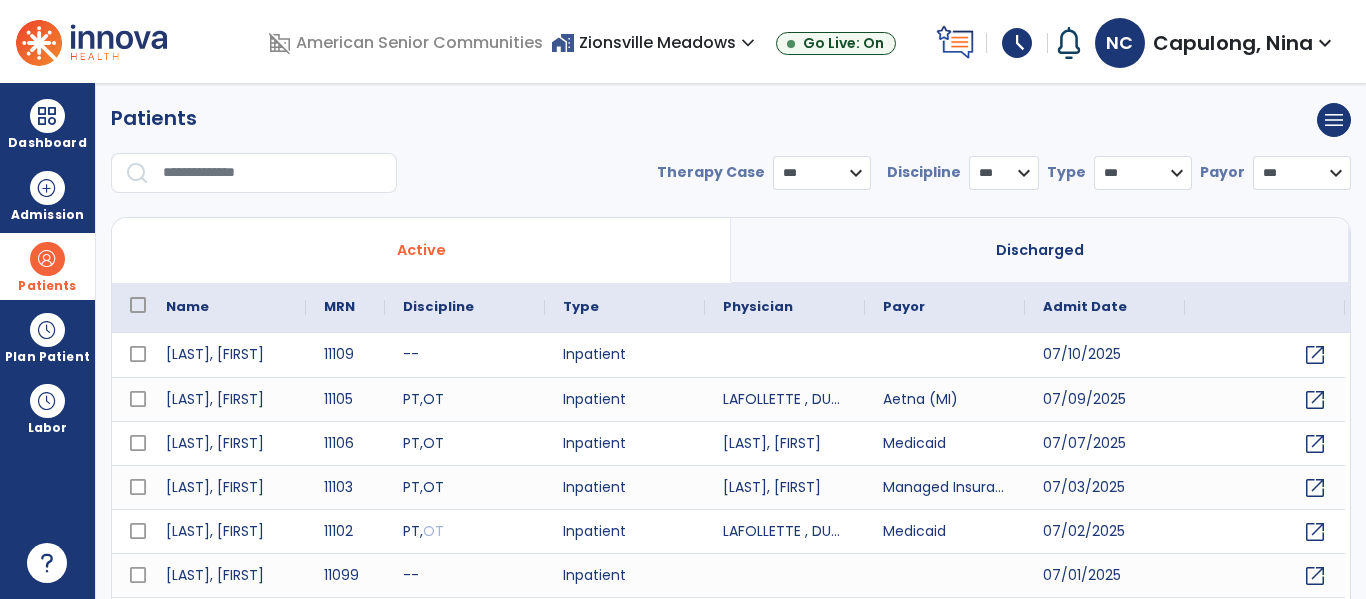click at bounding box center [273, 173] 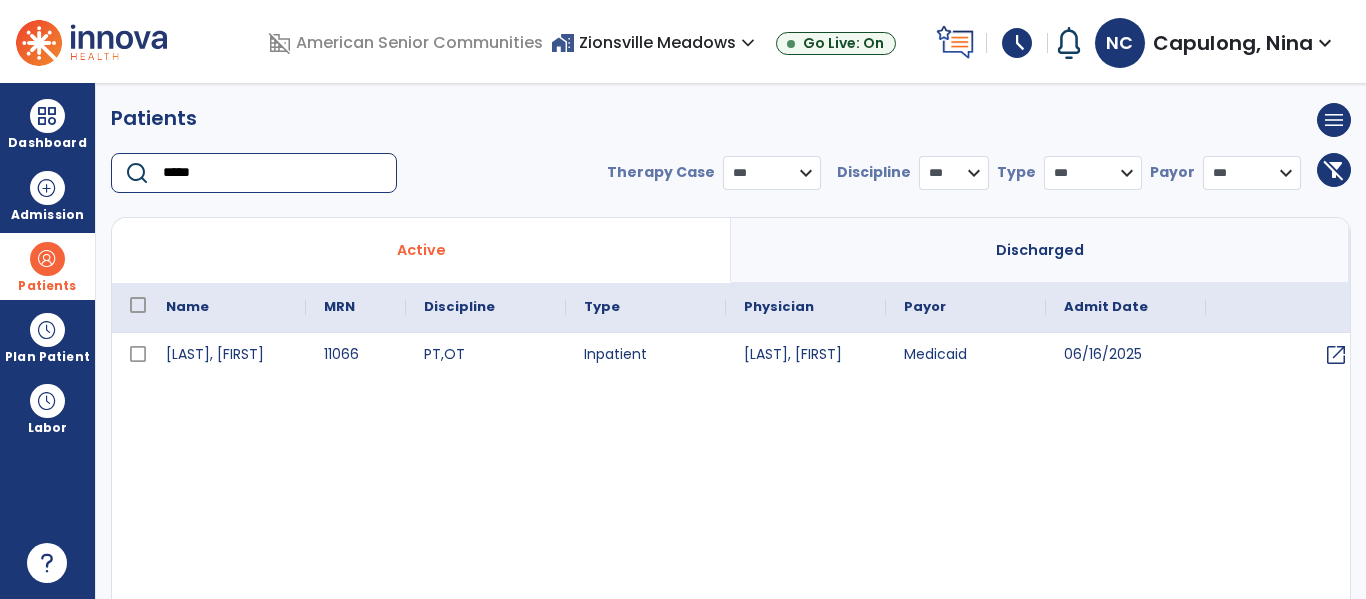 type on "*****" 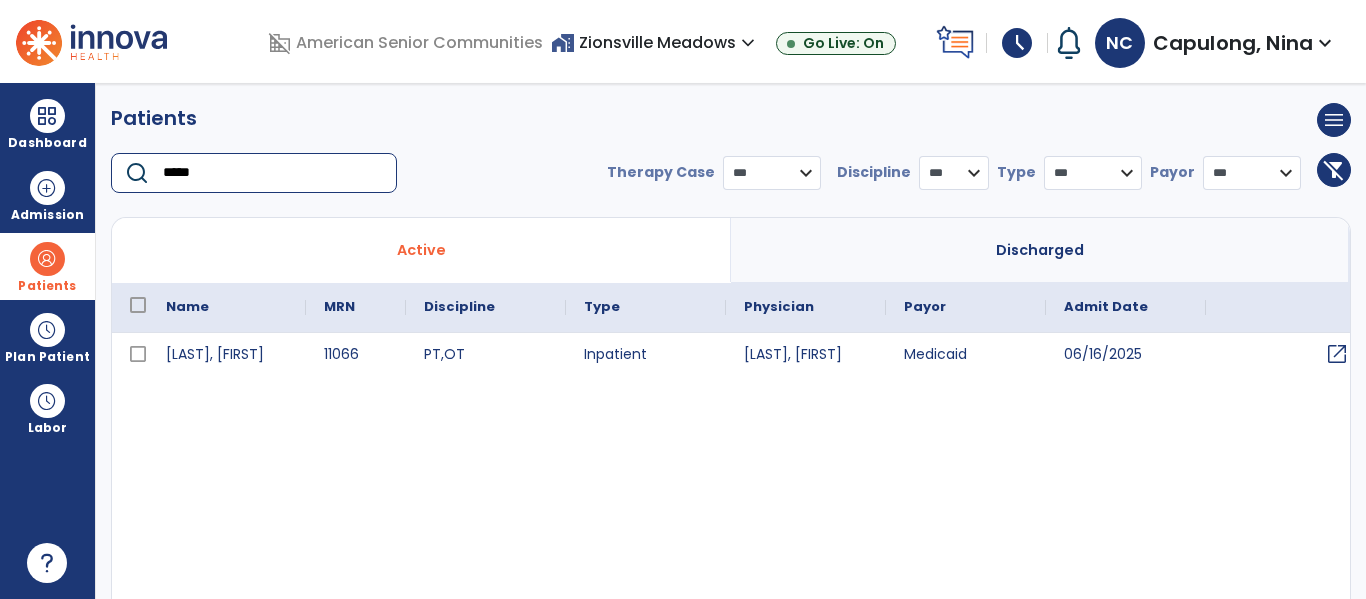 click on "open_in_new" at bounding box center [1337, 354] 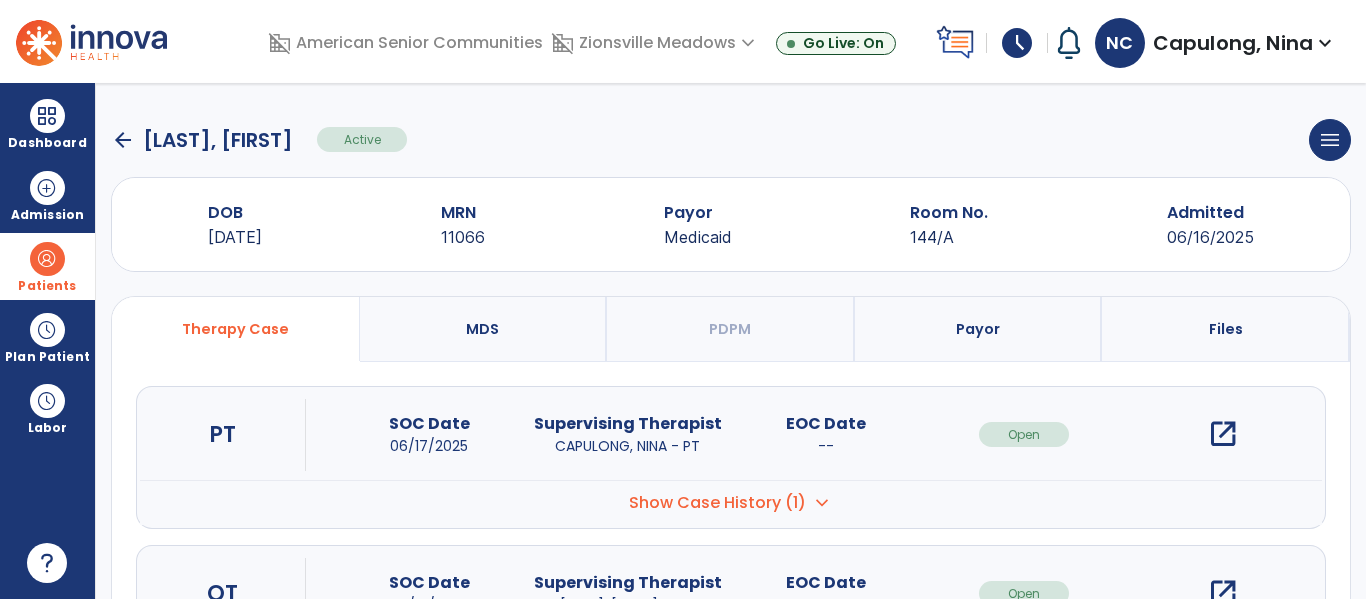 click on "open_in_new" at bounding box center [1223, 434] 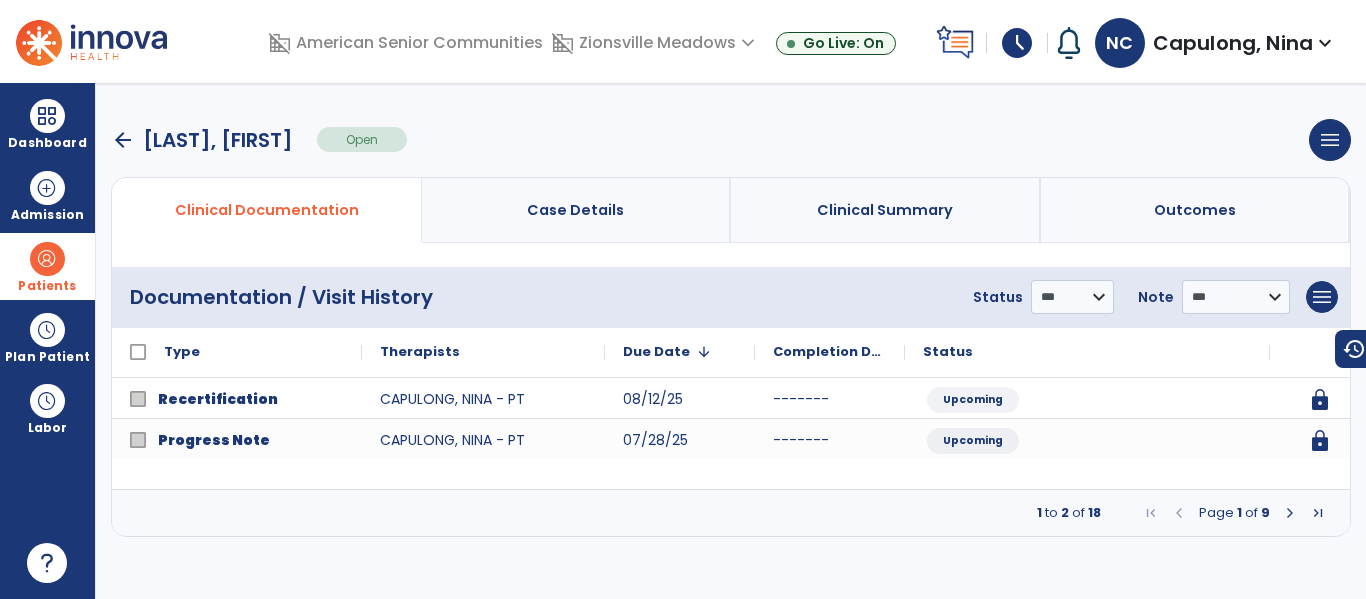 click at bounding box center (1290, 513) 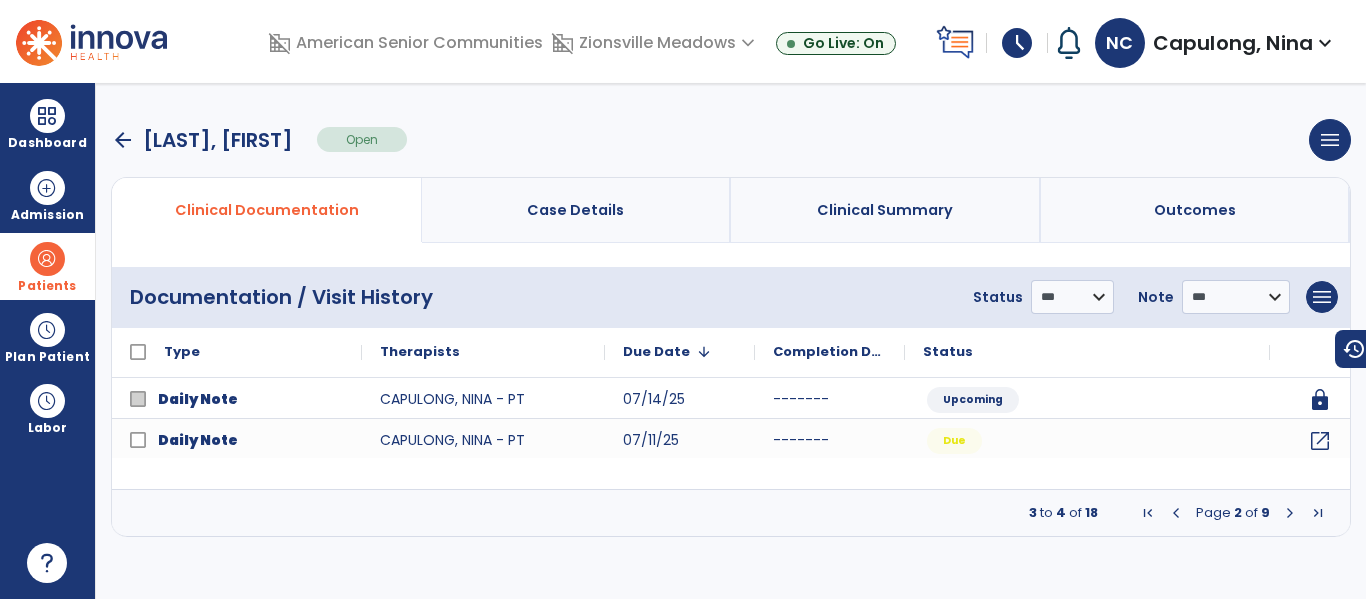 click at bounding box center [1290, 513] 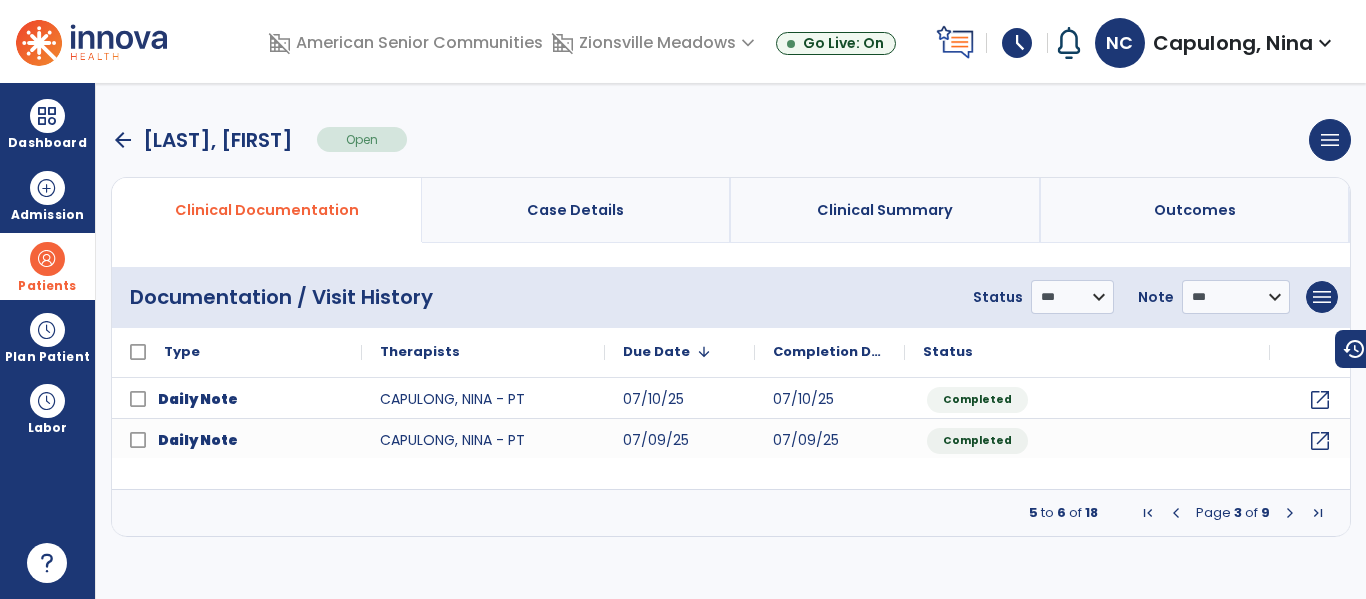 click at bounding box center (1290, 513) 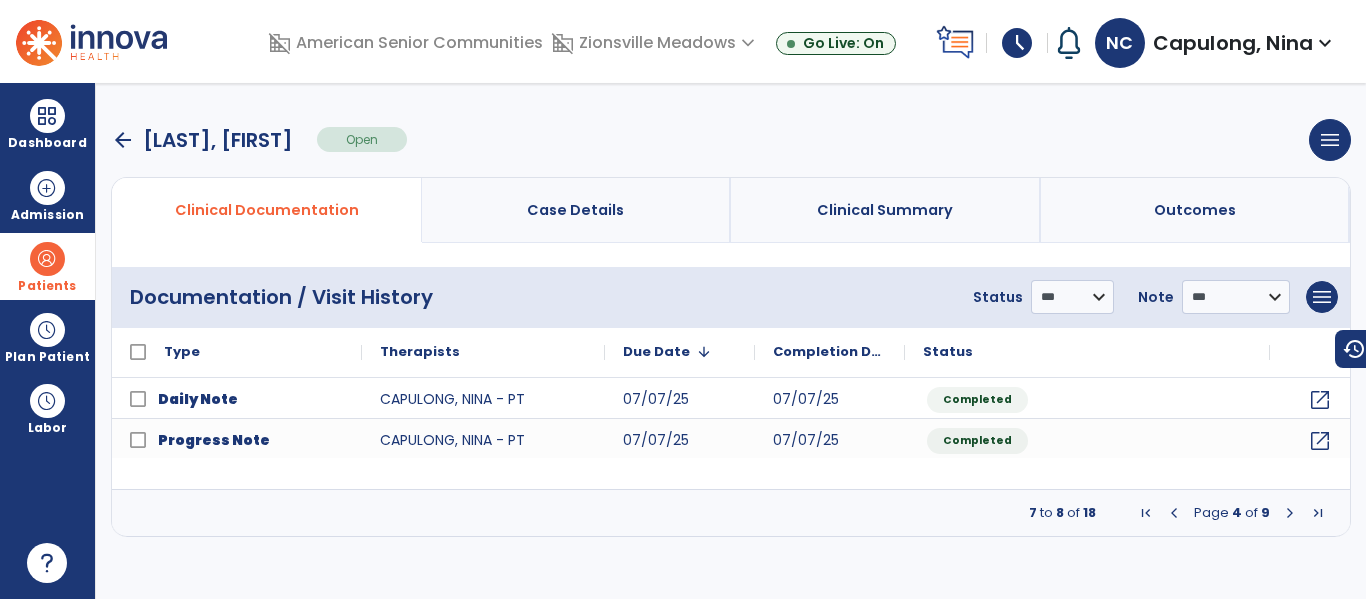 click on "arrow_back" at bounding box center (123, 140) 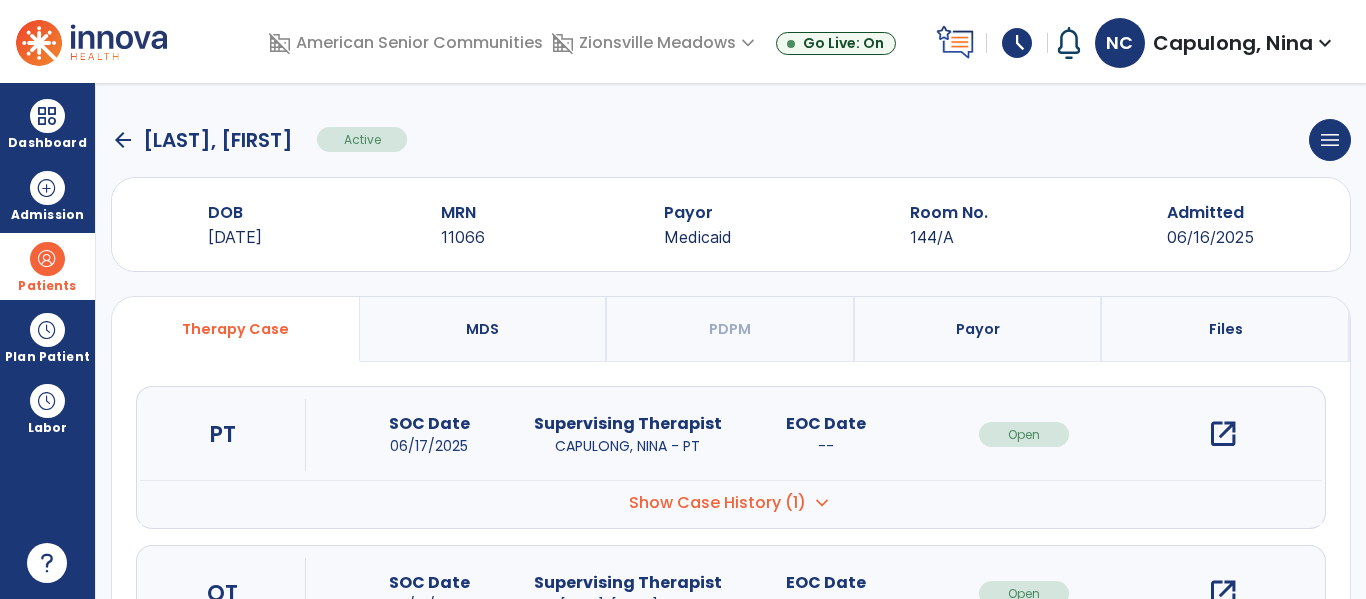 click on "open_in_new" at bounding box center [1223, 434] 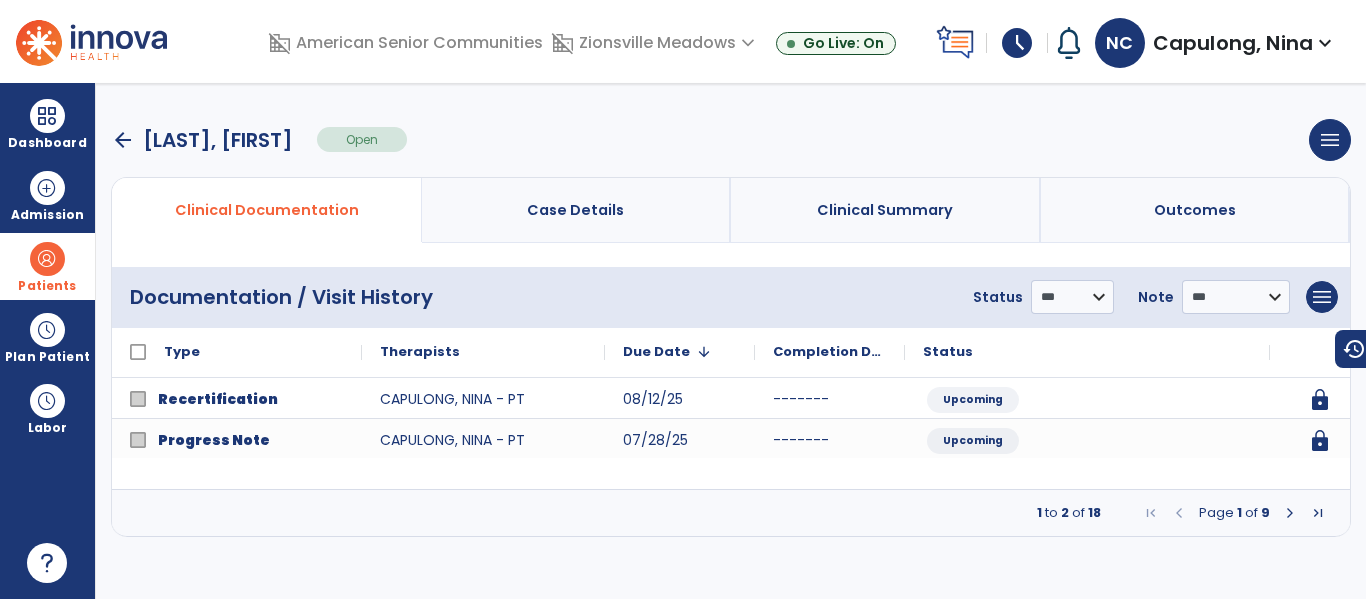 click on "arrow_back" at bounding box center [123, 140] 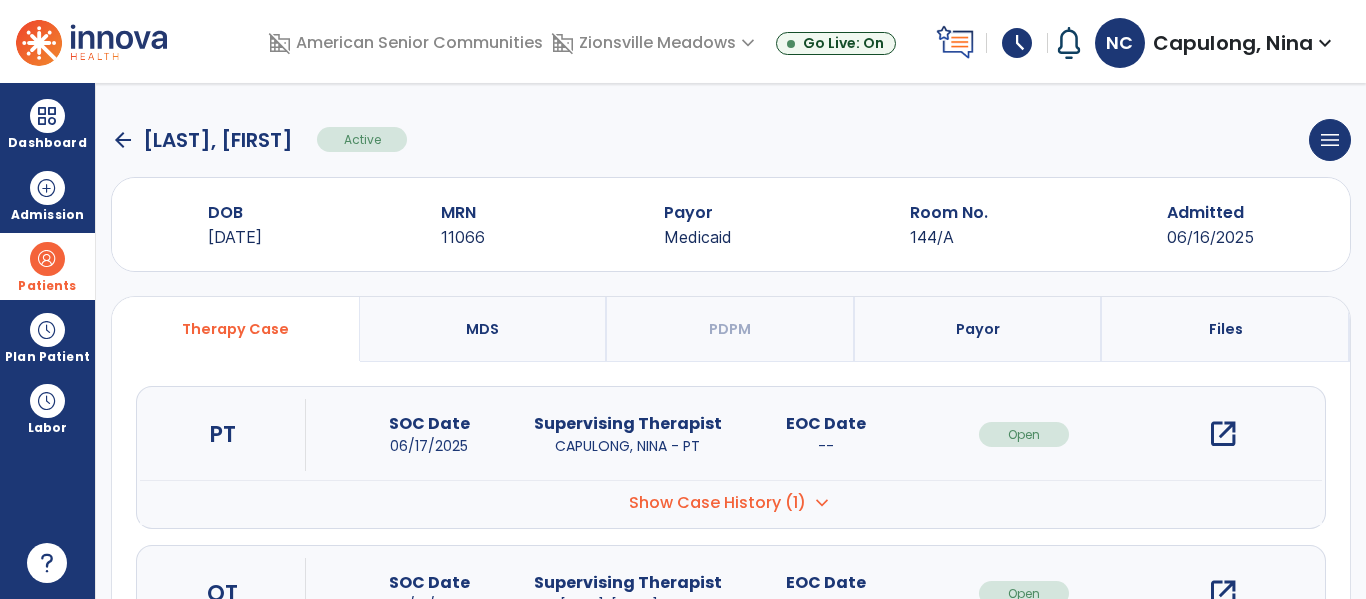 click on "arrow_back" 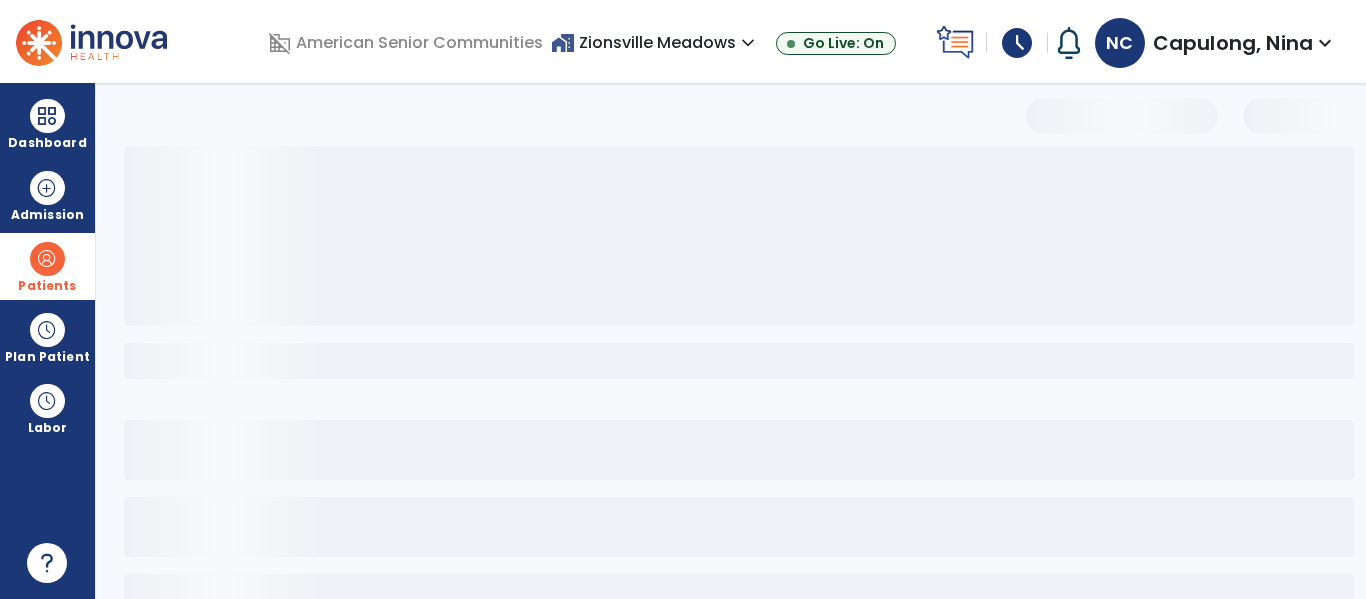 select on "***" 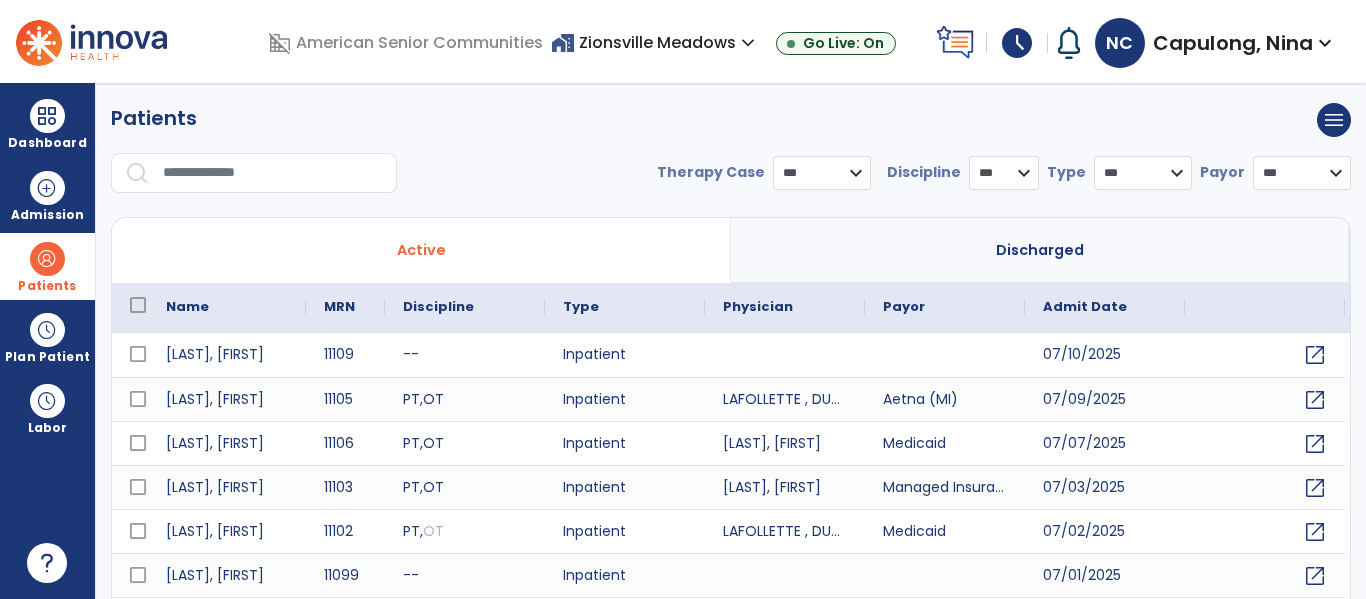 click at bounding box center [273, 173] 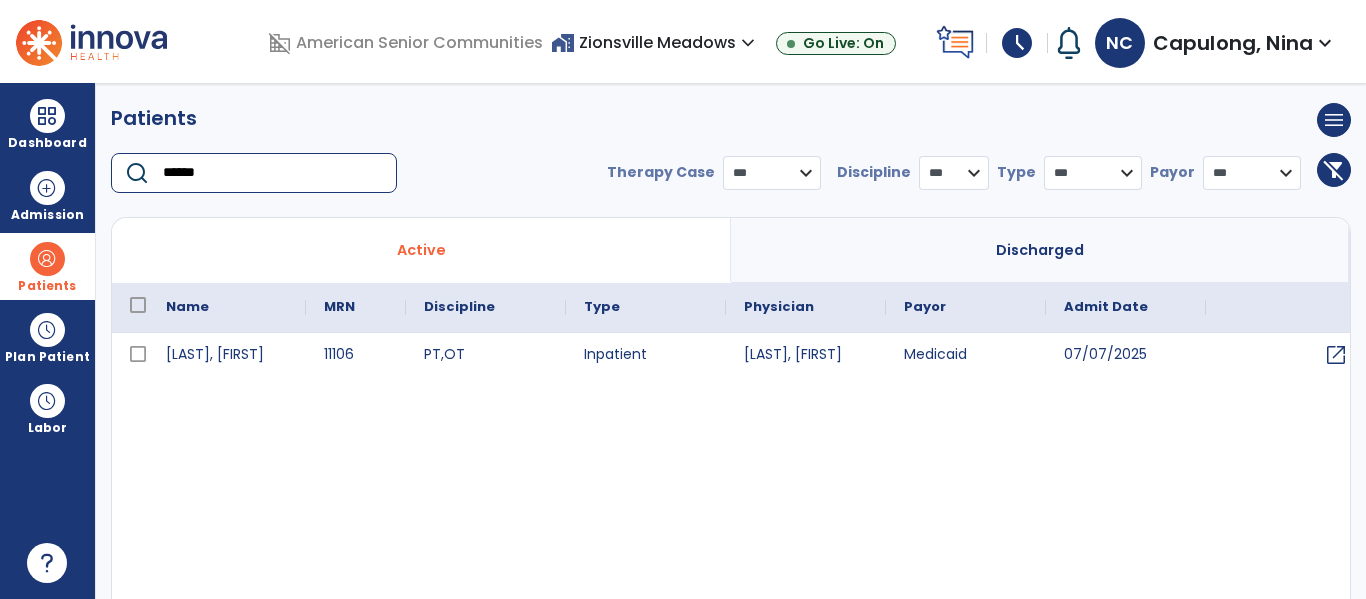type on "******" 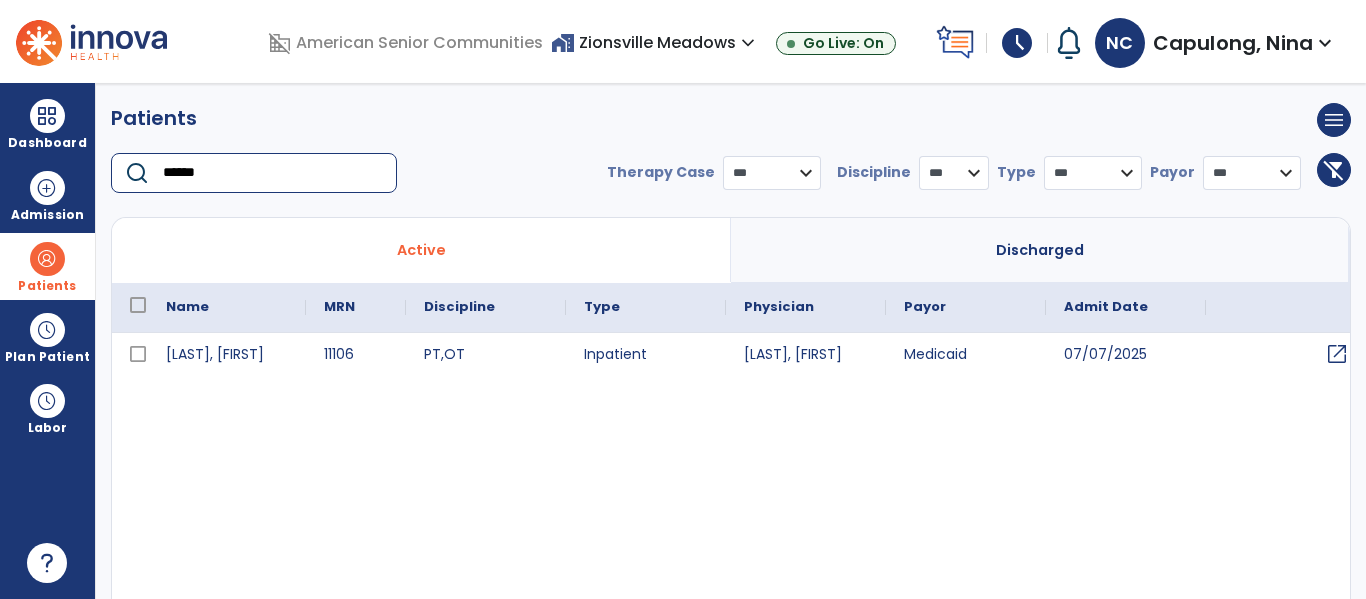 click on "open_in_new" at bounding box center [1337, 354] 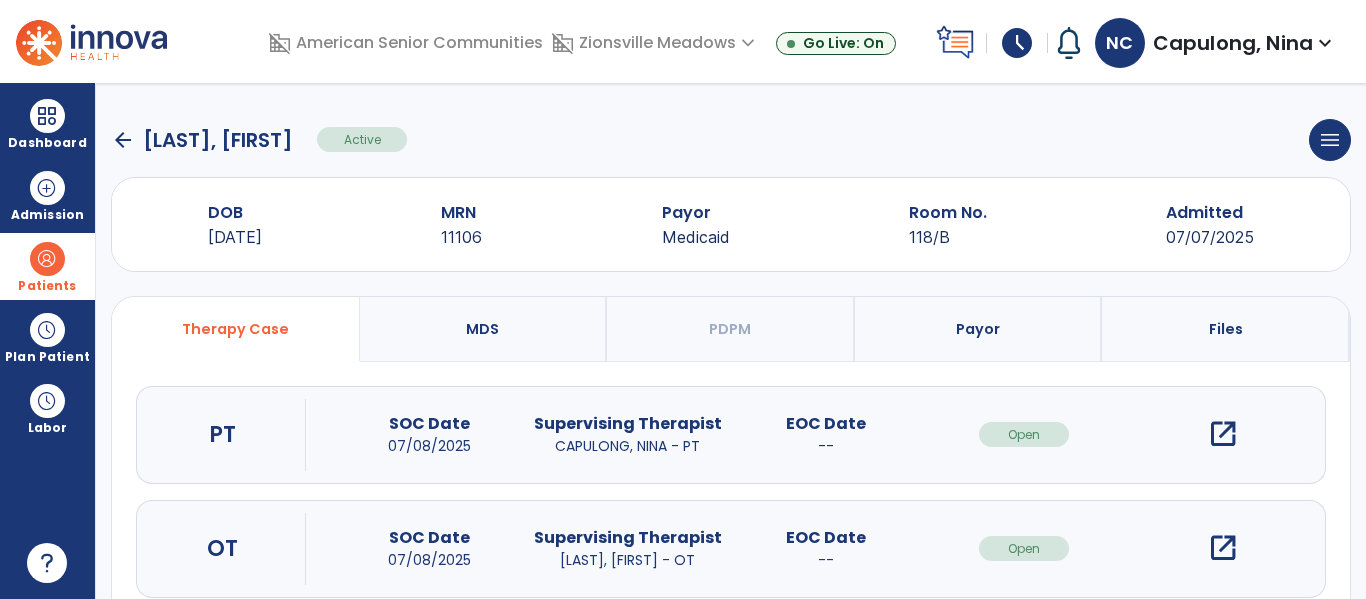 click on "open_in_new" at bounding box center [1223, 434] 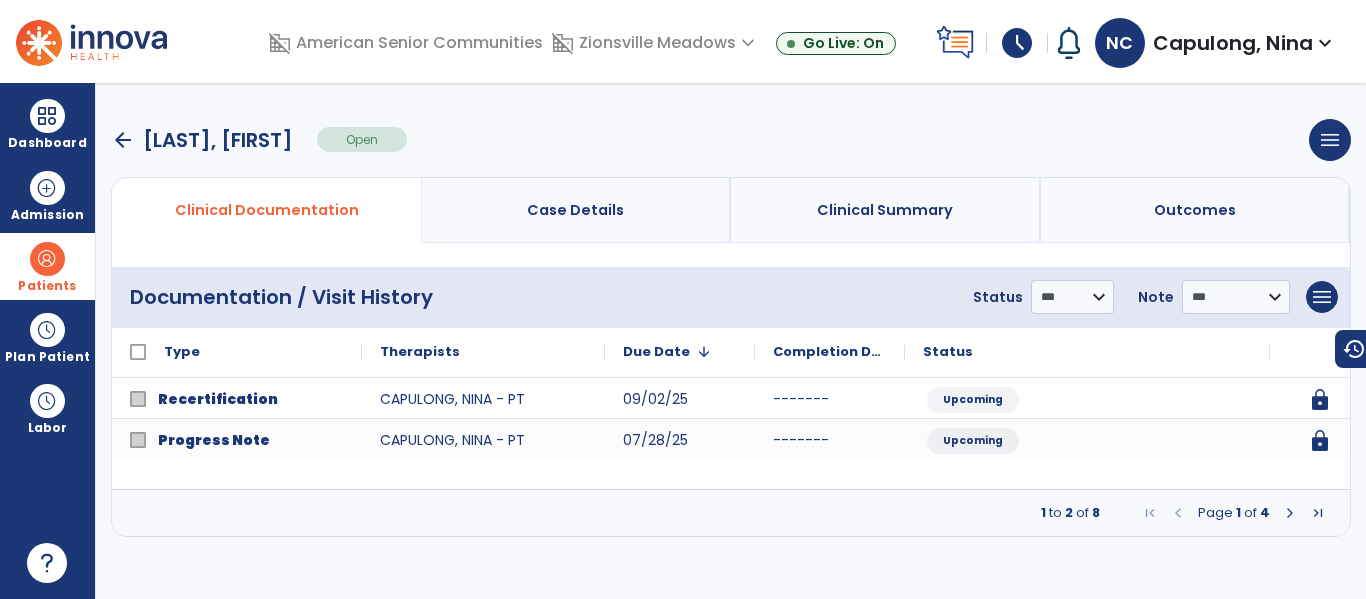 click at bounding box center (1290, 513) 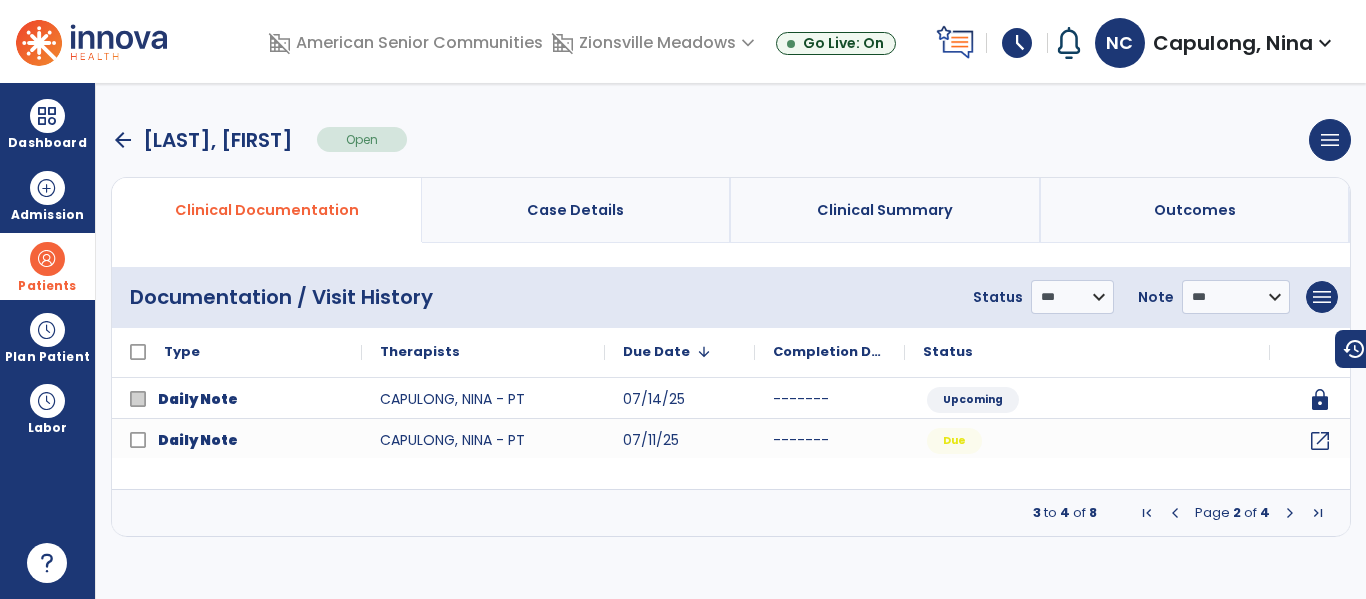 click at bounding box center [1290, 513] 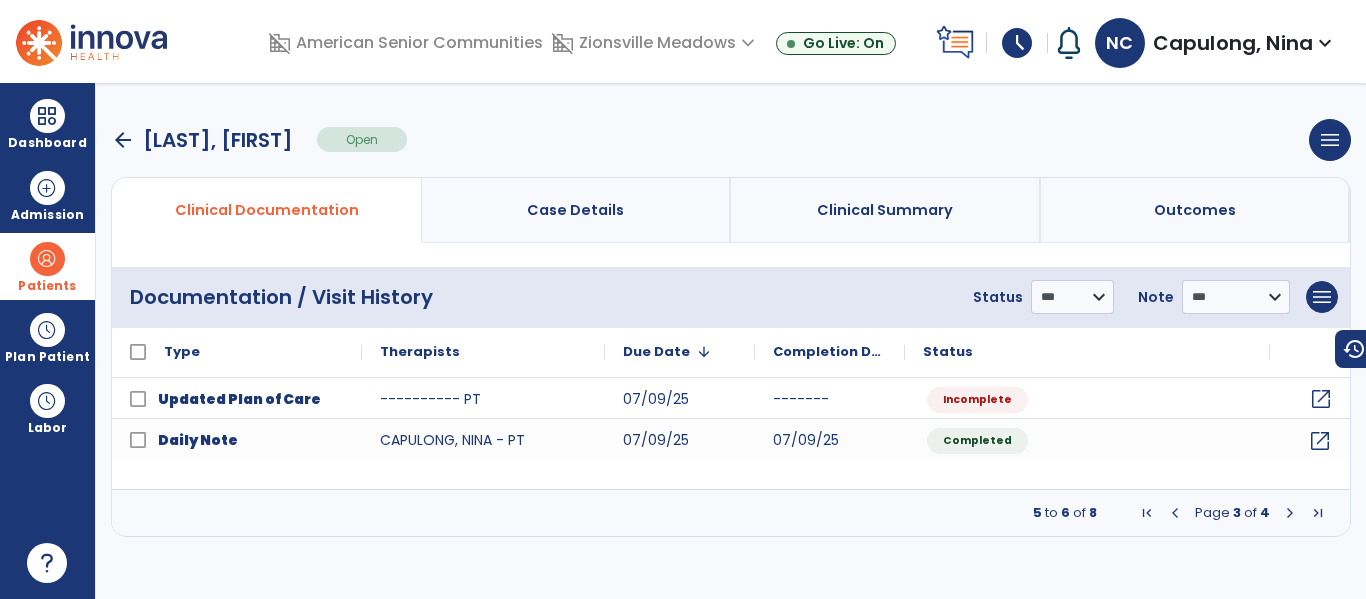 click on "open_in_new" 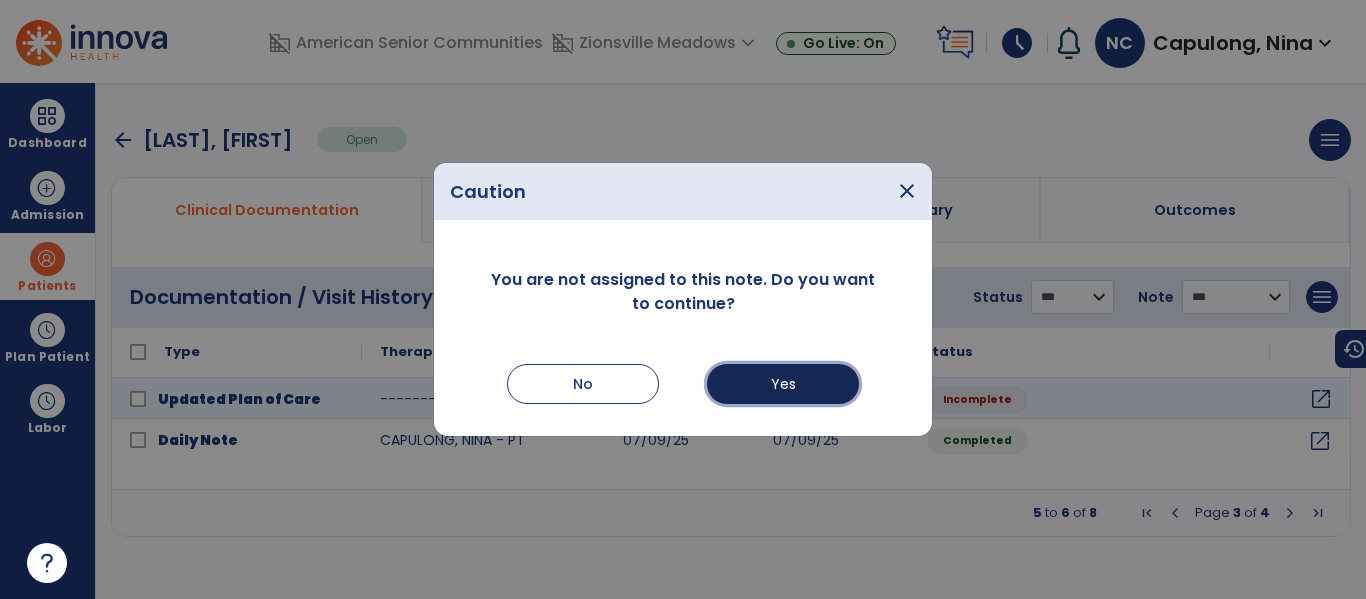 click on "Yes" at bounding box center [783, 384] 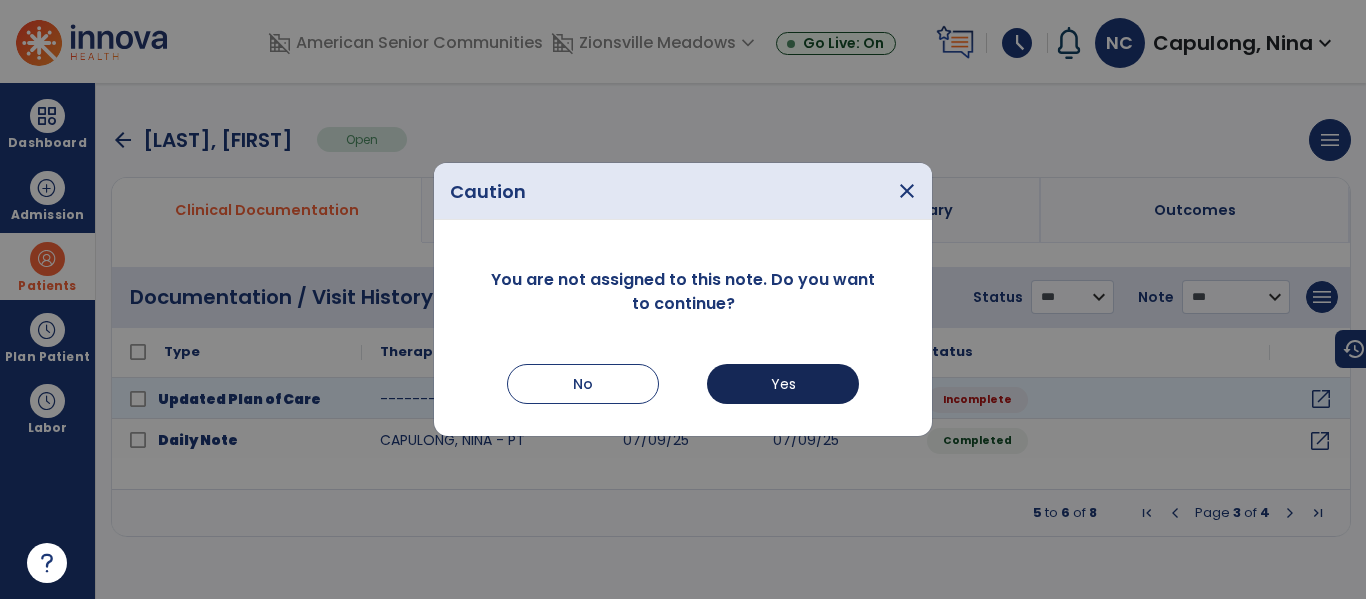 select on "**" 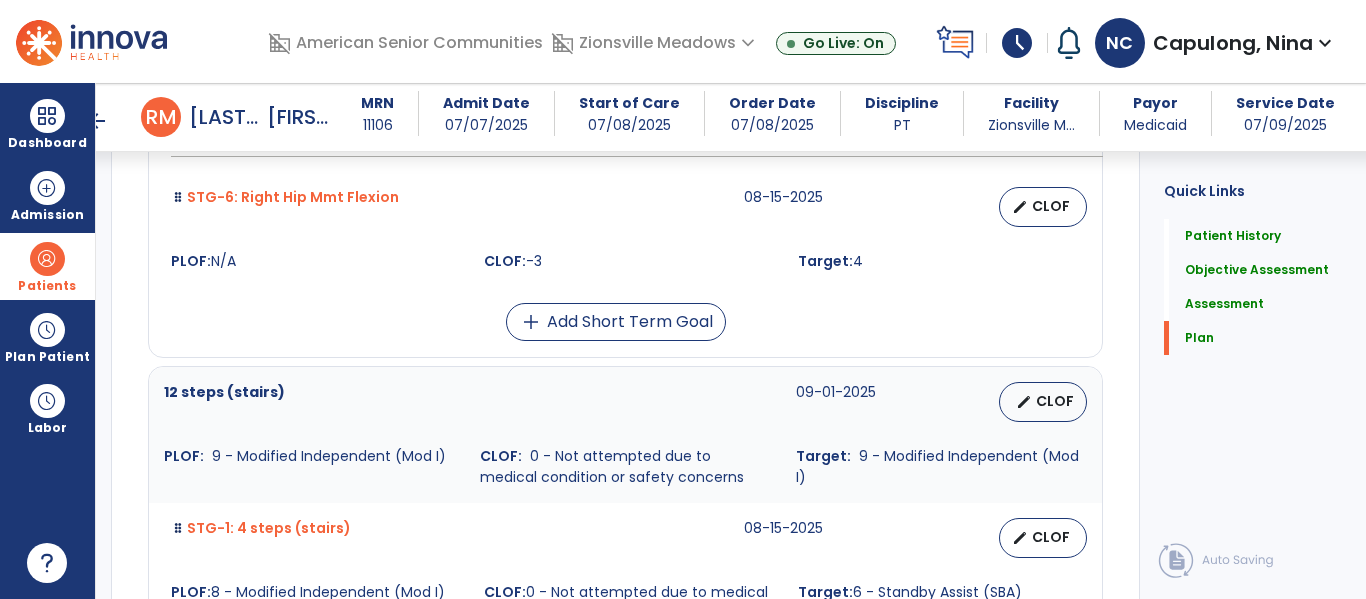 scroll, scrollTop: 4551, scrollLeft: 0, axis: vertical 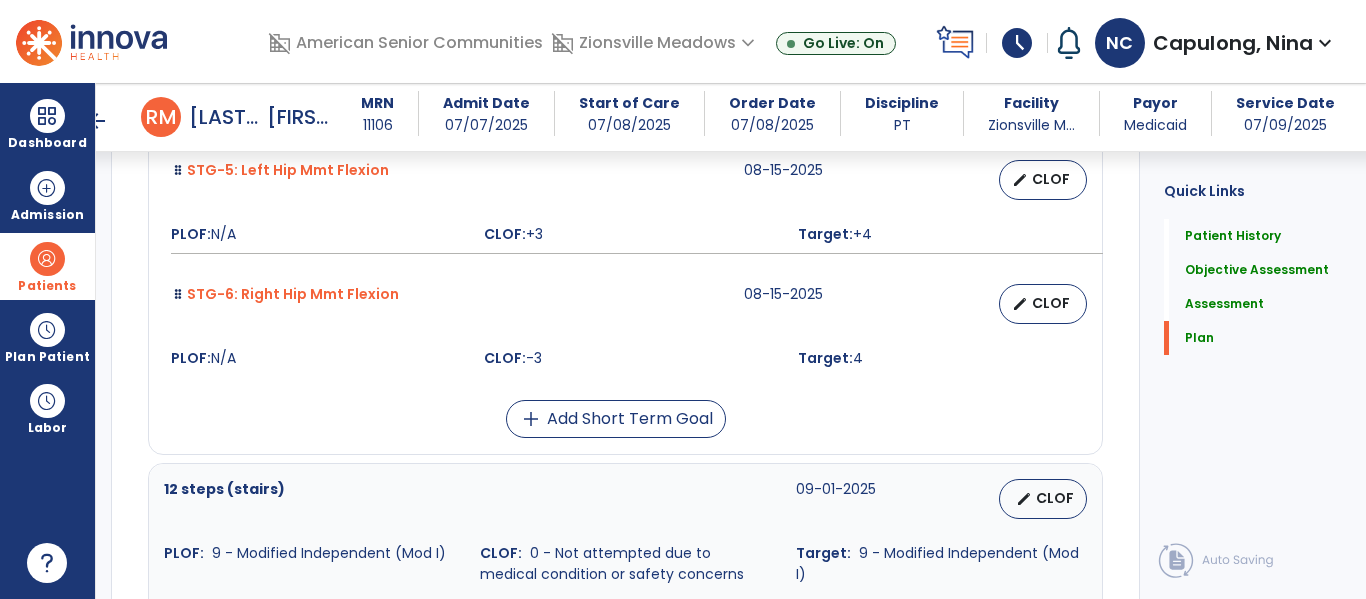 click on "arrow_back" at bounding box center (97, 121) 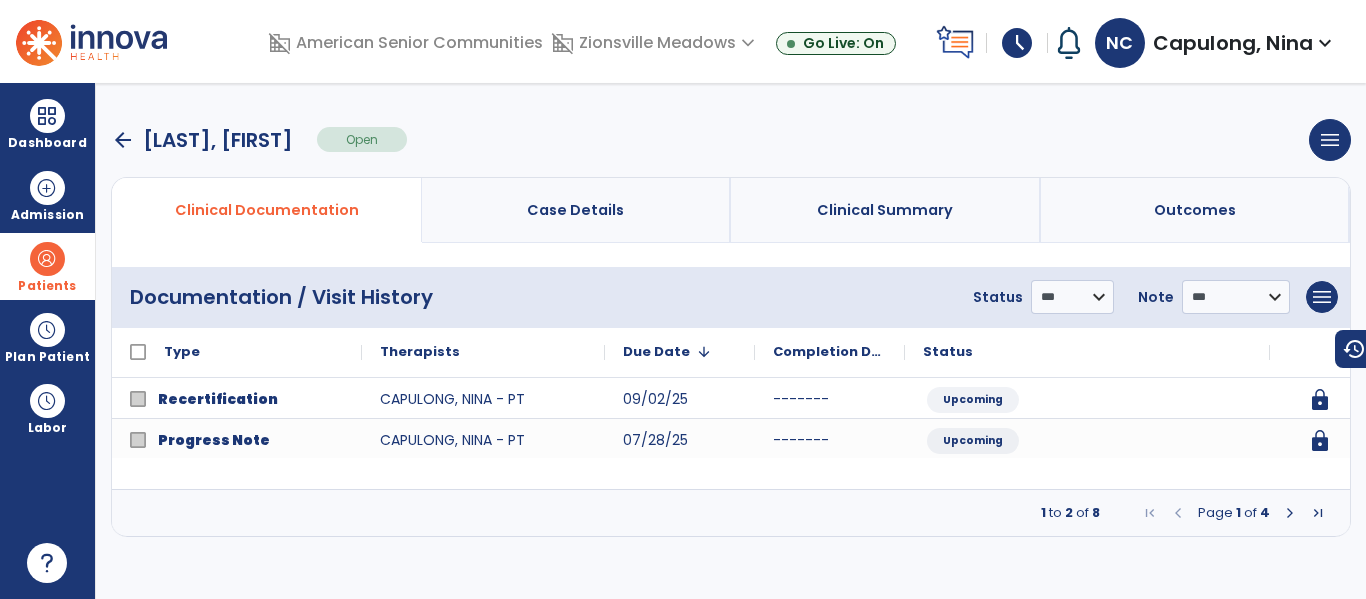 scroll, scrollTop: 0, scrollLeft: 0, axis: both 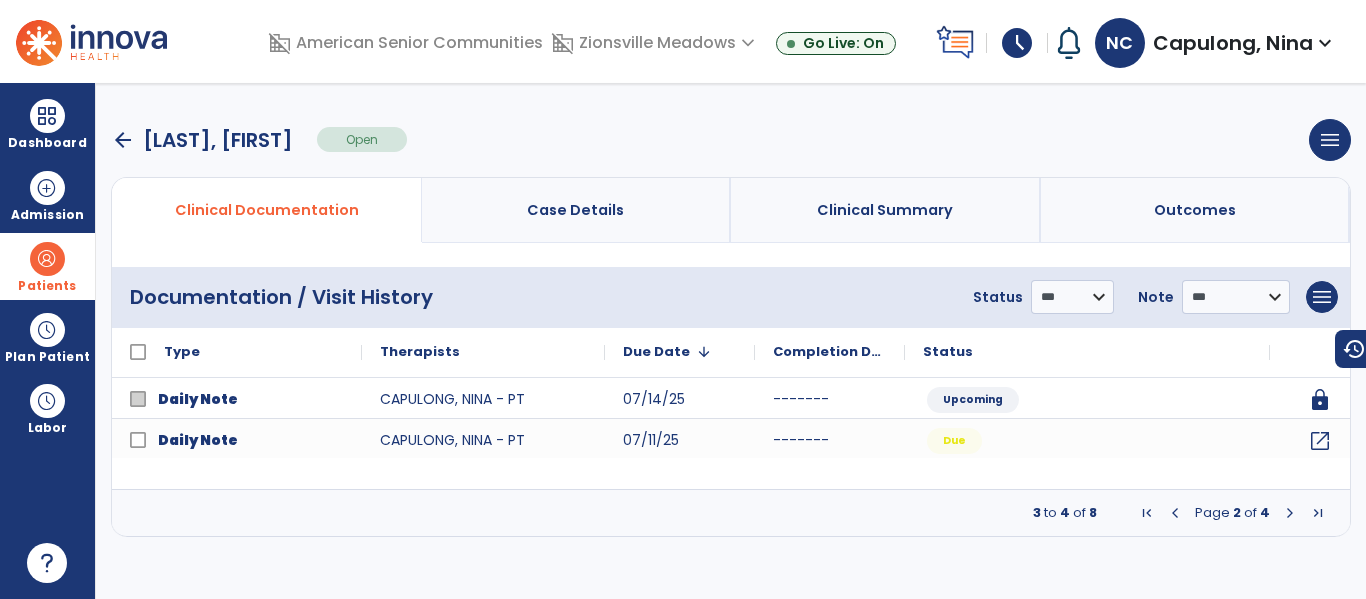 click at bounding box center [1290, 513] 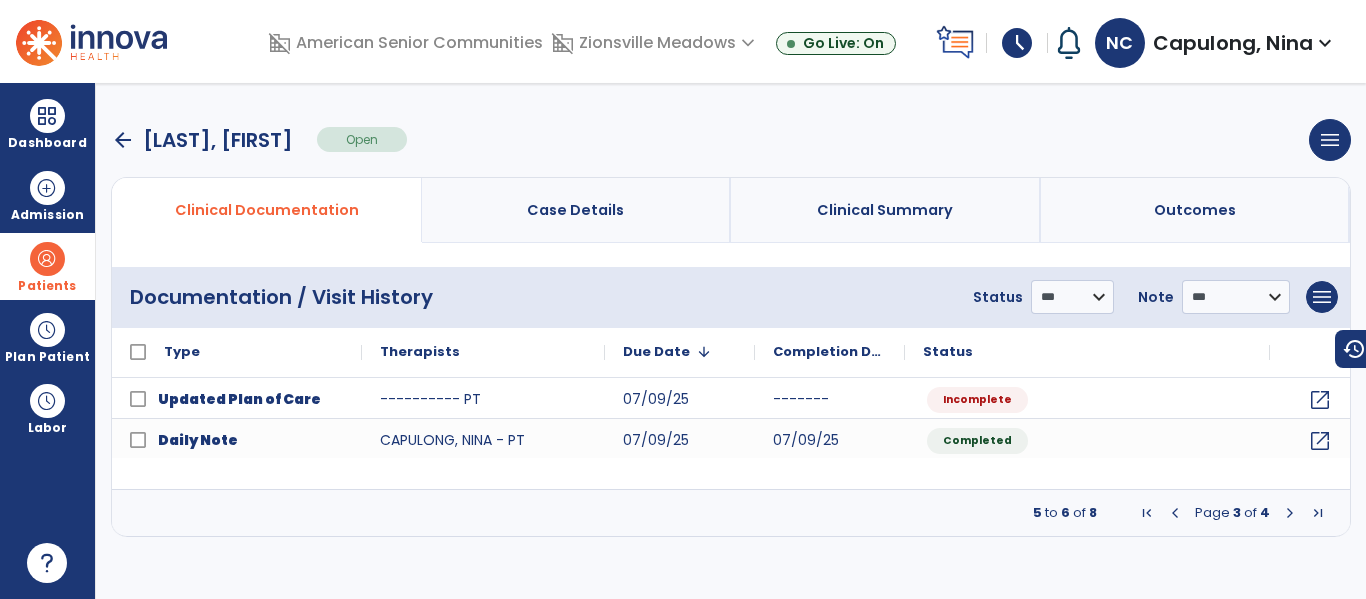 click at bounding box center [1290, 513] 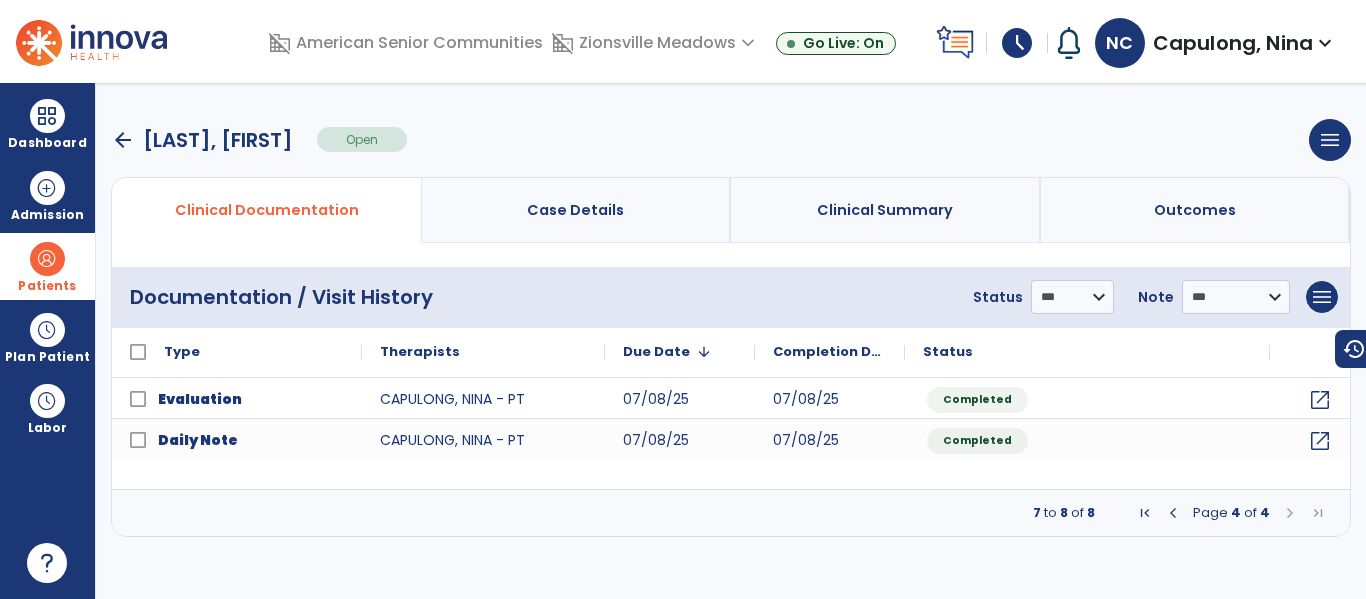 click at bounding box center [1290, 513] 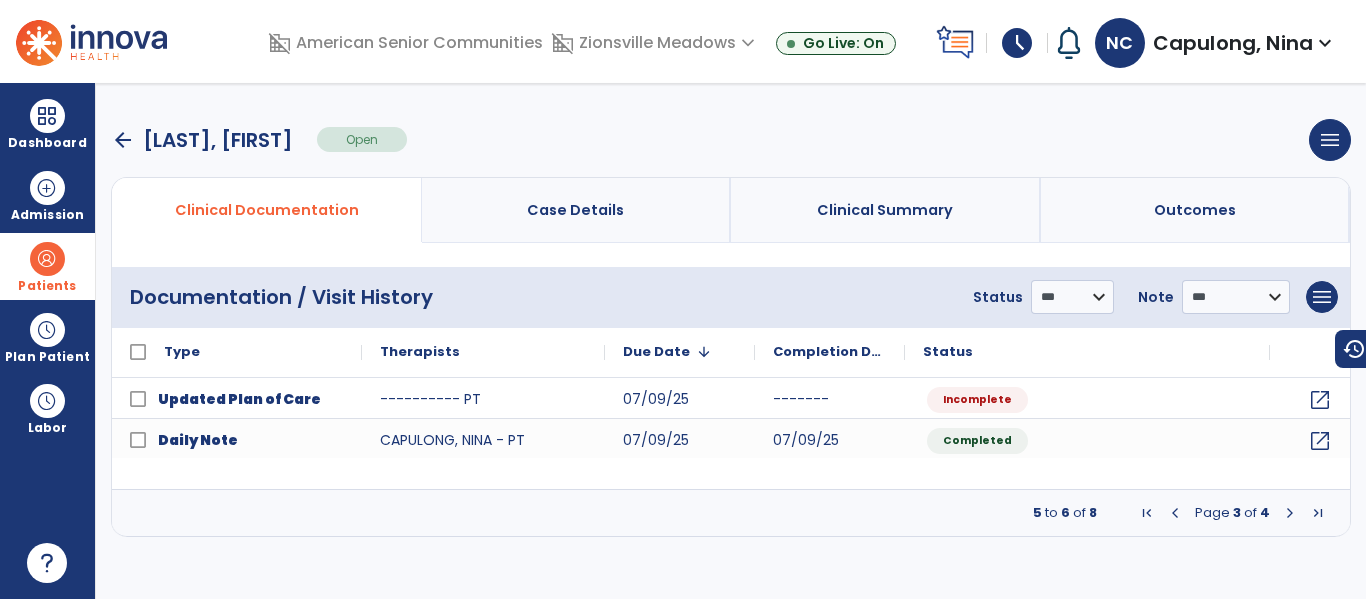 click at bounding box center (1175, 513) 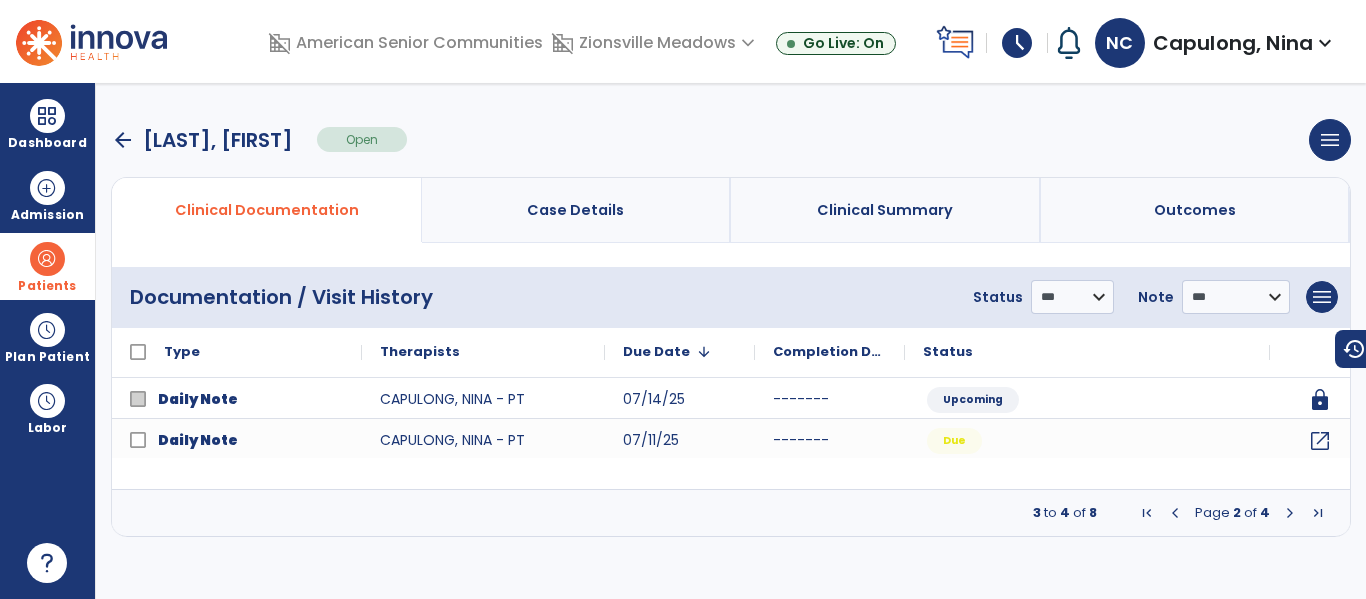 click at bounding box center [1175, 513] 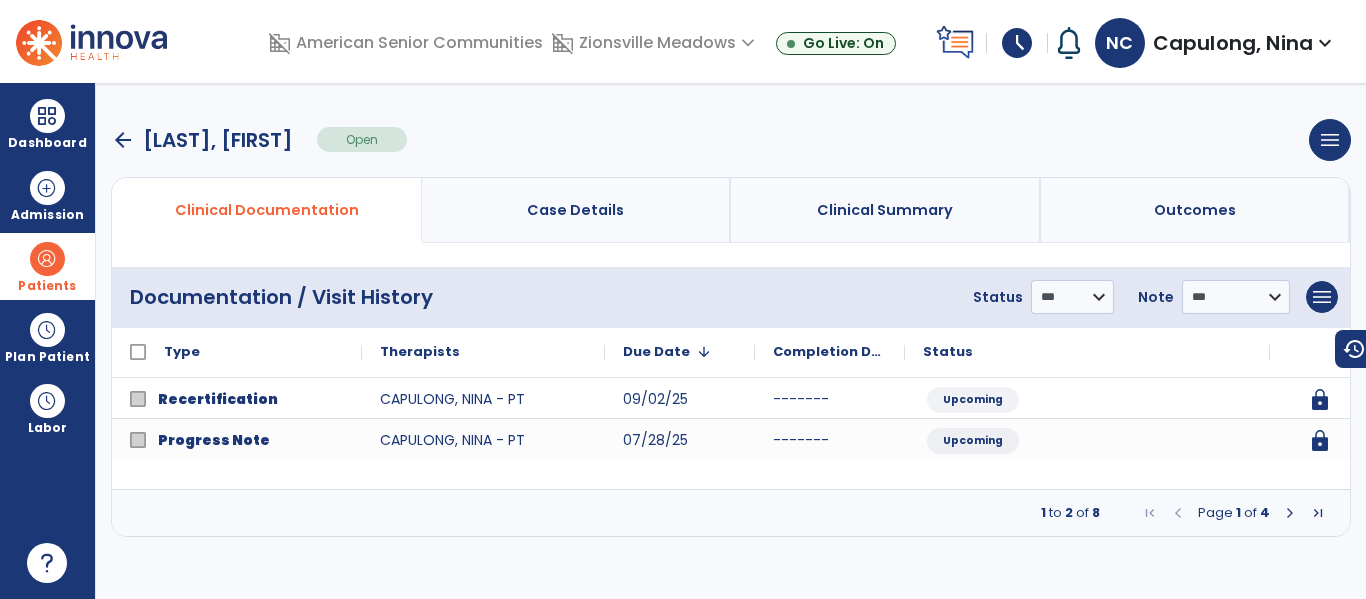 click at bounding box center (1290, 513) 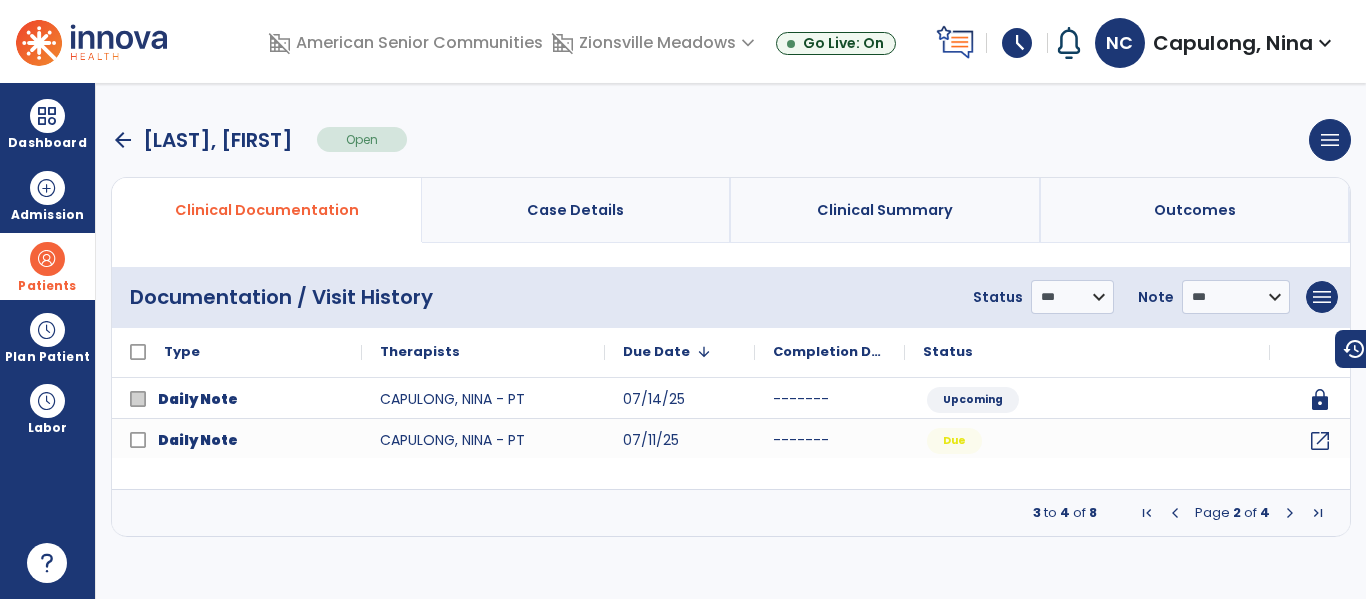 click at bounding box center (1290, 513) 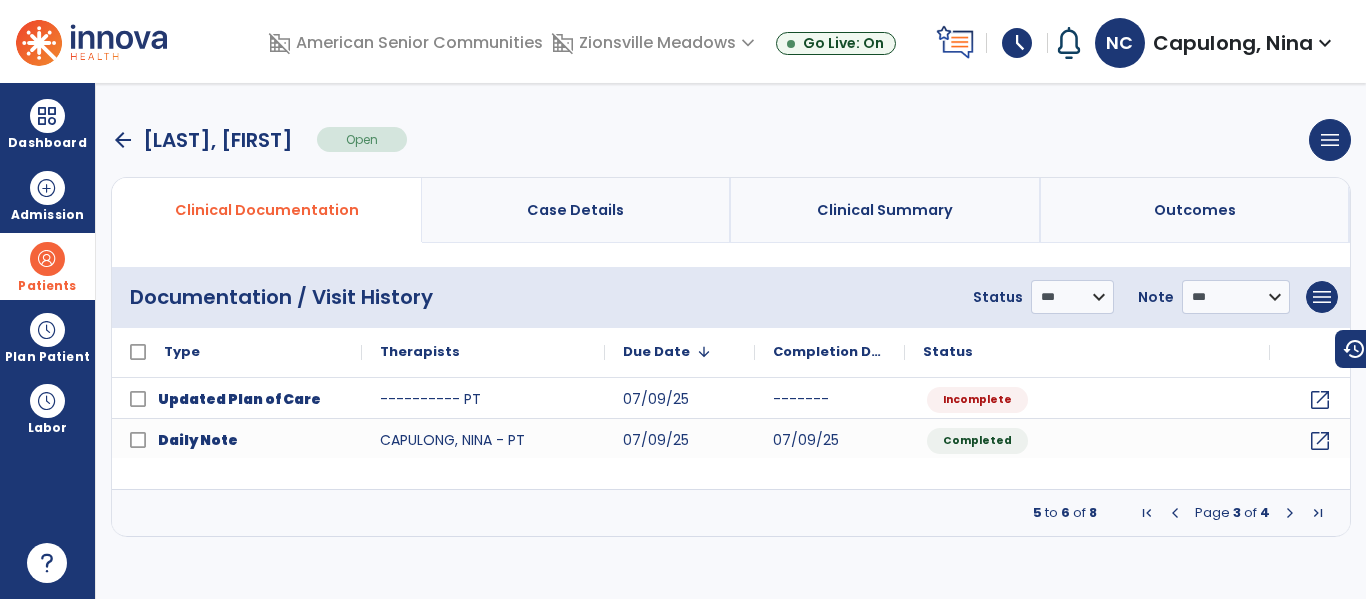 click at bounding box center (1290, 513) 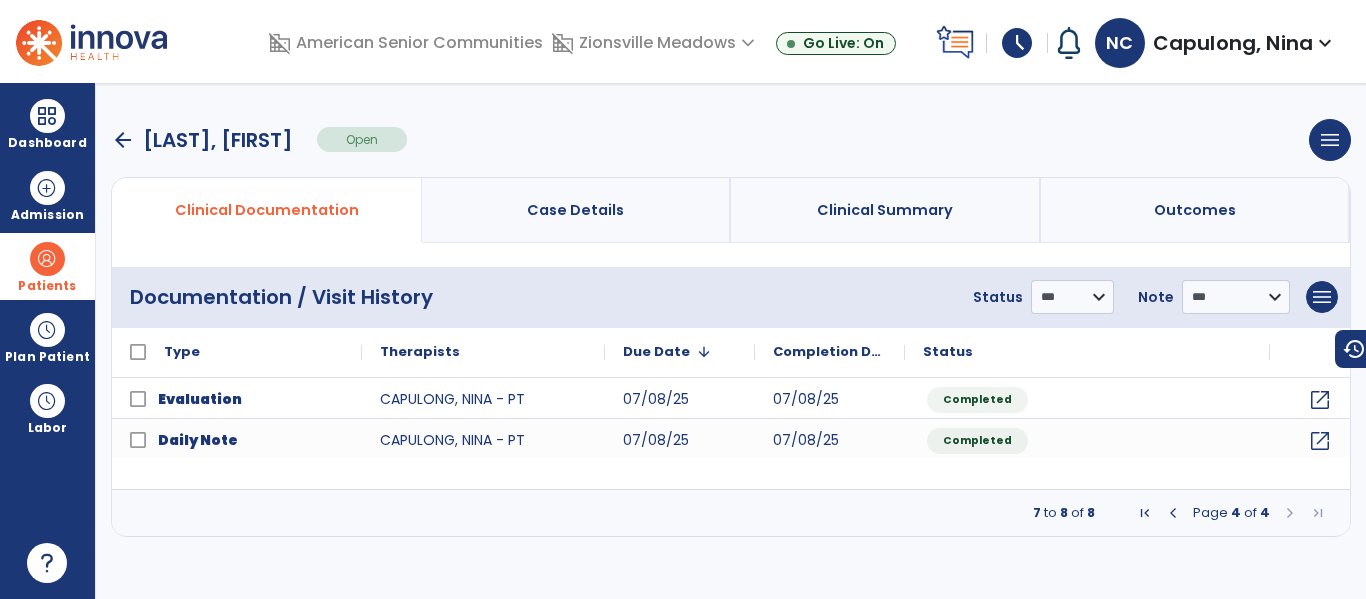 click at bounding box center (1173, 513) 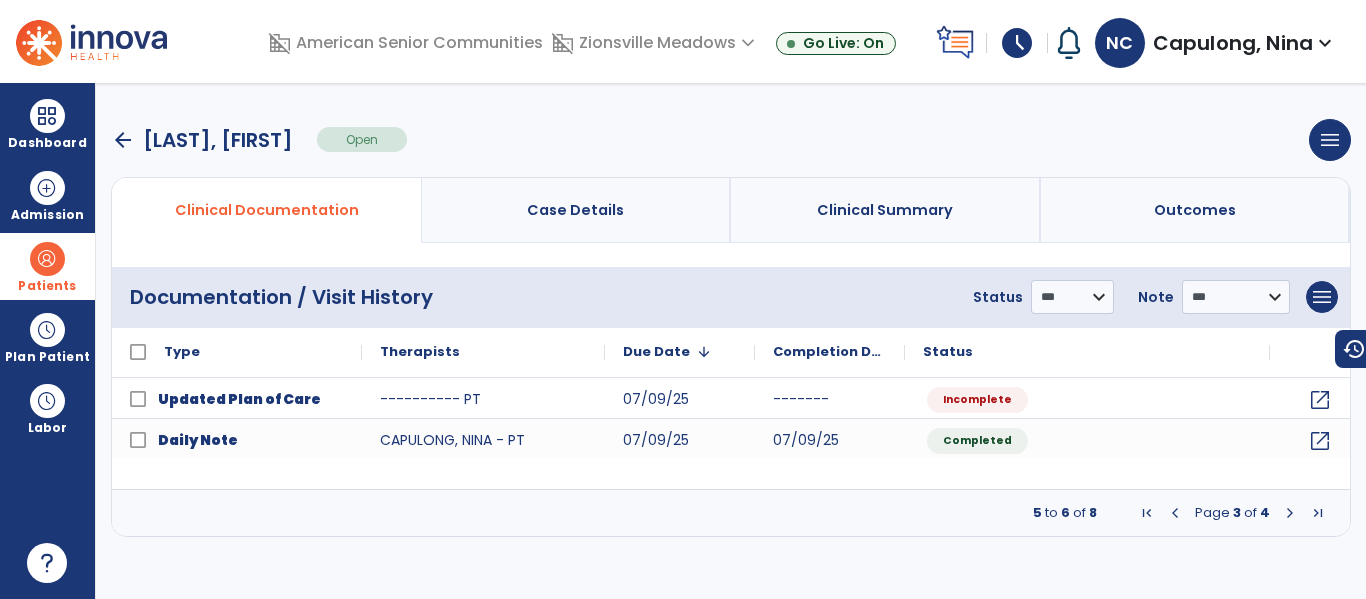 click at bounding box center (1175, 513) 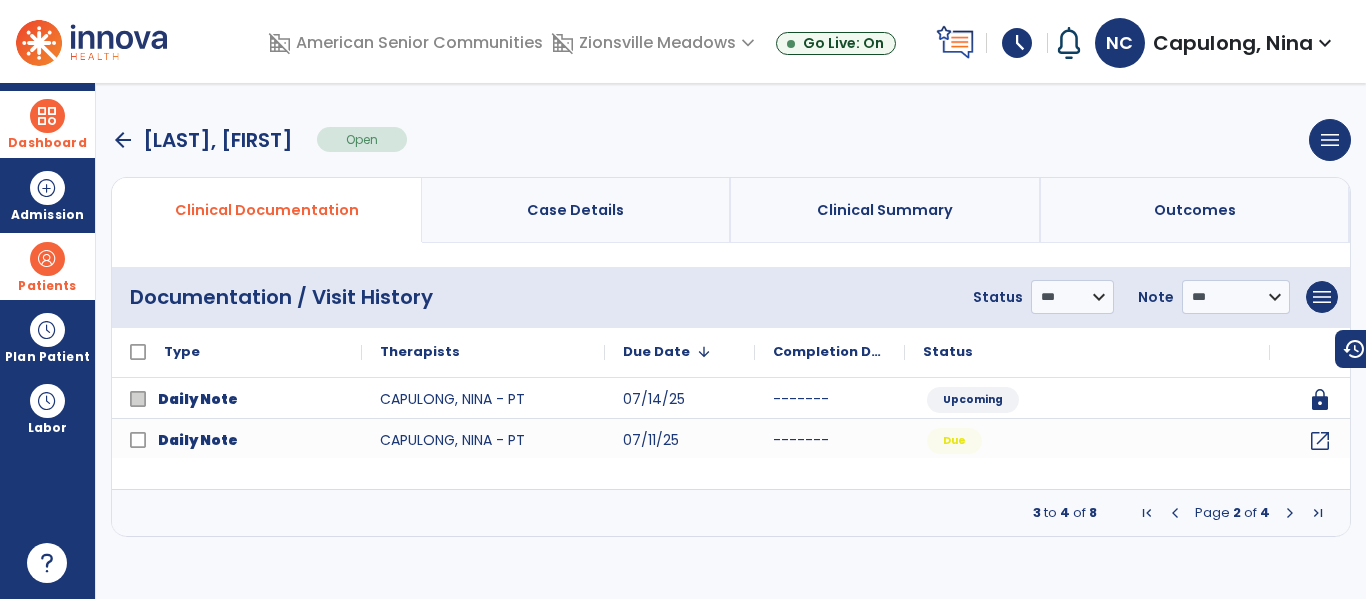 click at bounding box center (47, 116) 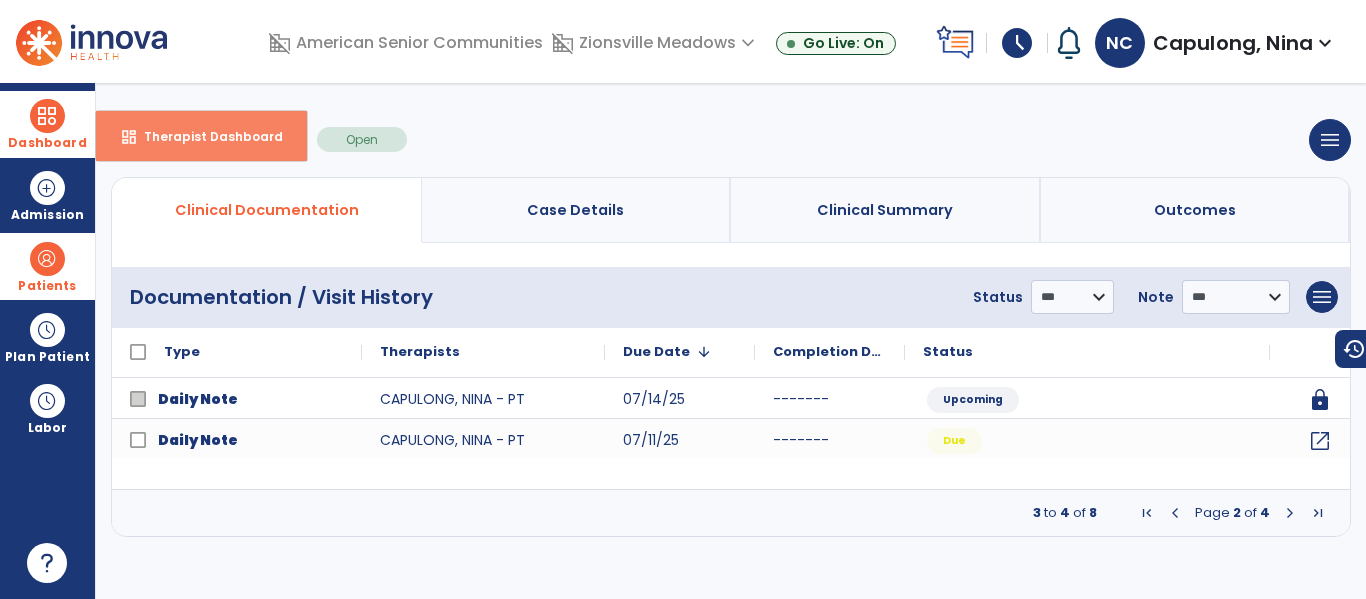 click on "dashboard  Therapist Dashboard" at bounding box center [201, 136] 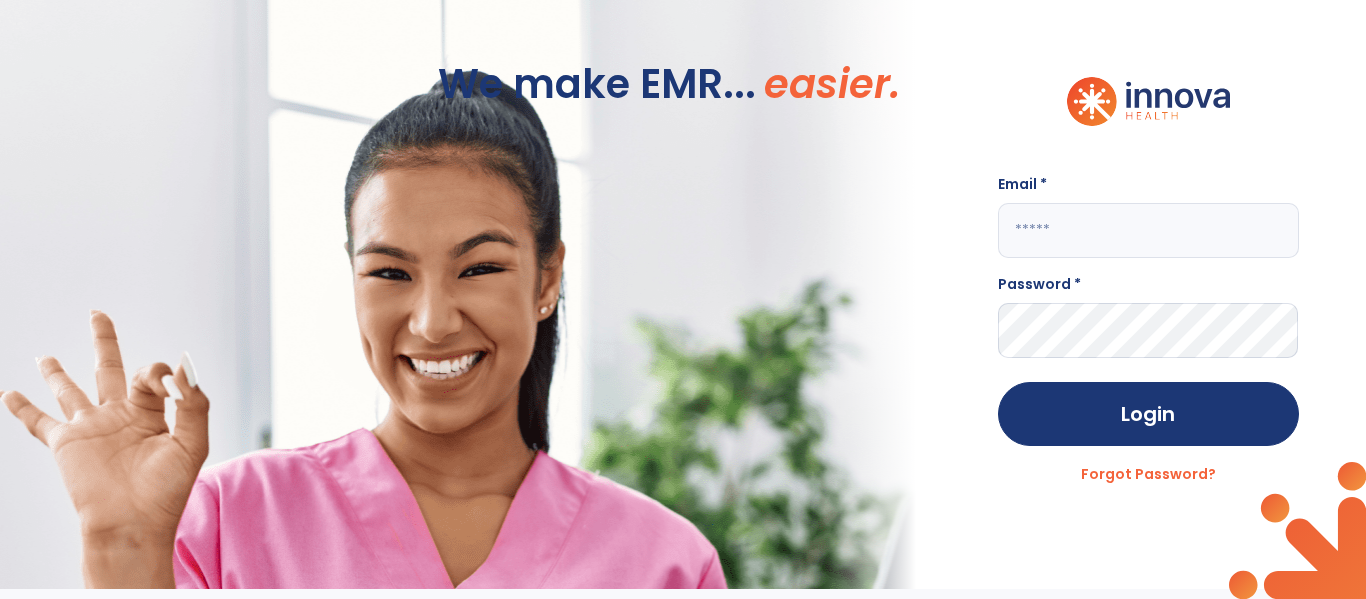 click on "We make EMR... easier." 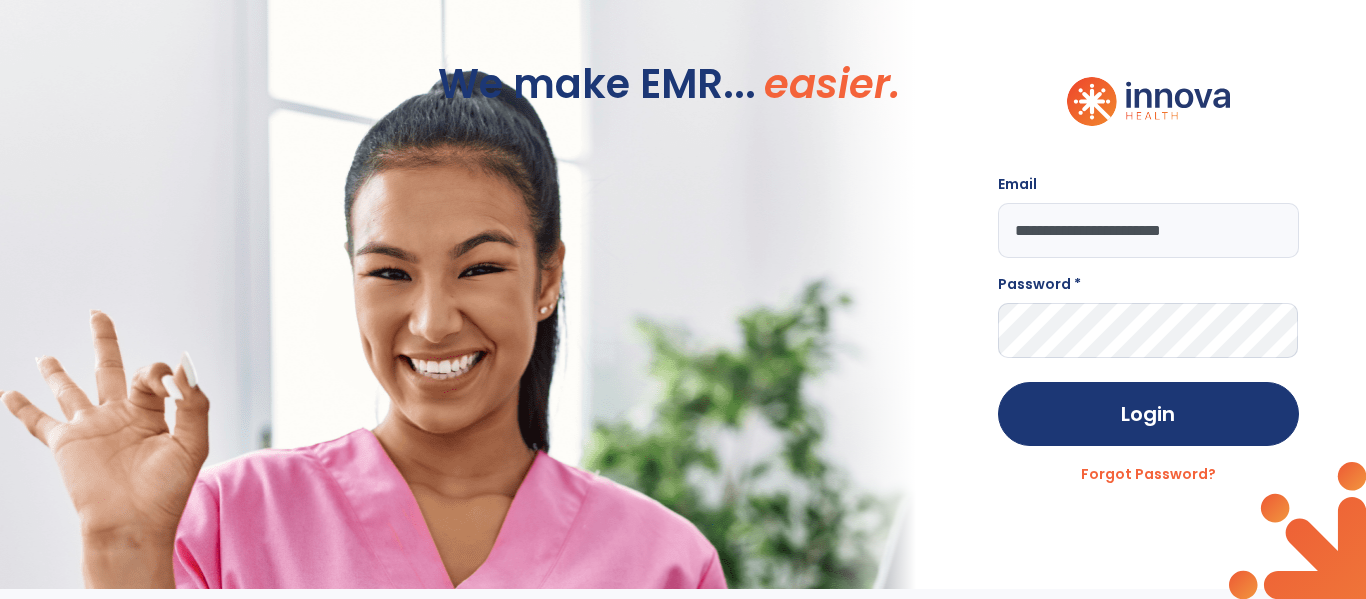 type on "**********" 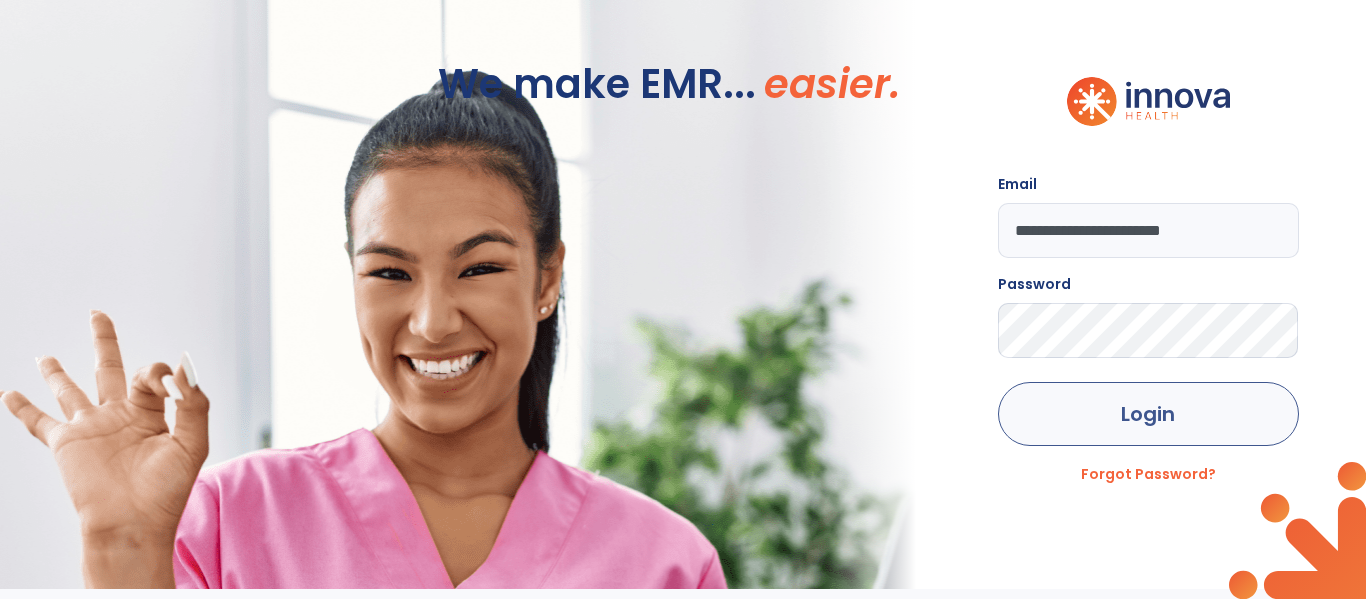 click on "Login" 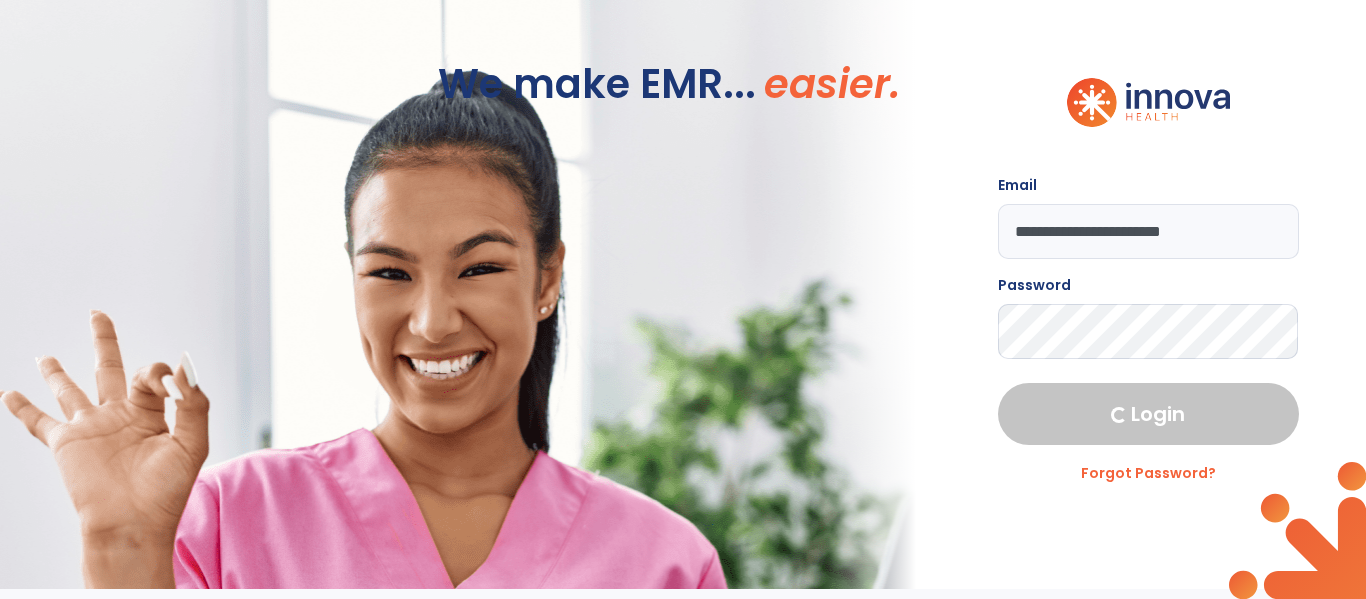 select on "****" 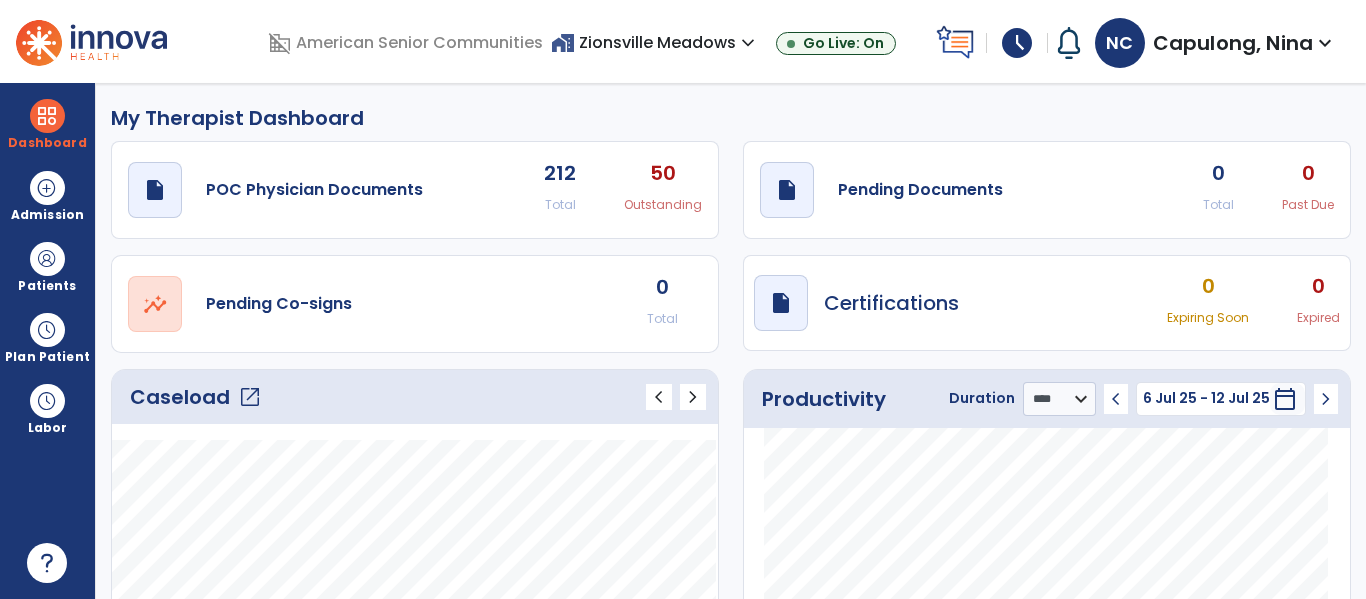 click on "open_in_new" 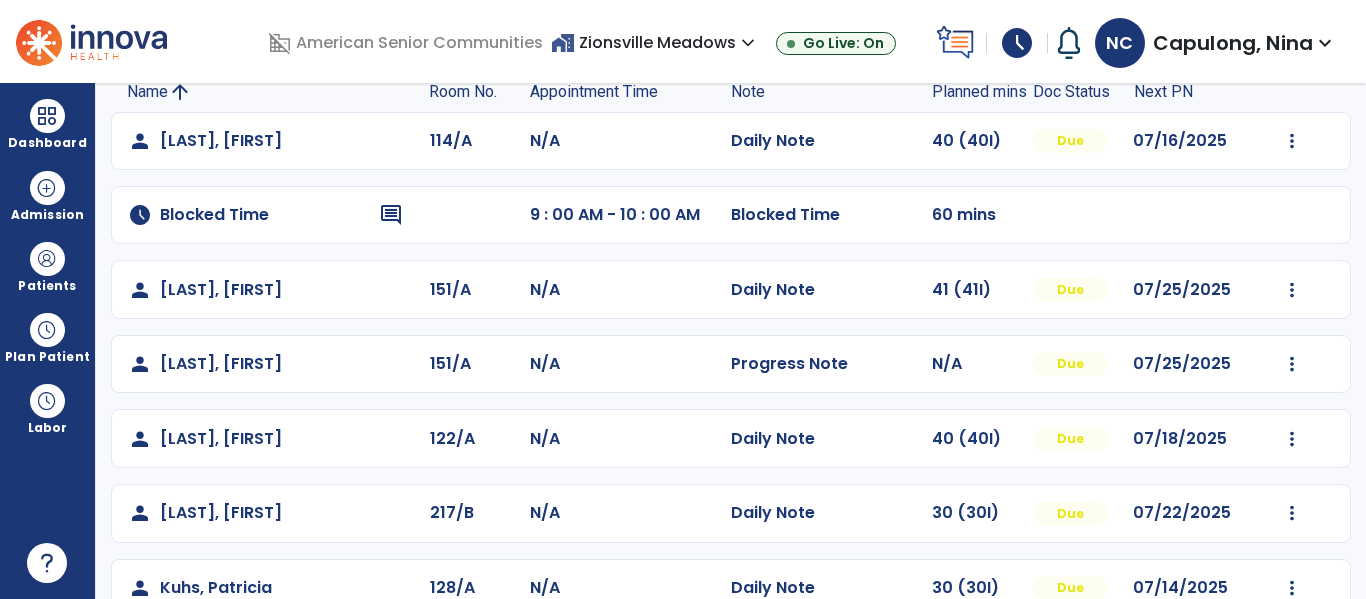 scroll, scrollTop: 155, scrollLeft: 0, axis: vertical 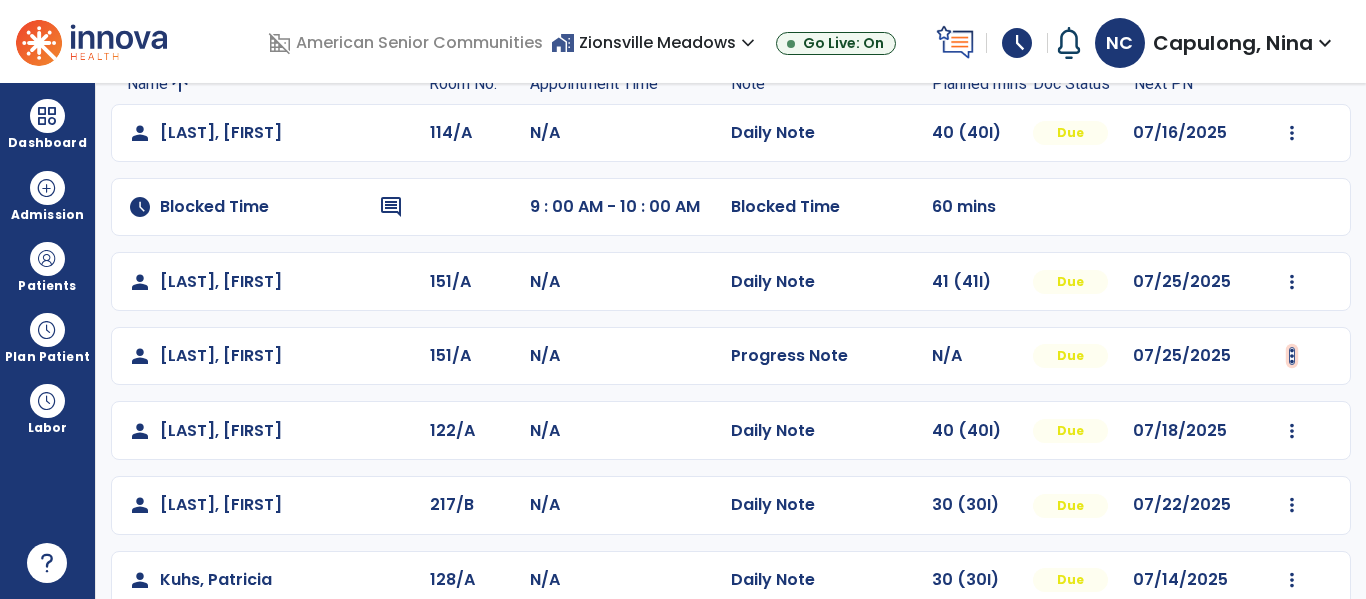click at bounding box center [1292, 133] 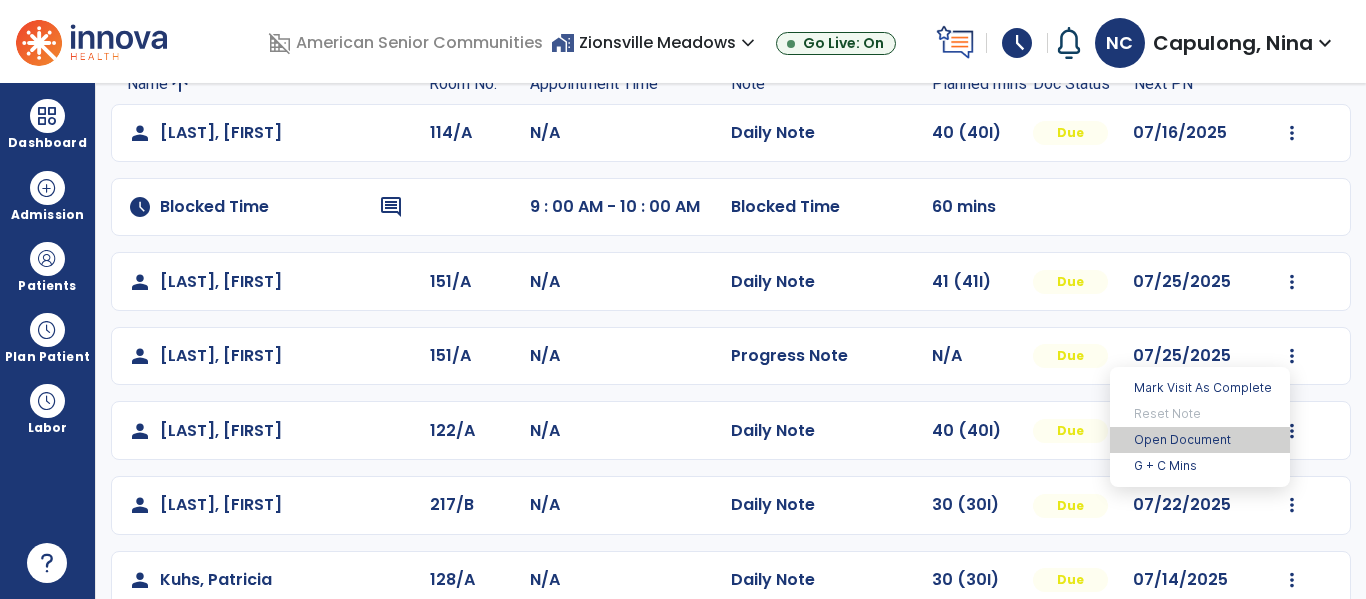 click on "Open Document" at bounding box center [1200, 440] 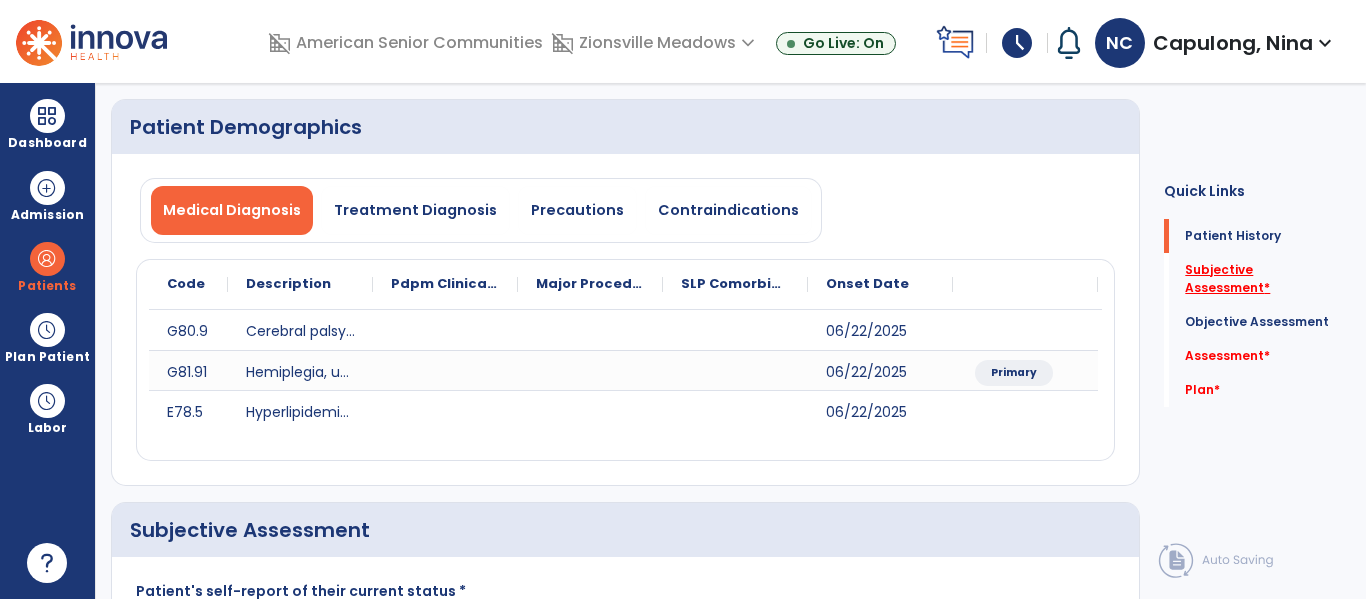 click on "Subjective Assessment   *" 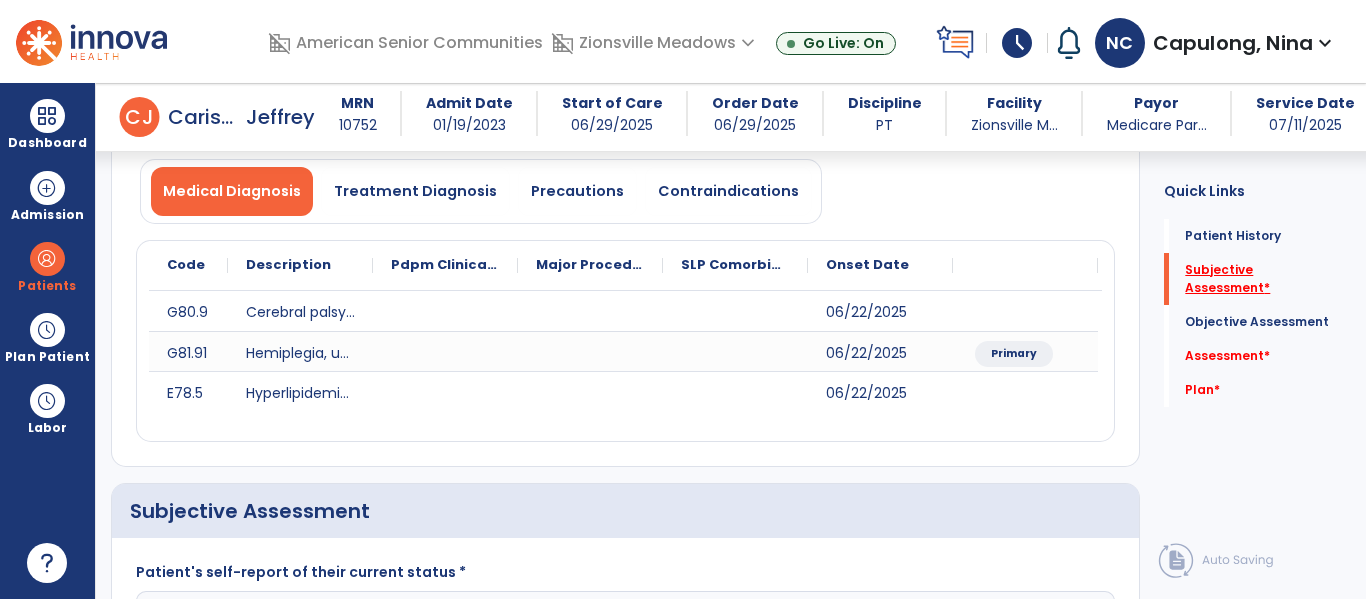 scroll, scrollTop: 396, scrollLeft: 0, axis: vertical 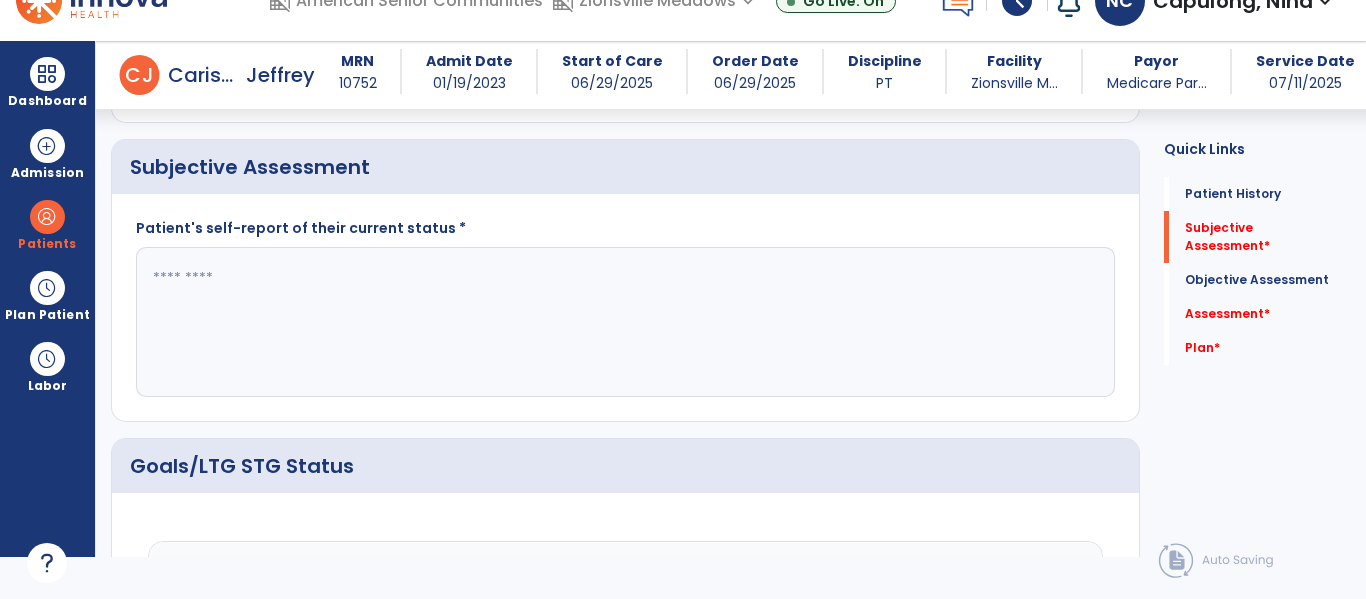 click 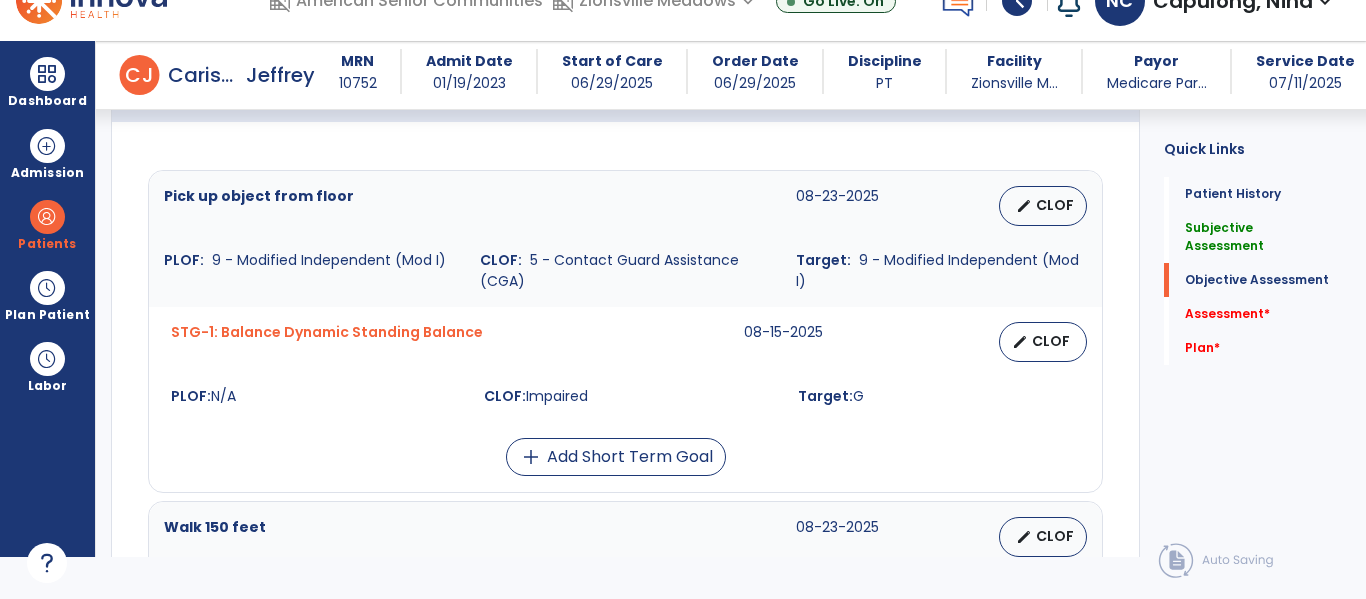 scroll, scrollTop: 810, scrollLeft: 0, axis: vertical 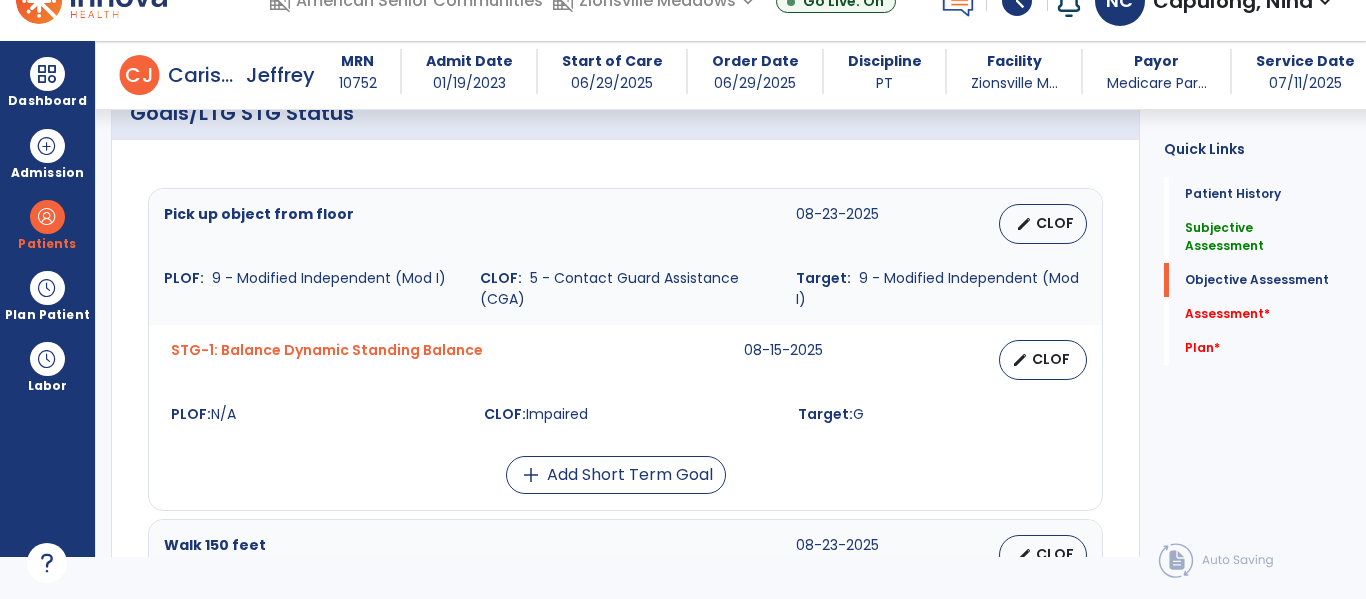 type on "**********" 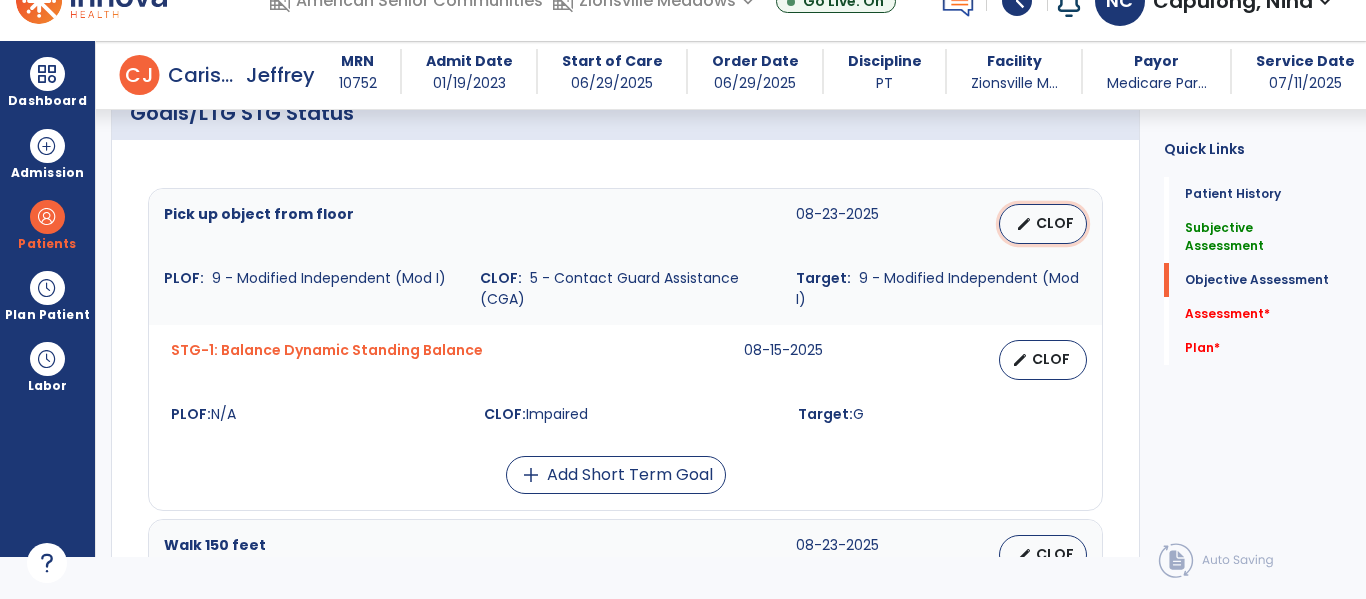 click on "CLOF" at bounding box center [1055, 223] 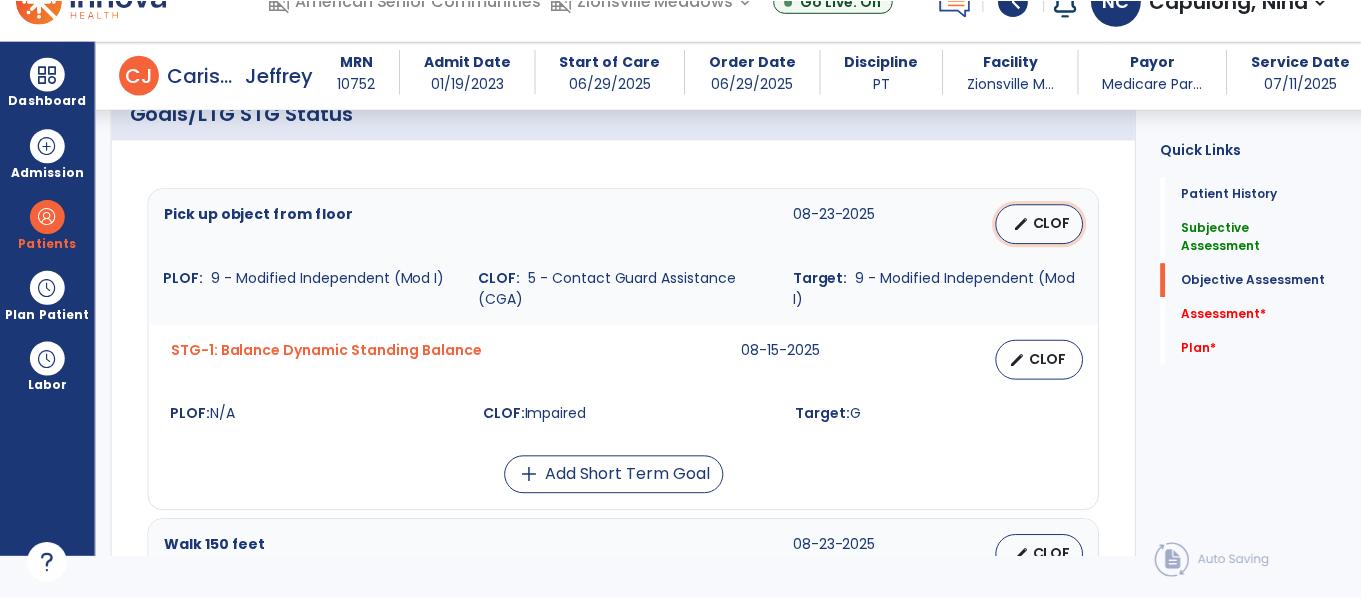 scroll, scrollTop: 0, scrollLeft: 0, axis: both 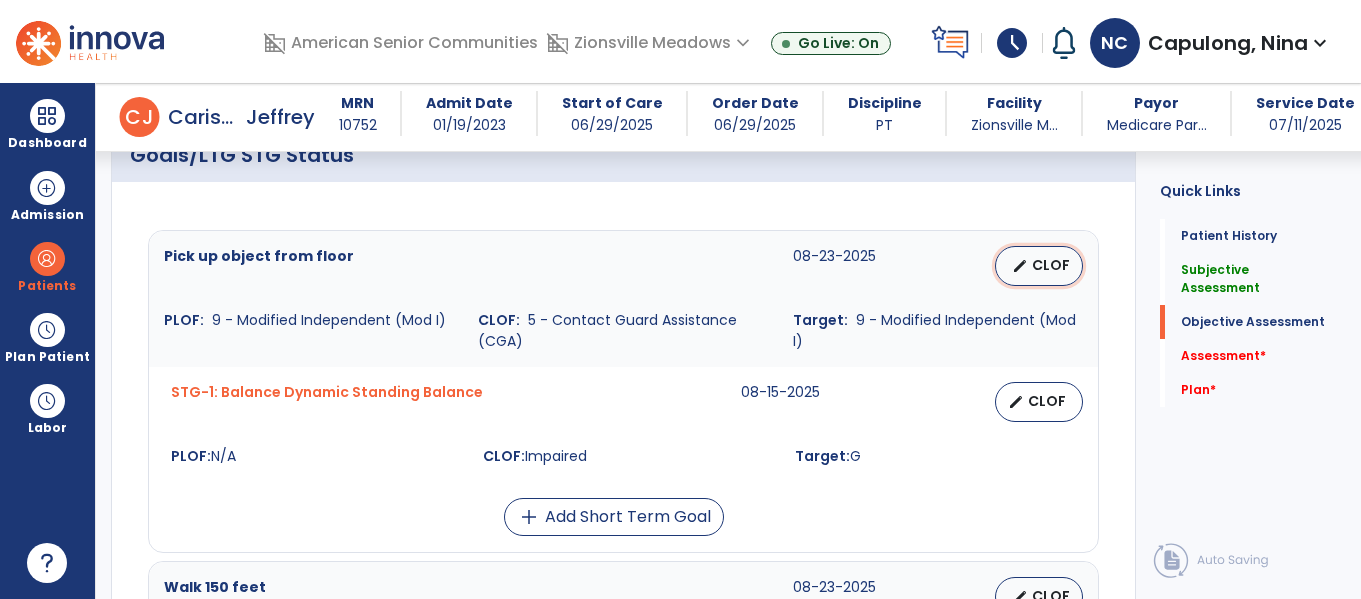 select on "********" 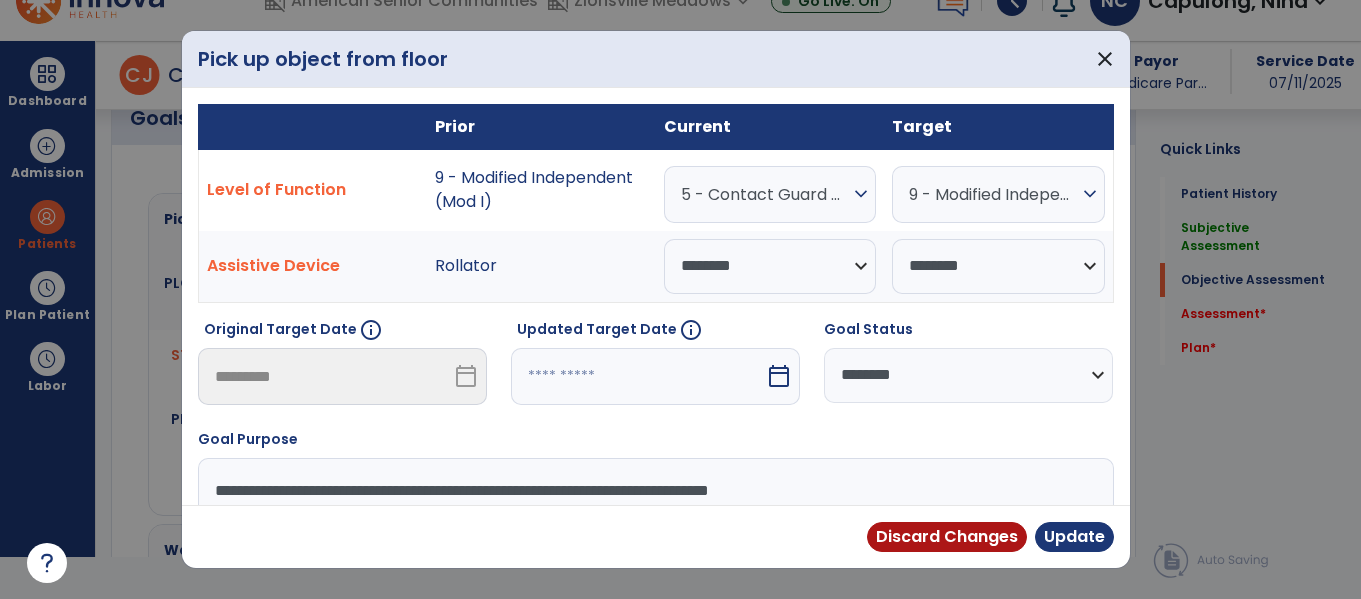scroll, scrollTop: 810, scrollLeft: 0, axis: vertical 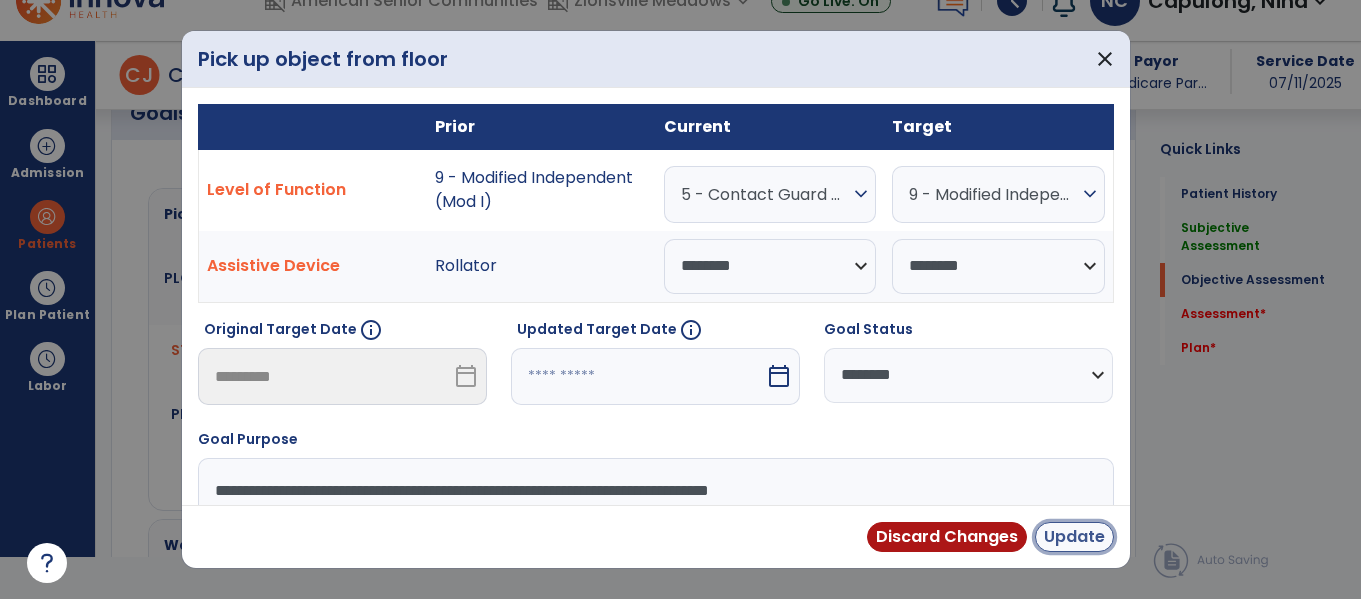 click on "Update" at bounding box center [1074, 537] 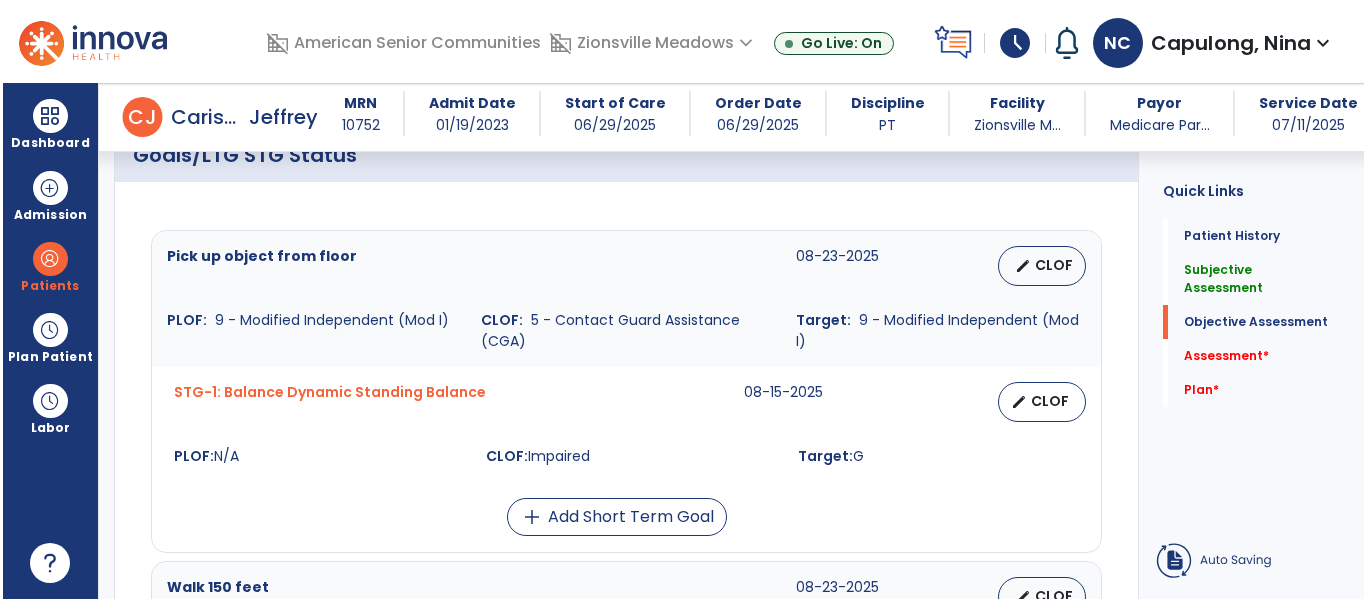 scroll, scrollTop: 42, scrollLeft: 0, axis: vertical 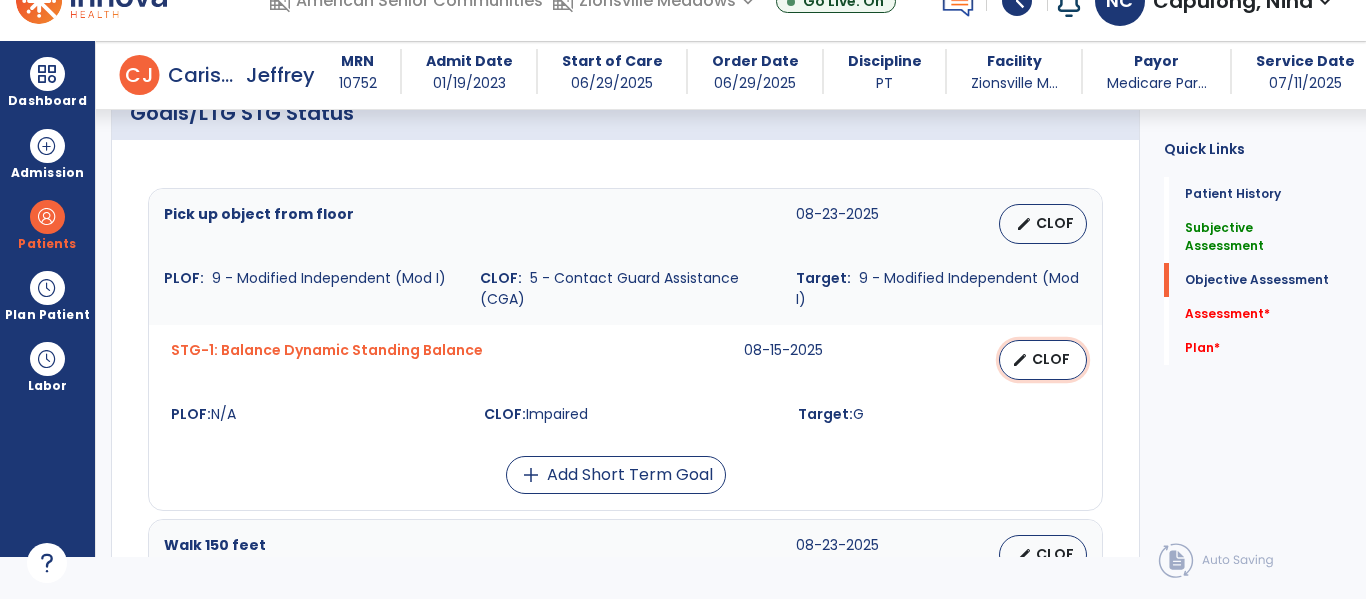 click on "CLOF" at bounding box center [1051, 359] 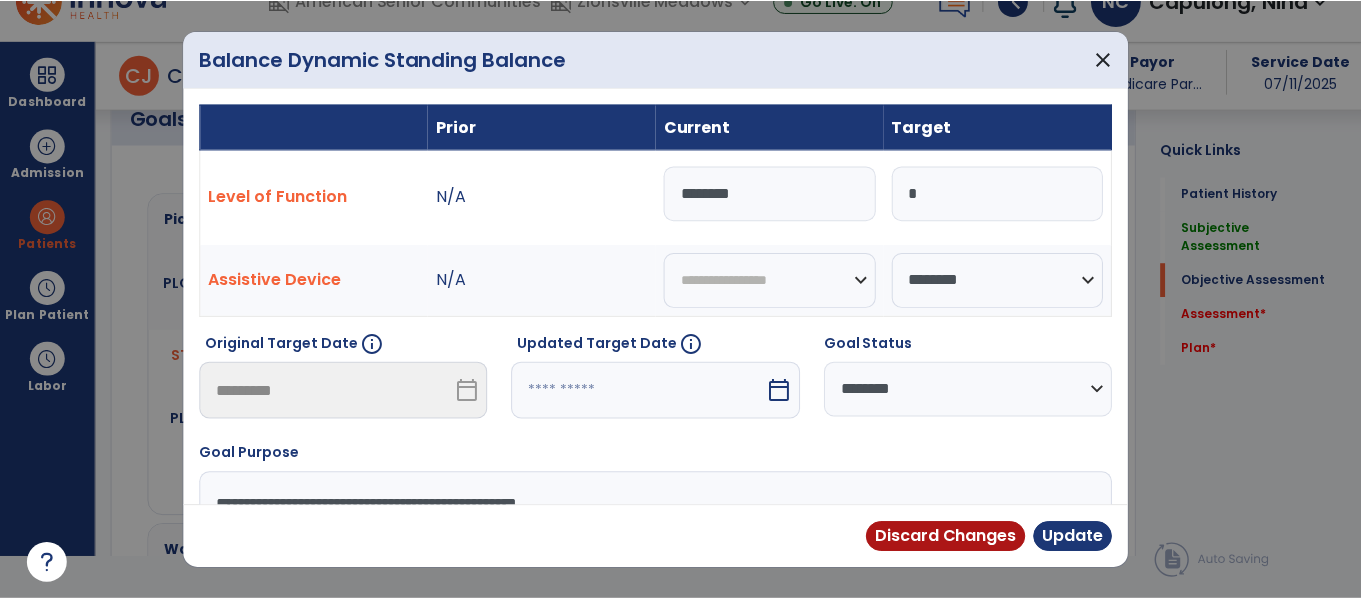 scroll, scrollTop: 0, scrollLeft: 0, axis: both 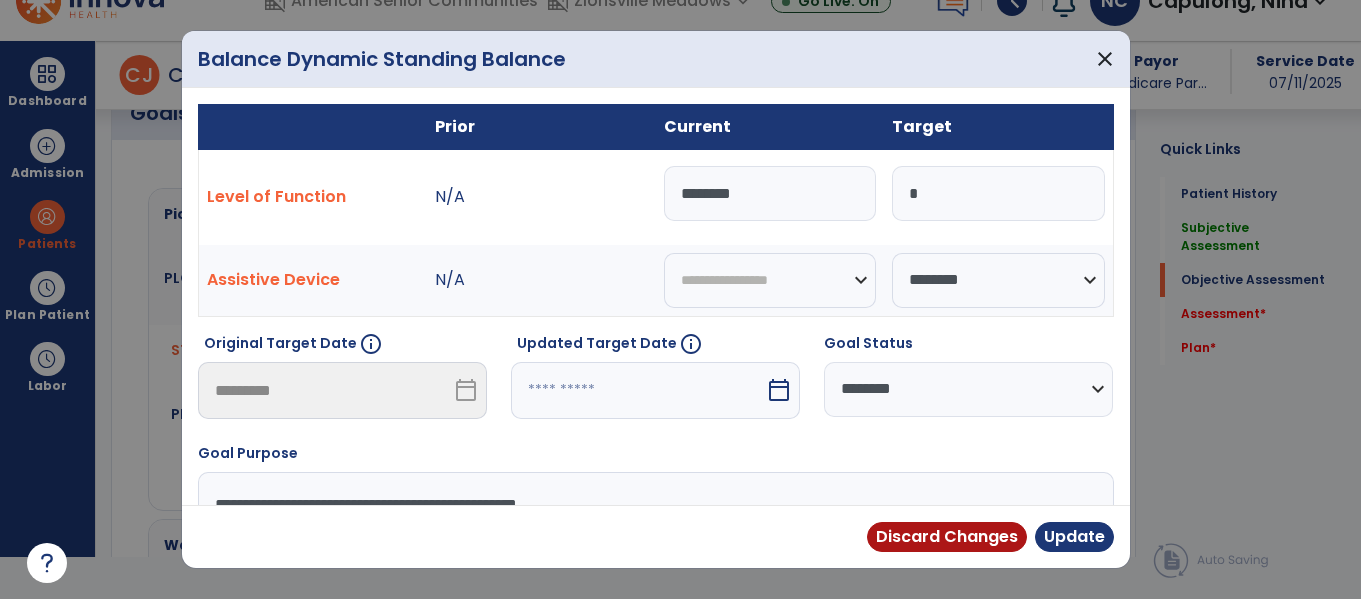 click on "********" at bounding box center [770, 193] 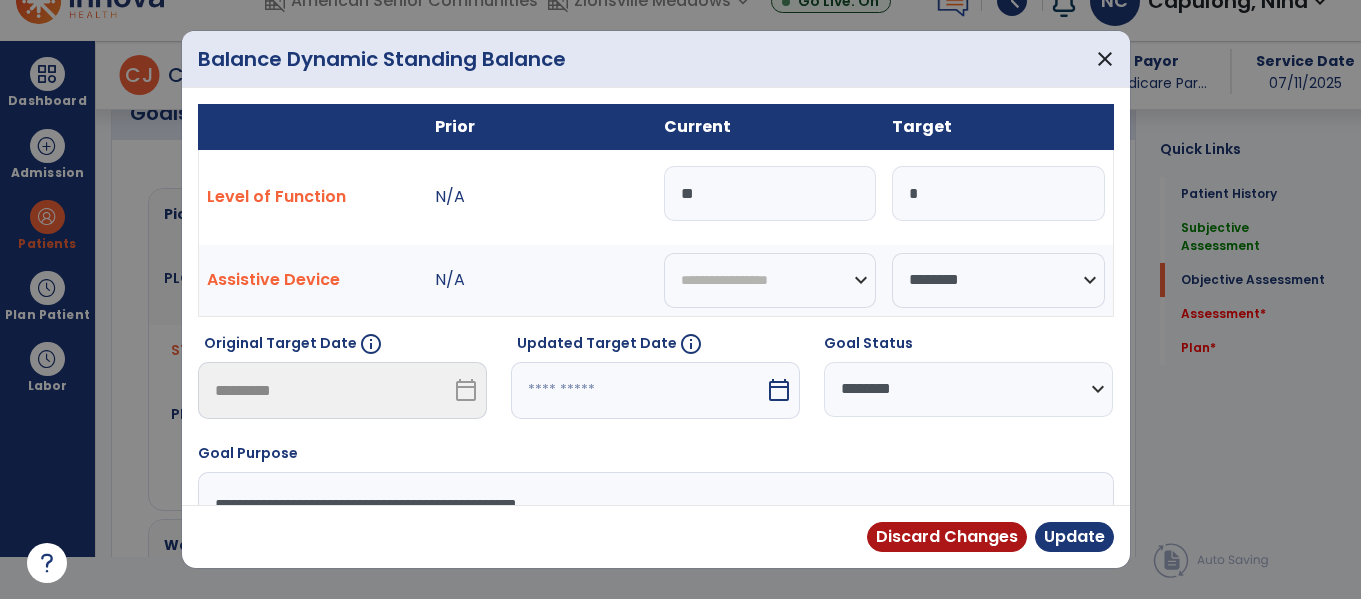 type on "*" 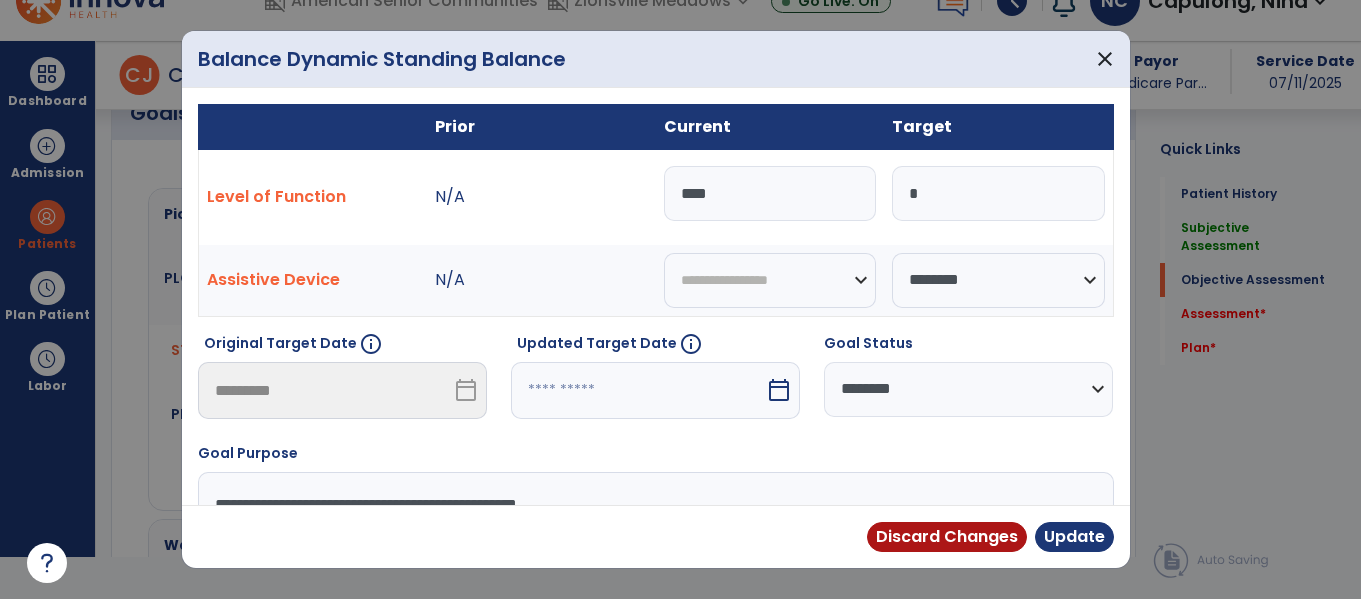 type on "****" 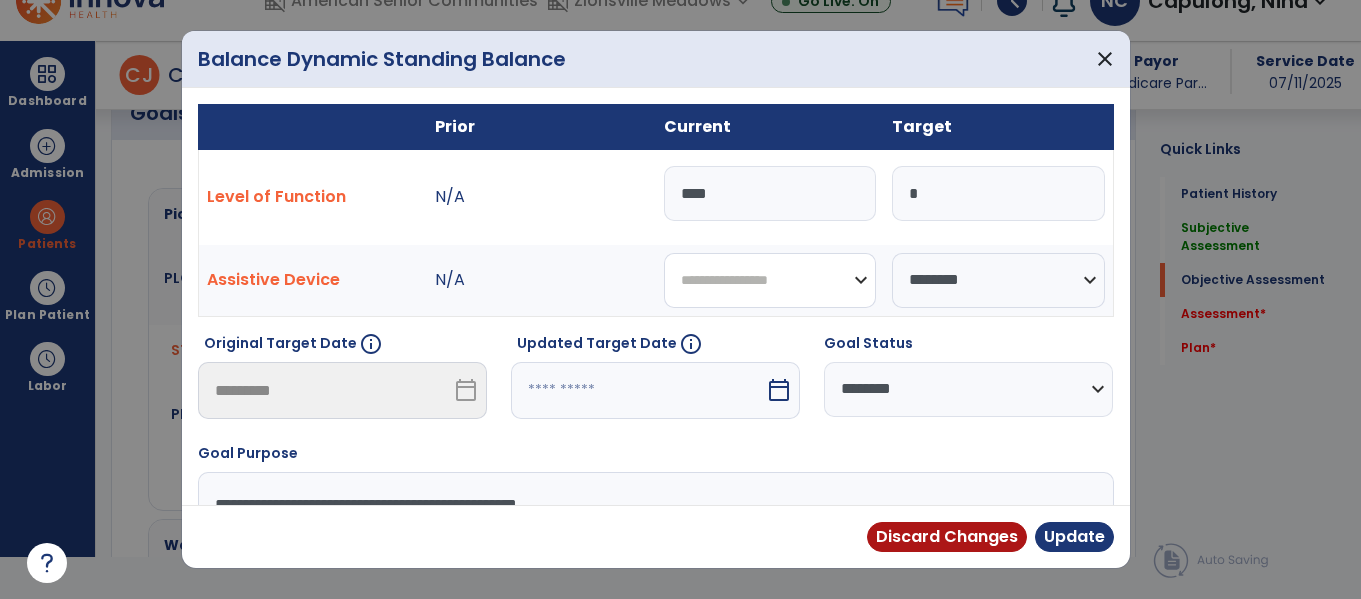 click on "**********" at bounding box center [770, 280] 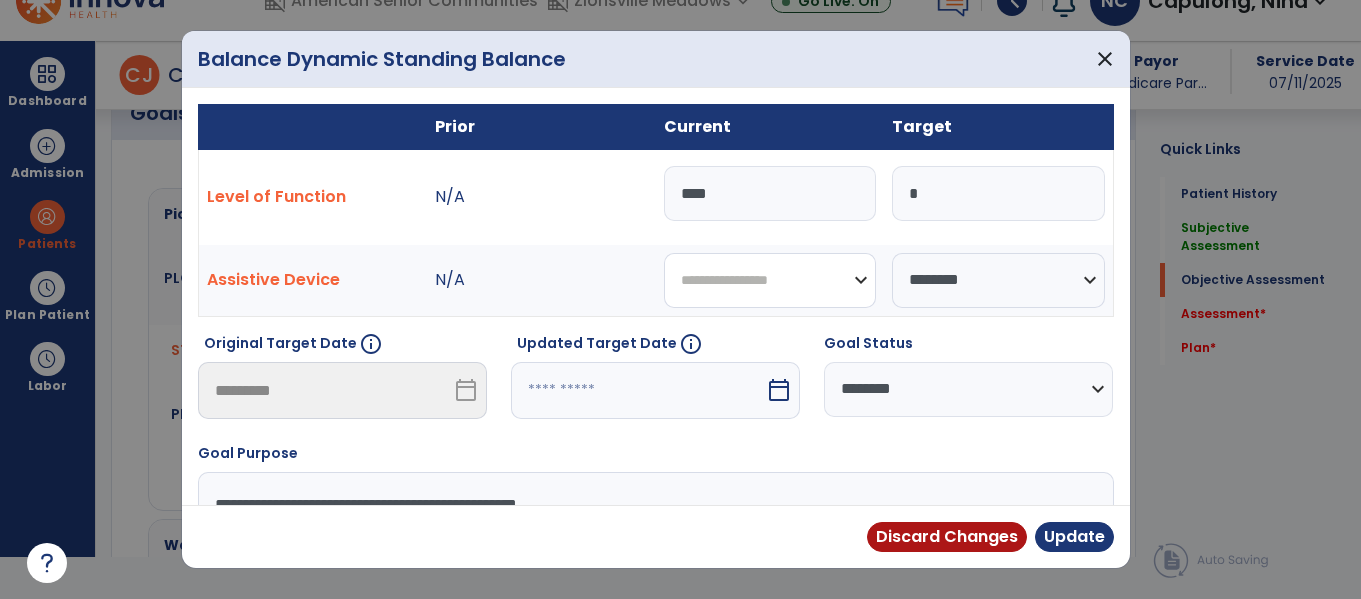 select on "********" 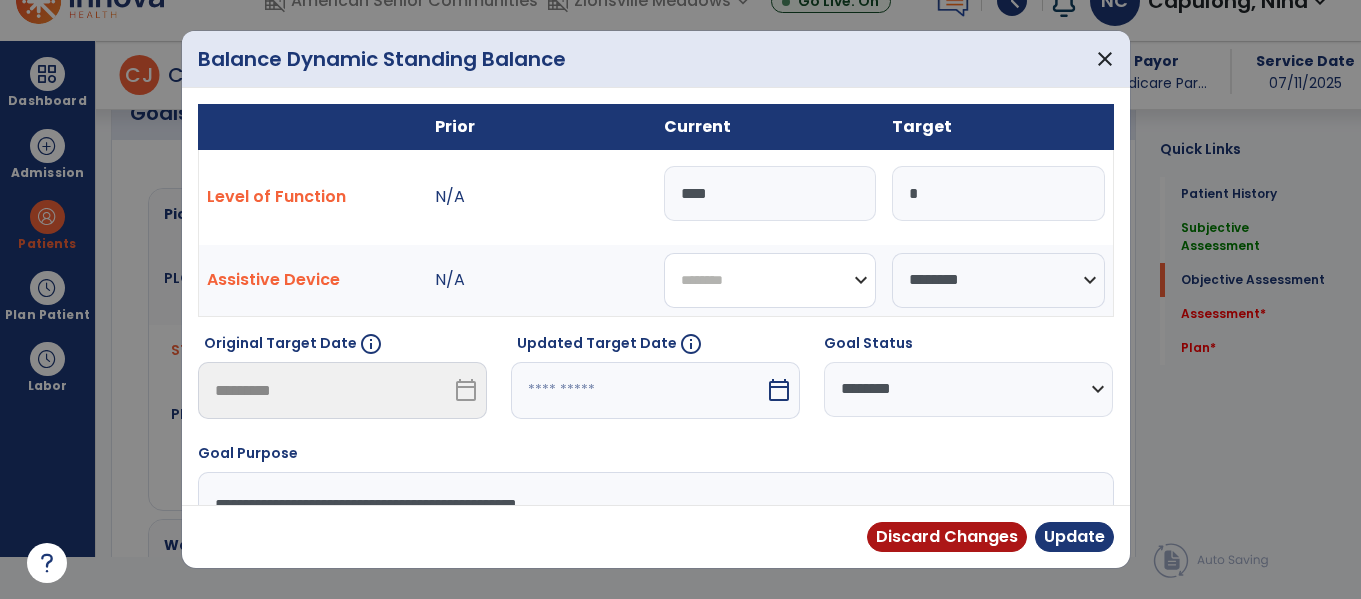 click on "**********" at bounding box center [770, 280] 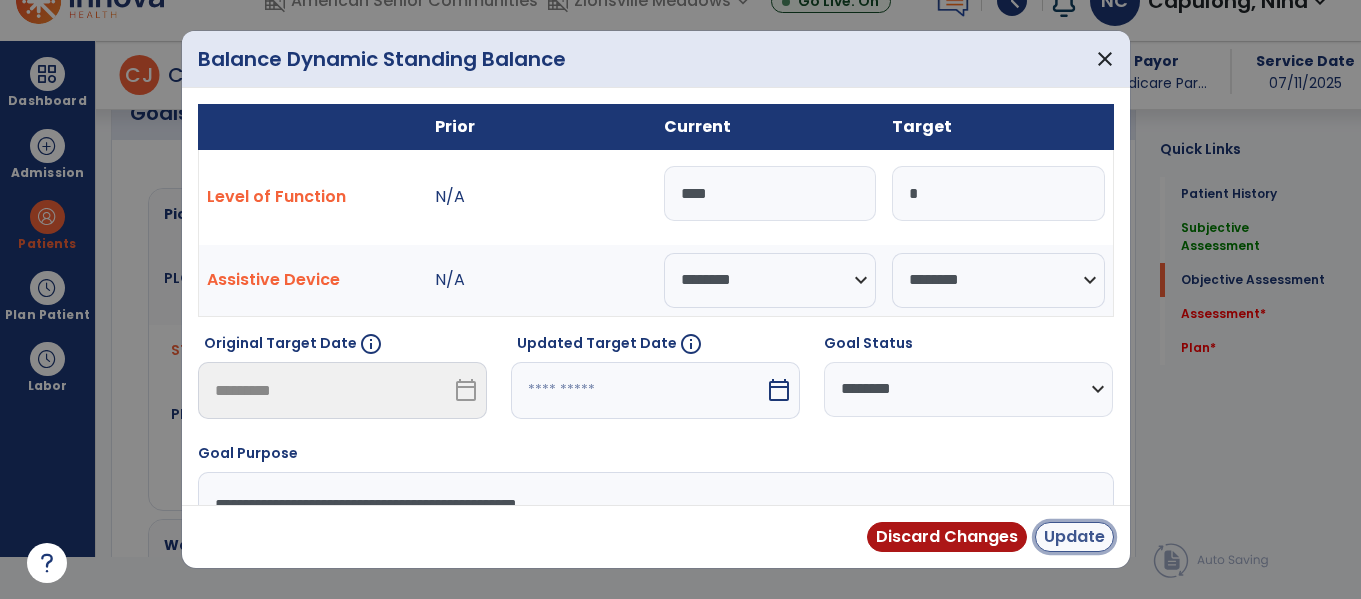 click on "Update" at bounding box center (1074, 537) 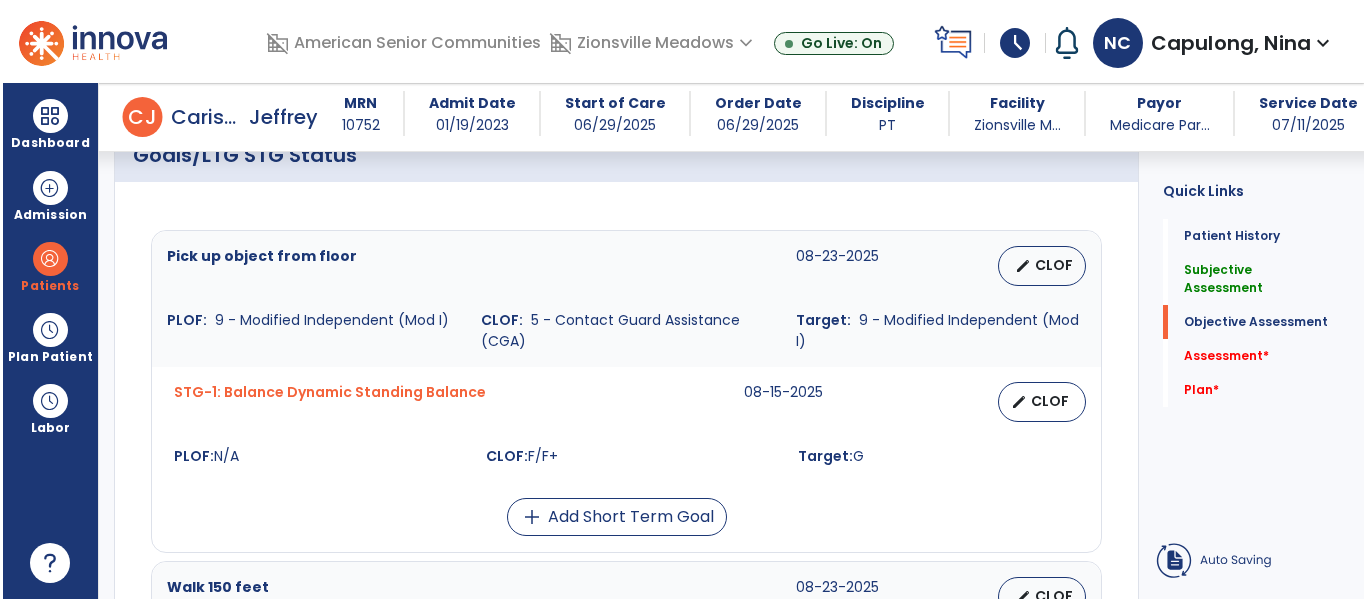 scroll, scrollTop: 42, scrollLeft: 0, axis: vertical 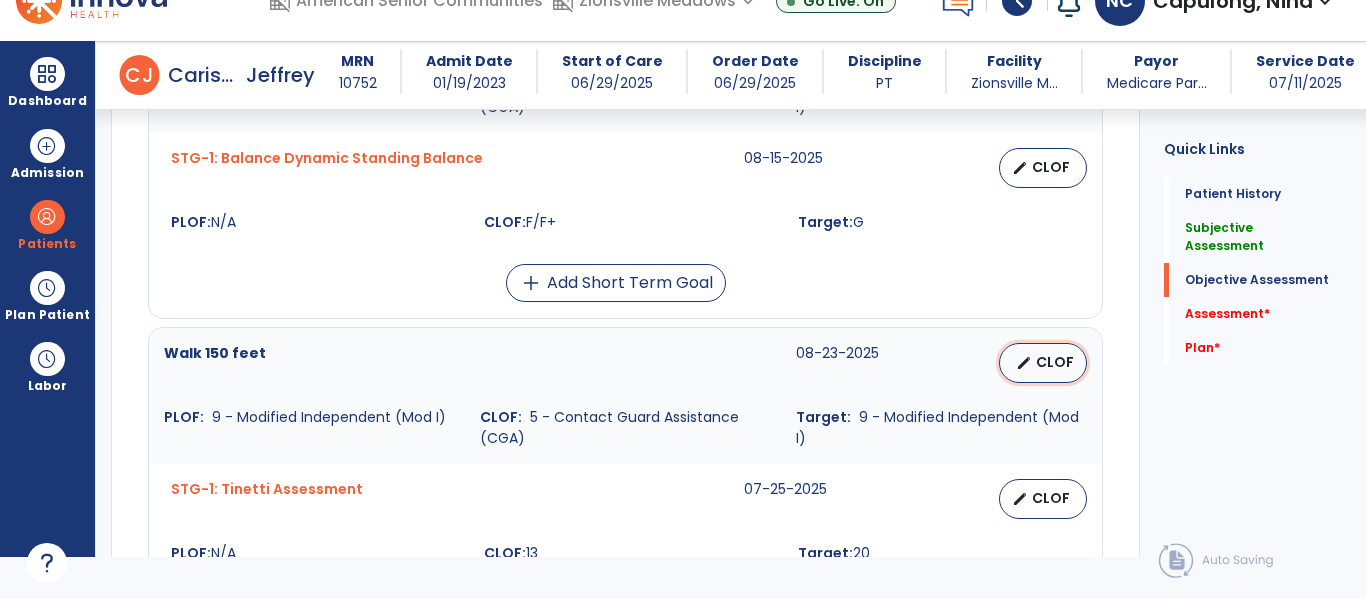 click on "CLOF" at bounding box center [1055, 362] 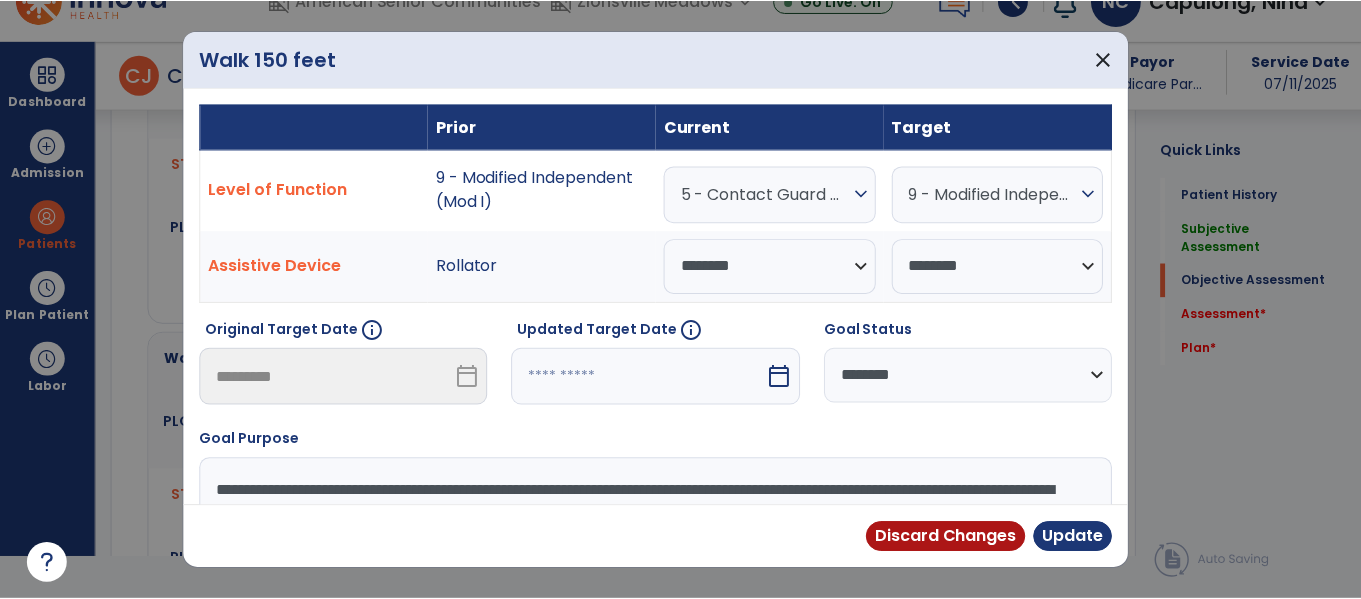 scroll, scrollTop: 0, scrollLeft: 0, axis: both 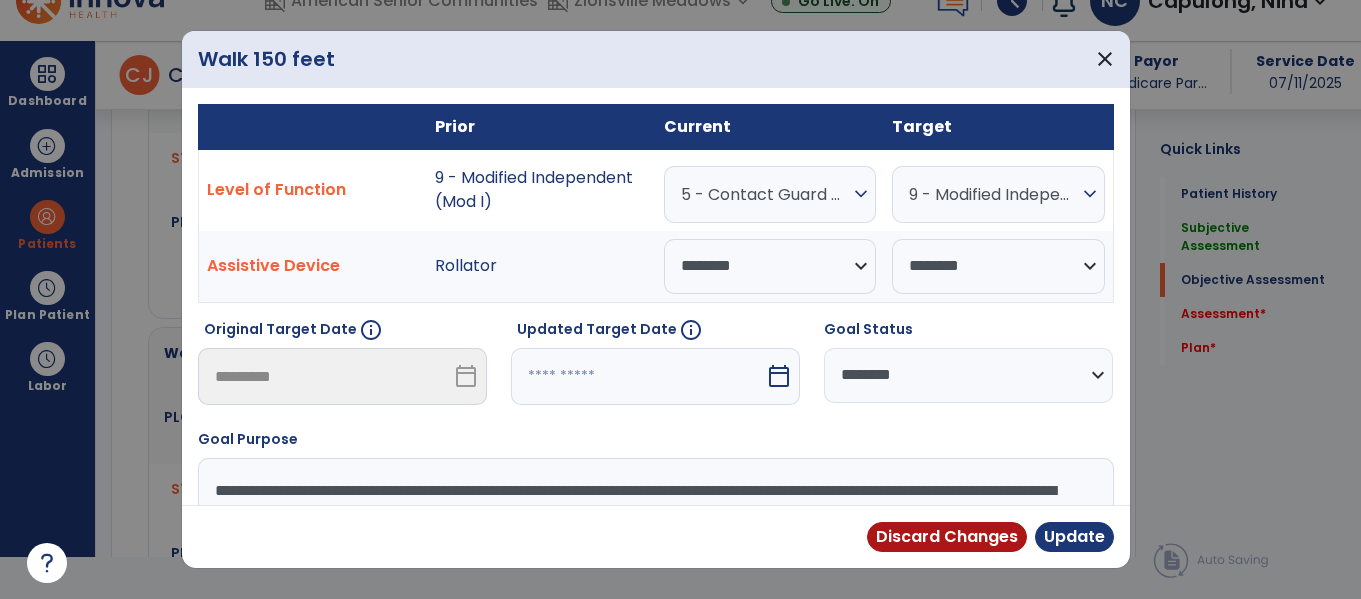 click on "5 - Contact Guard Assistance (CGA)" at bounding box center (765, 194) 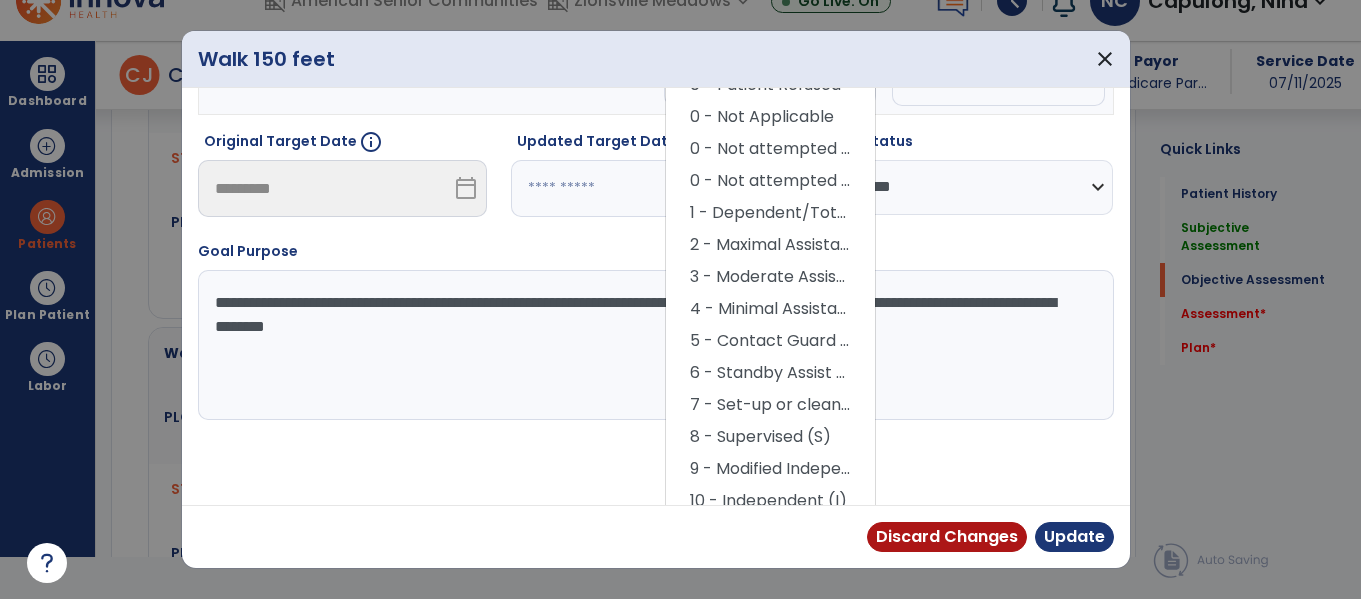 scroll, scrollTop: 188, scrollLeft: 0, axis: vertical 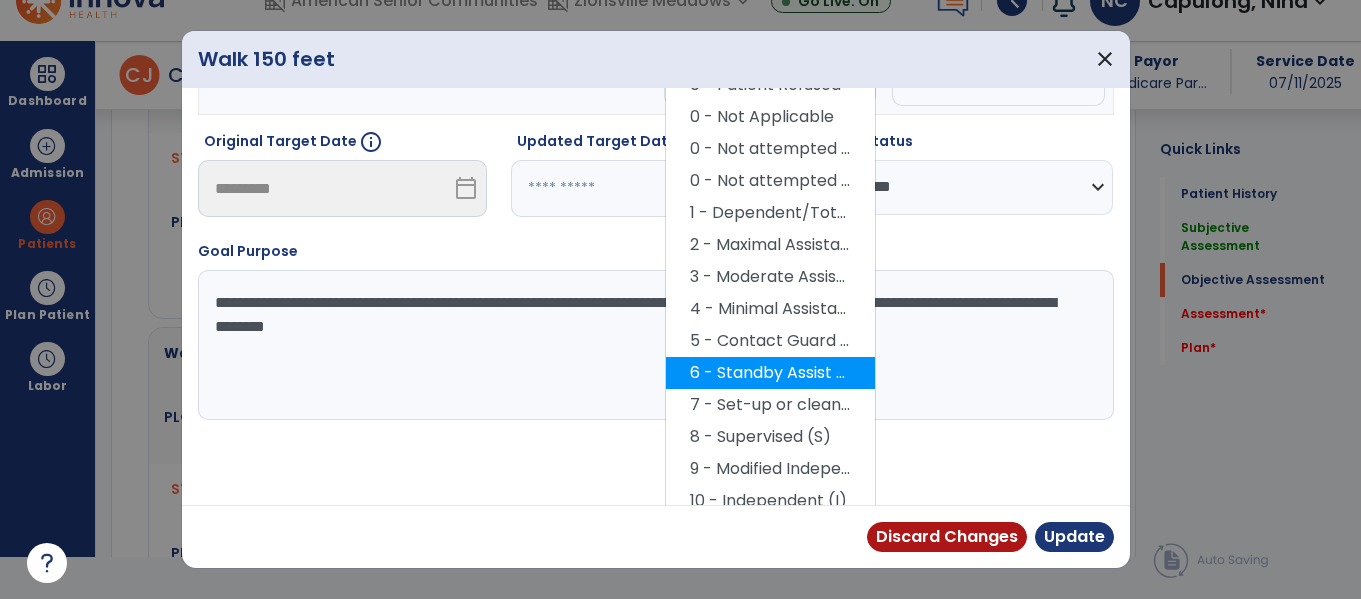 click on "6 - Standby Assist (SBA)" at bounding box center [770, 373] 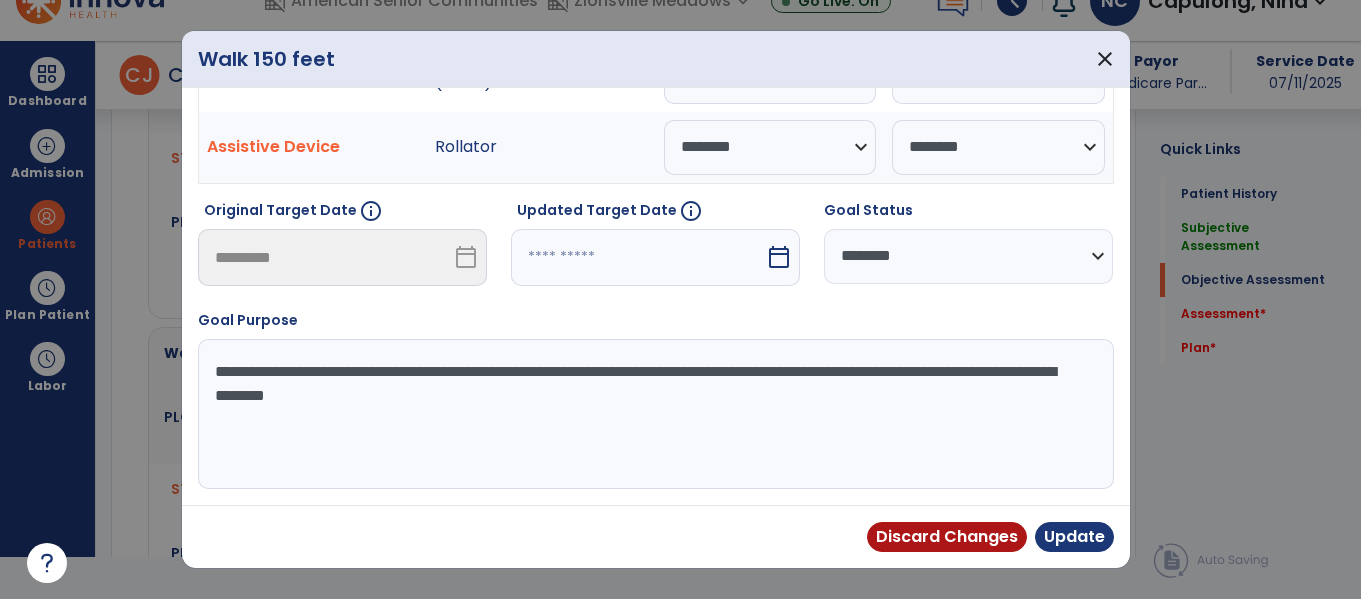 scroll, scrollTop: 119, scrollLeft: 0, axis: vertical 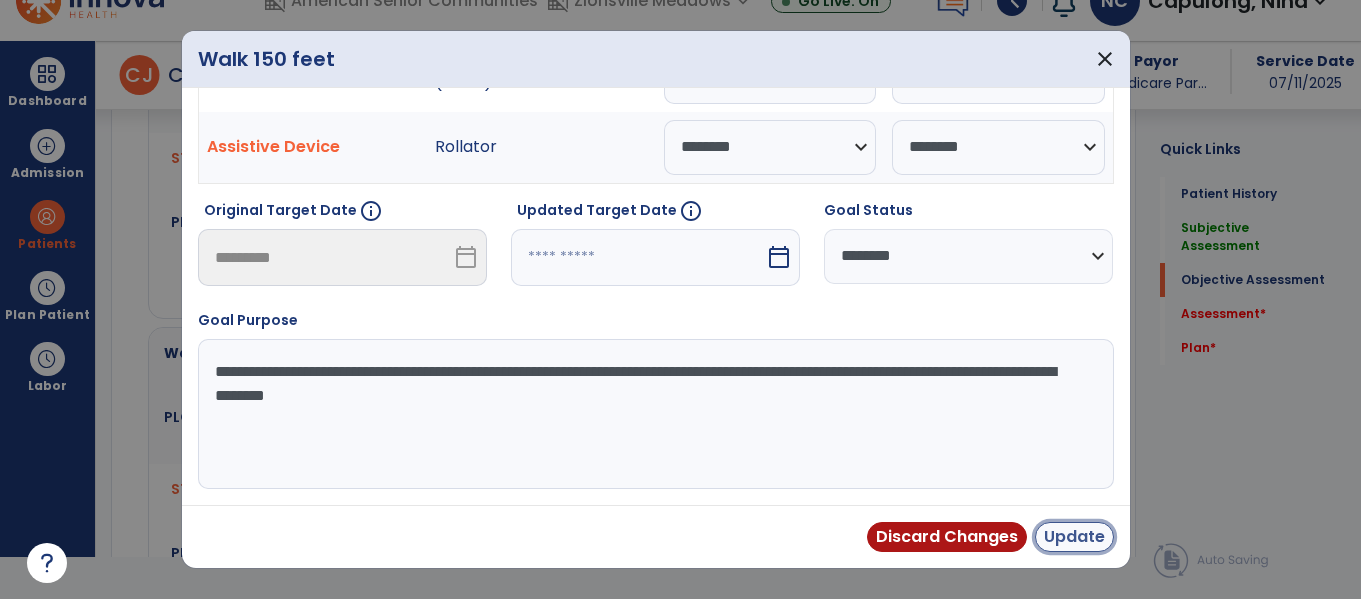 click on "Update" at bounding box center [1074, 537] 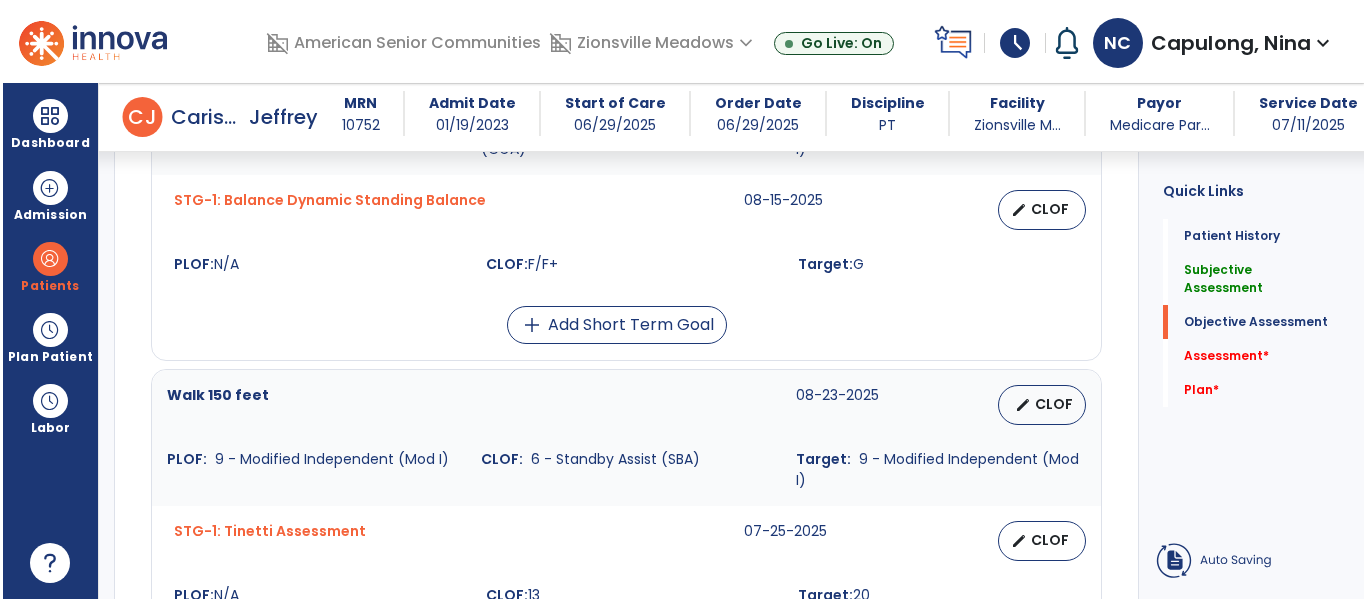 scroll, scrollTop: 42, scrollLeft: 0, axis: vertical 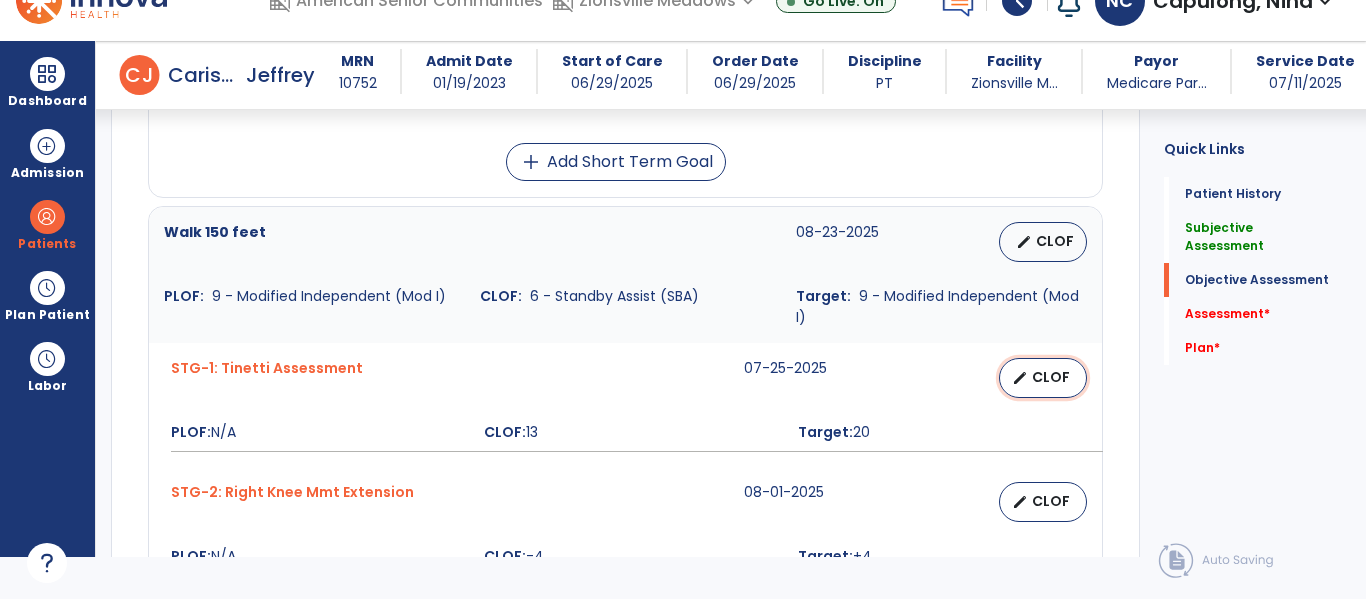 click on "CLOF" at bounding box center (1051, 377) 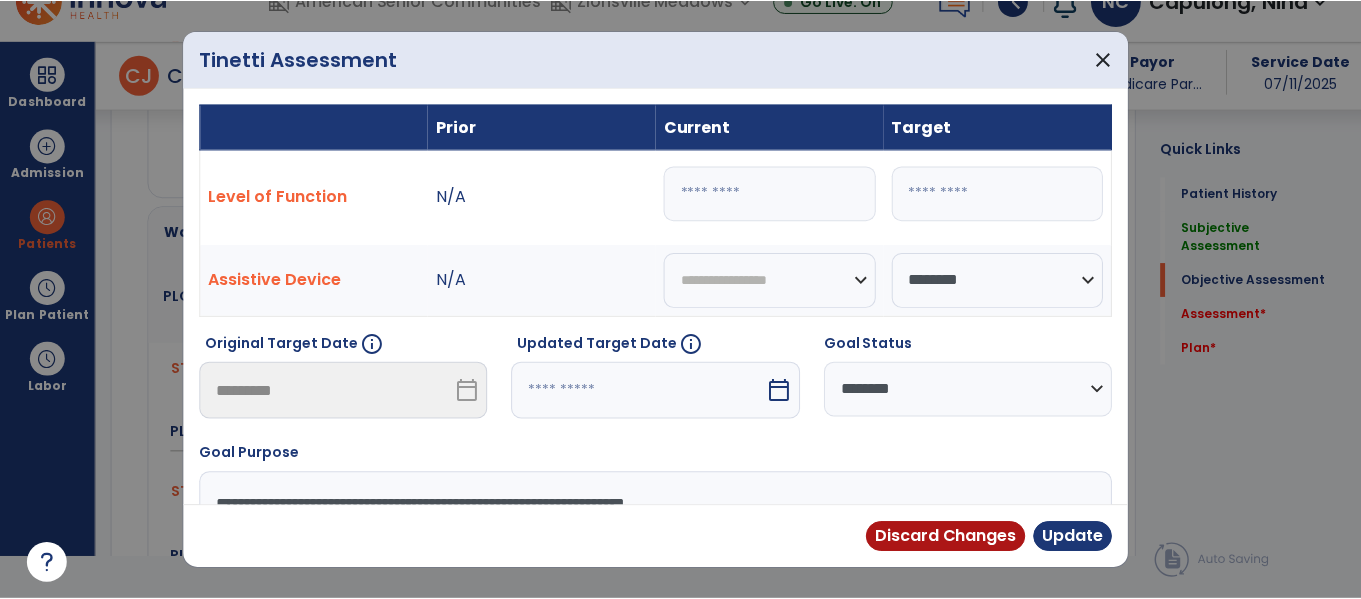 scroll, scrollTop: 0, scrollLeft: 0, axis: both 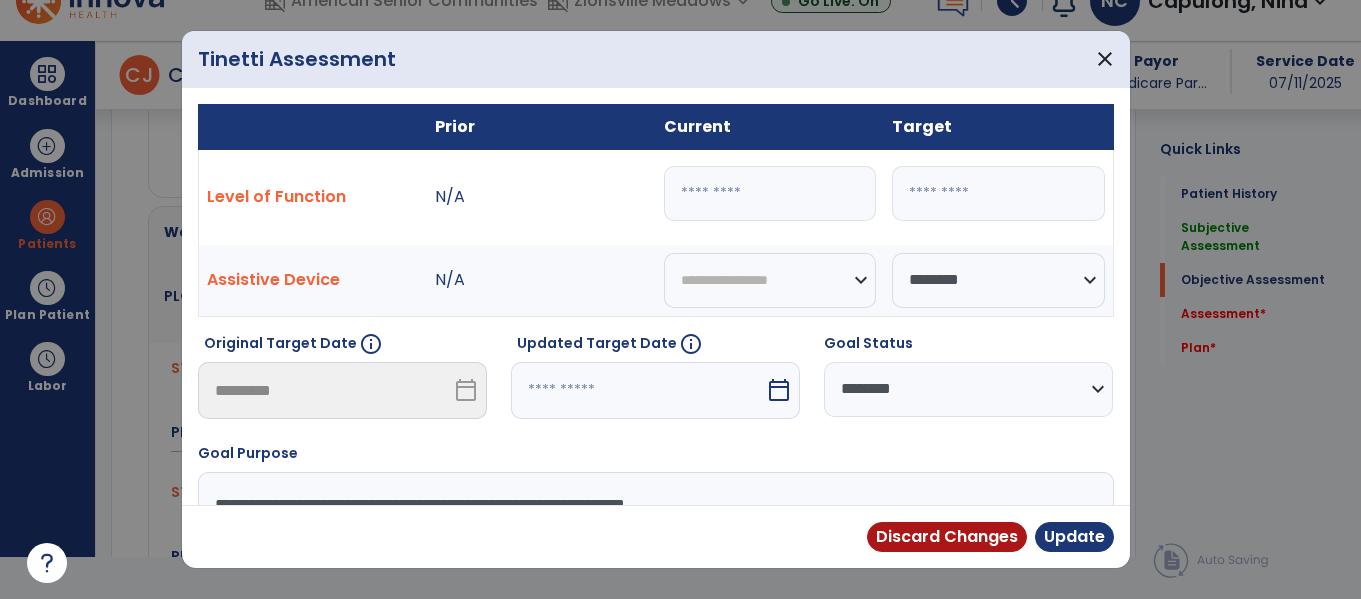 click on "**" at bounding box center (770, 193) 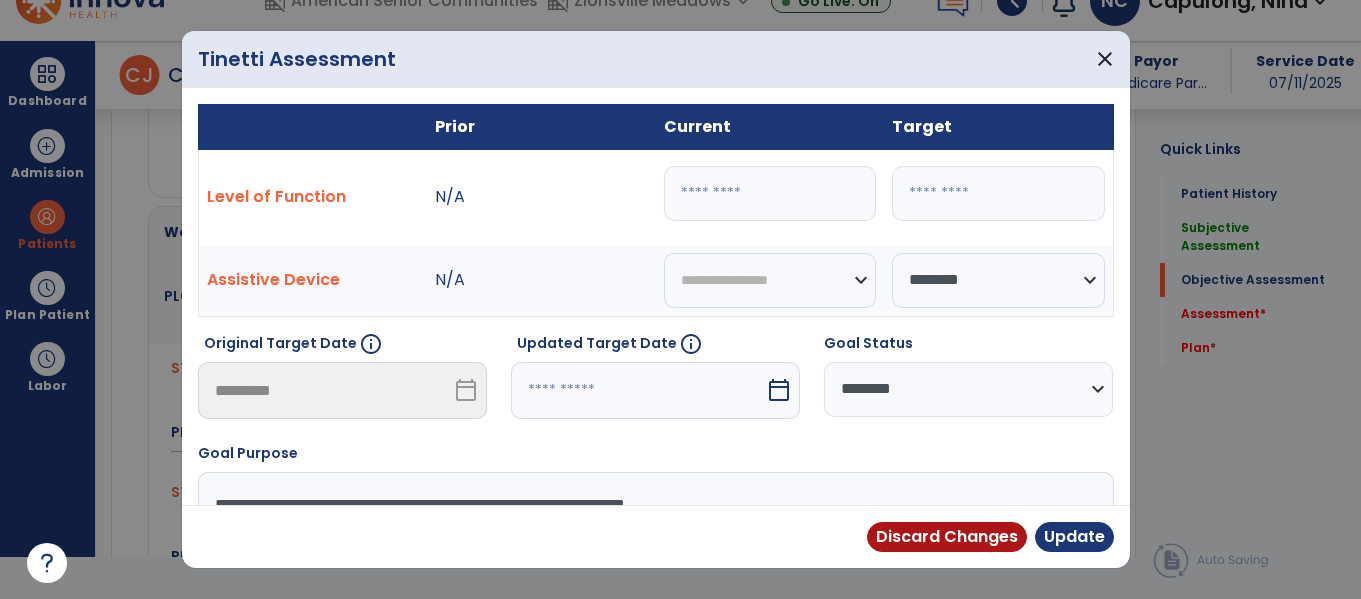 type on "**" 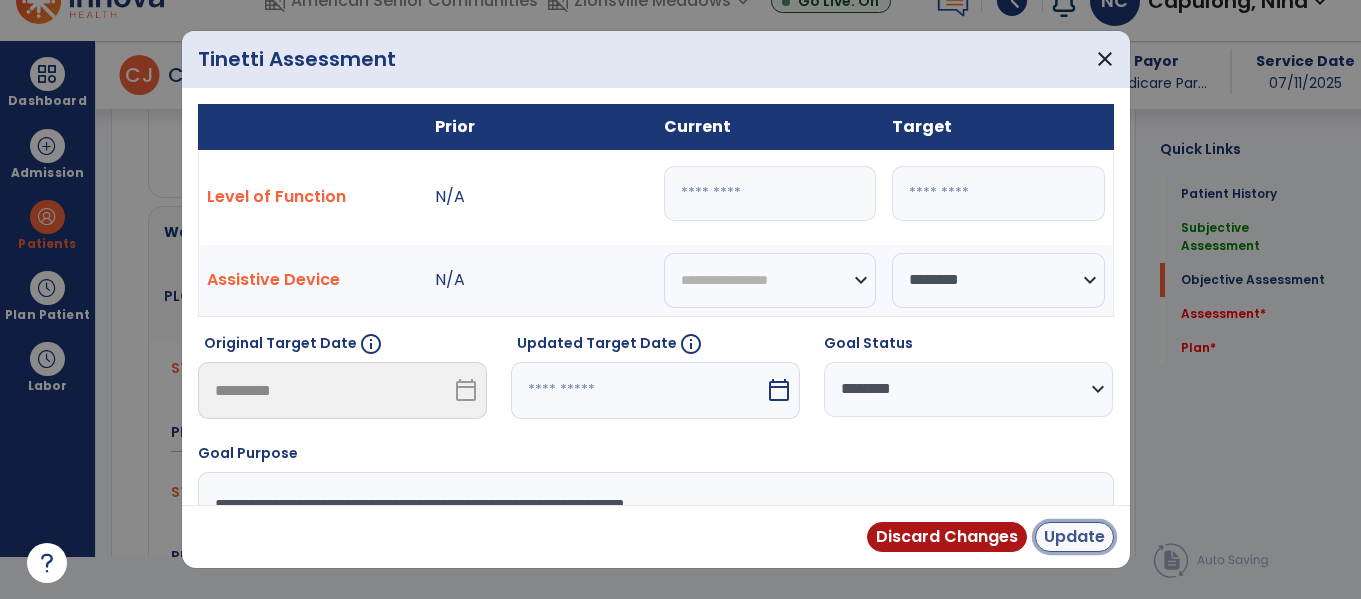 click on "Update" at bounding box center (1074, 537) 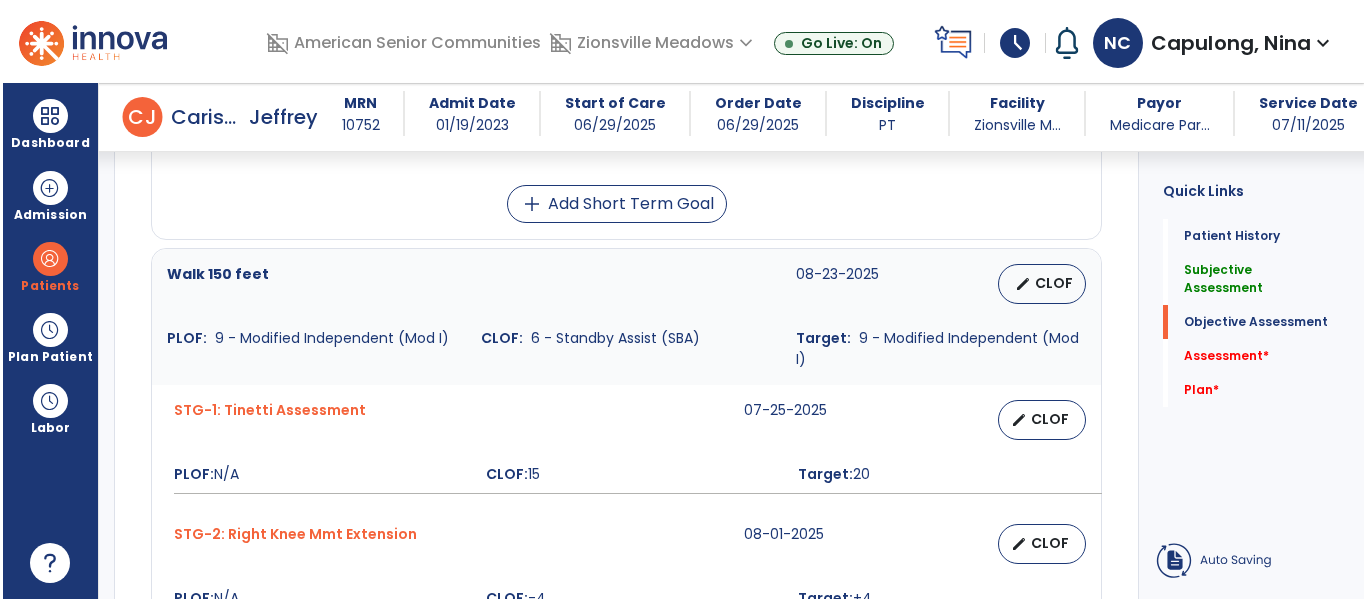 scroll, scrollTop: 42, scrollLeft: 0, axis: vertical 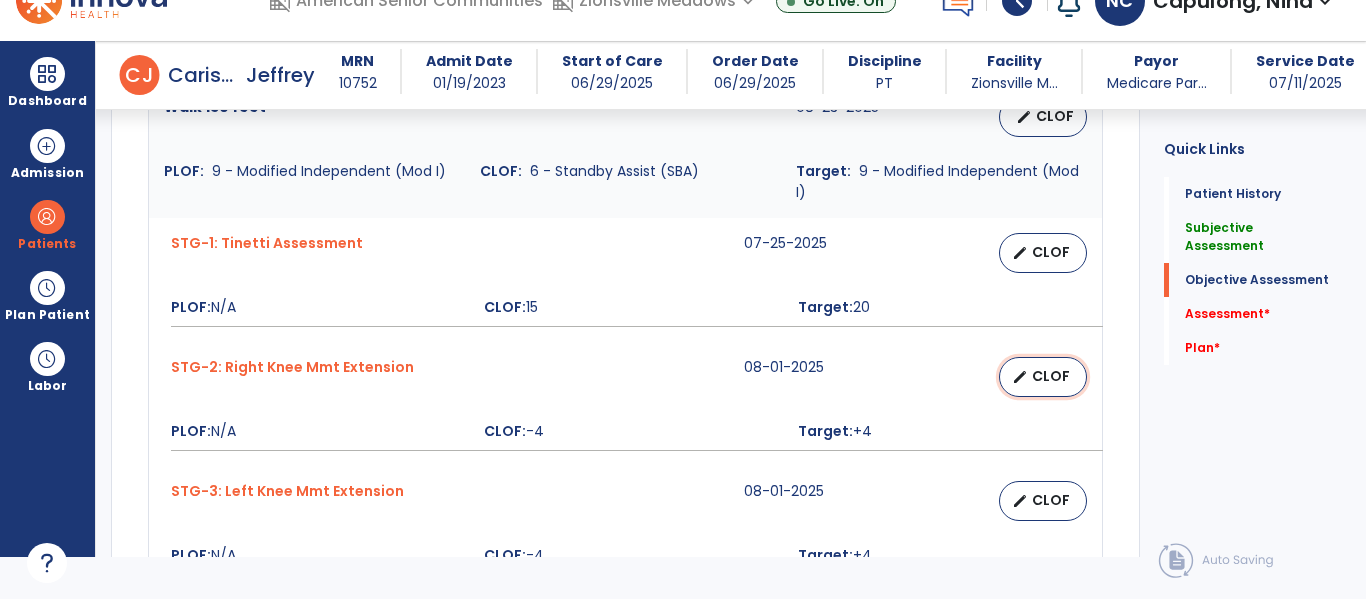 click on "CLOF" at bounding box center (1051, 376) 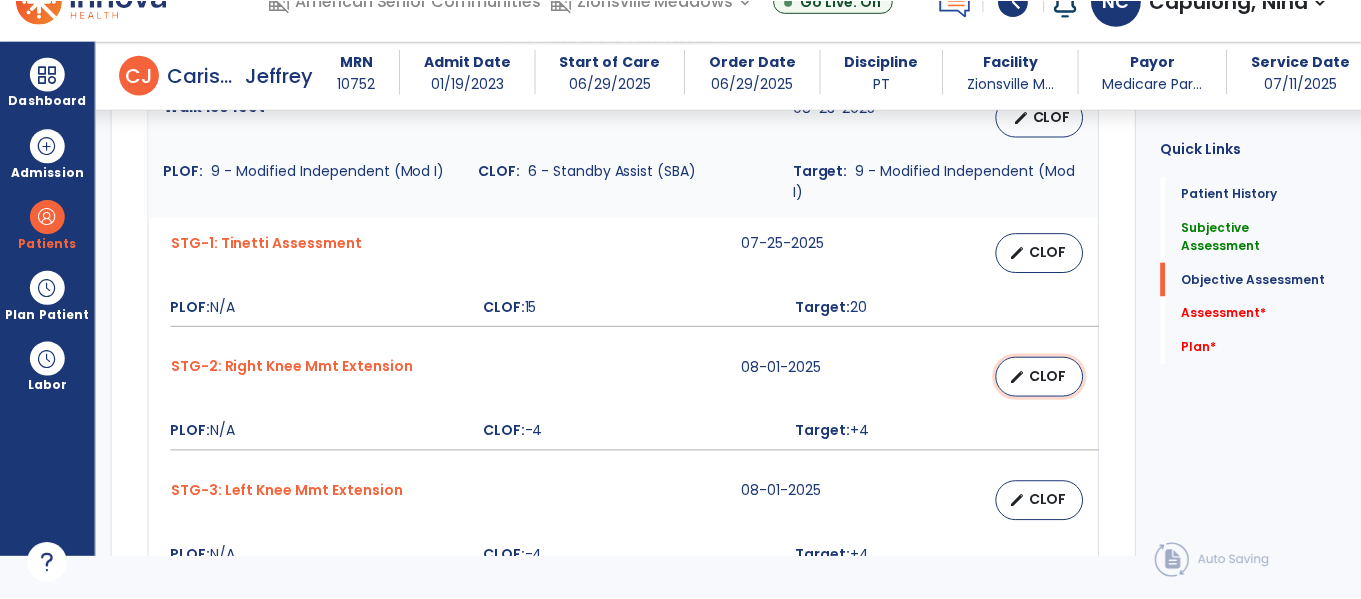 scroll, scrollTop: 0, scrollLeft: 0, axis: both 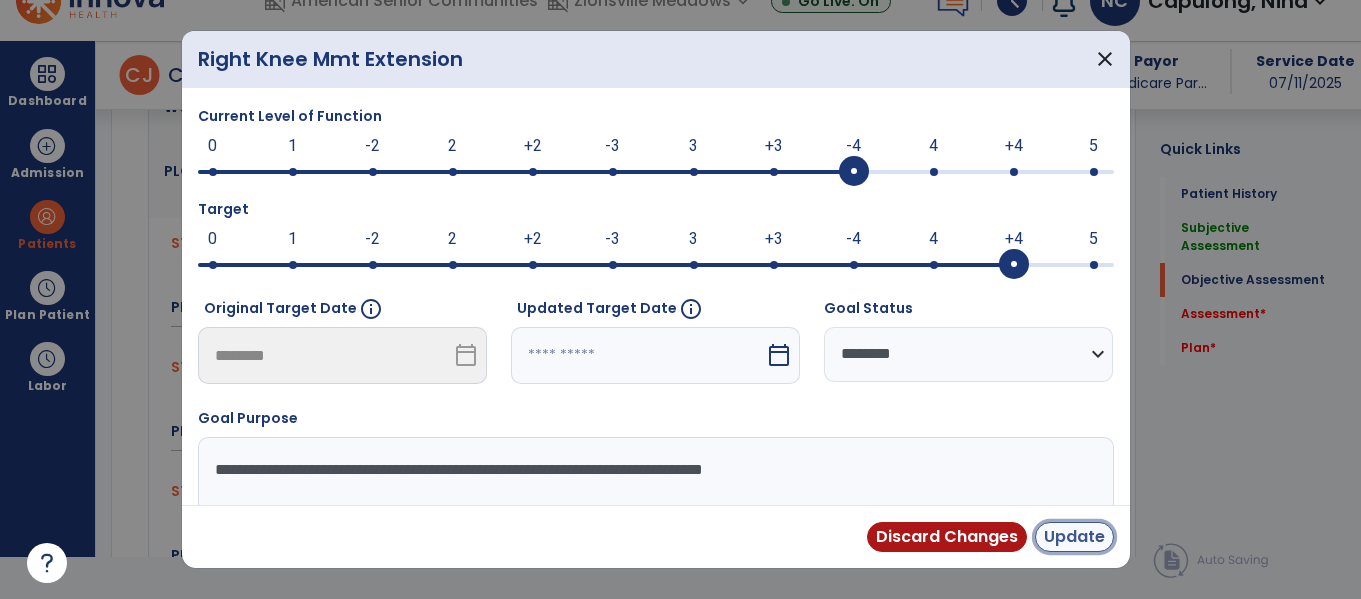 click on "Update" at bounding box center (1074, 537) 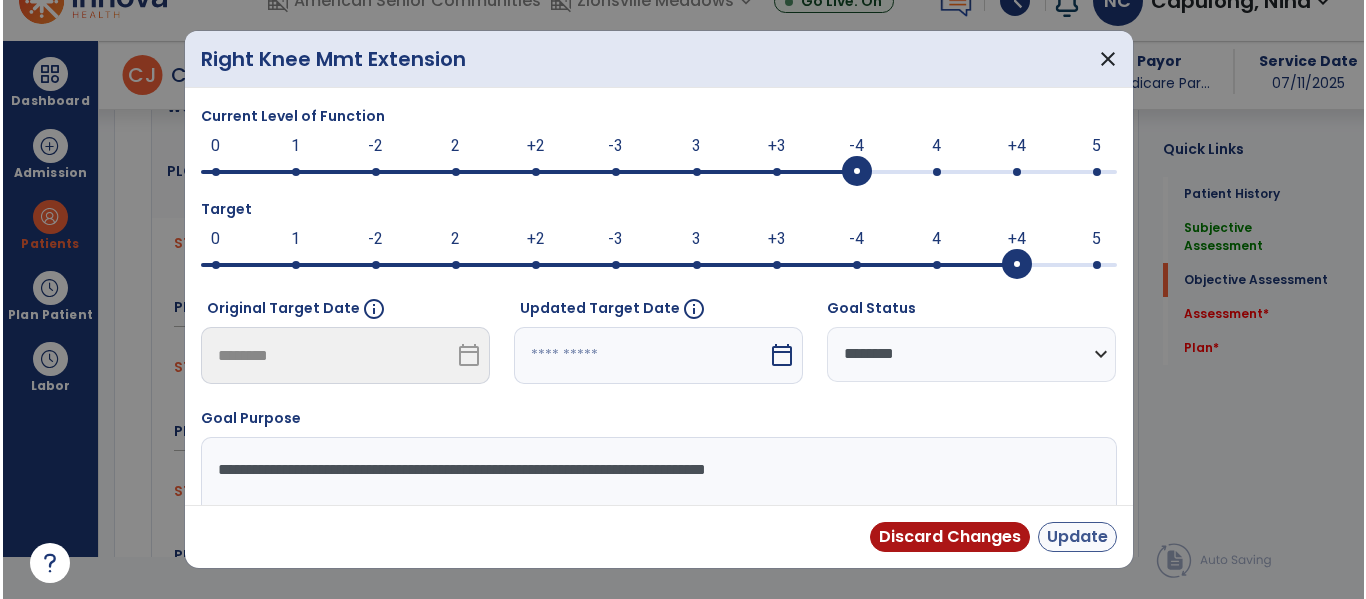 scroll, scrollTop: 42, scrollLeft: 0, axis: vertical 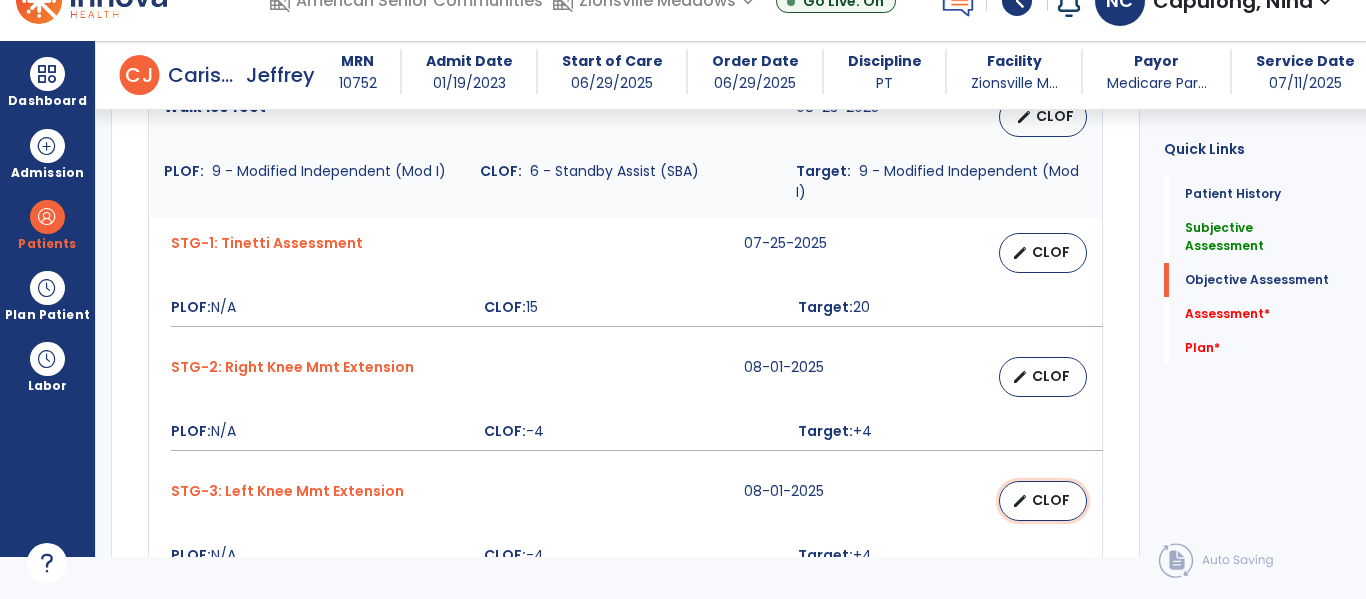 click on "CLOF" at bounding box center (1051, 500) 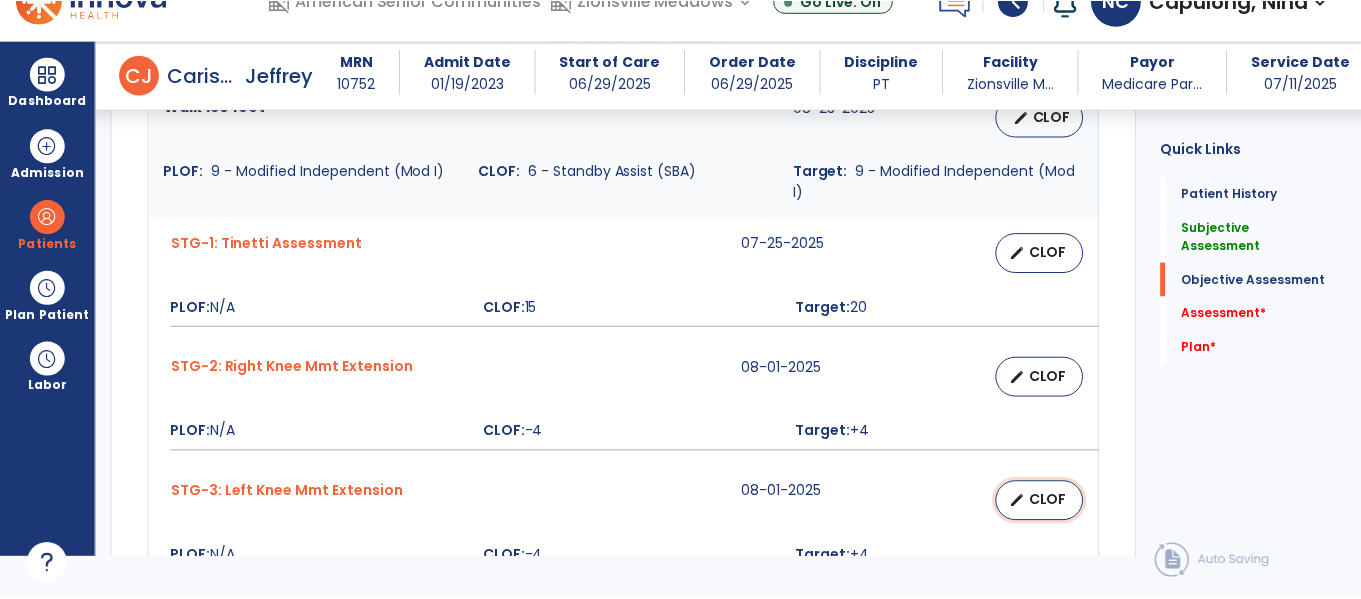 scroll, scrollTop: 0, scrollLeft: 0, axis: both 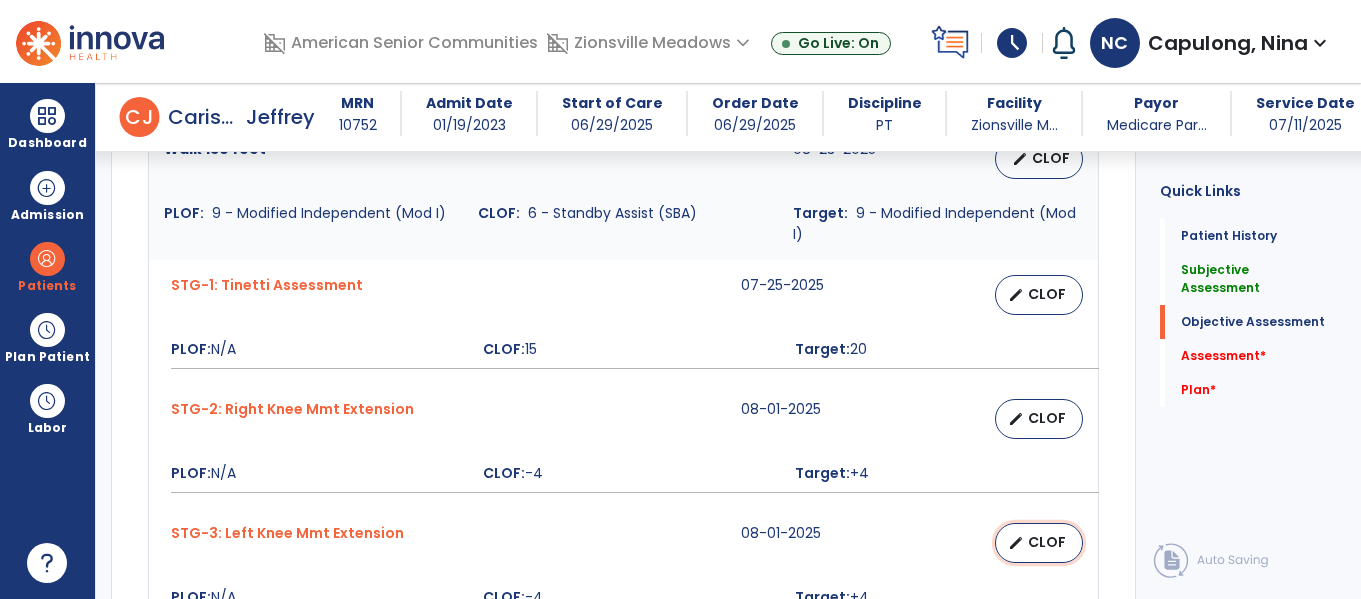 select on "********" 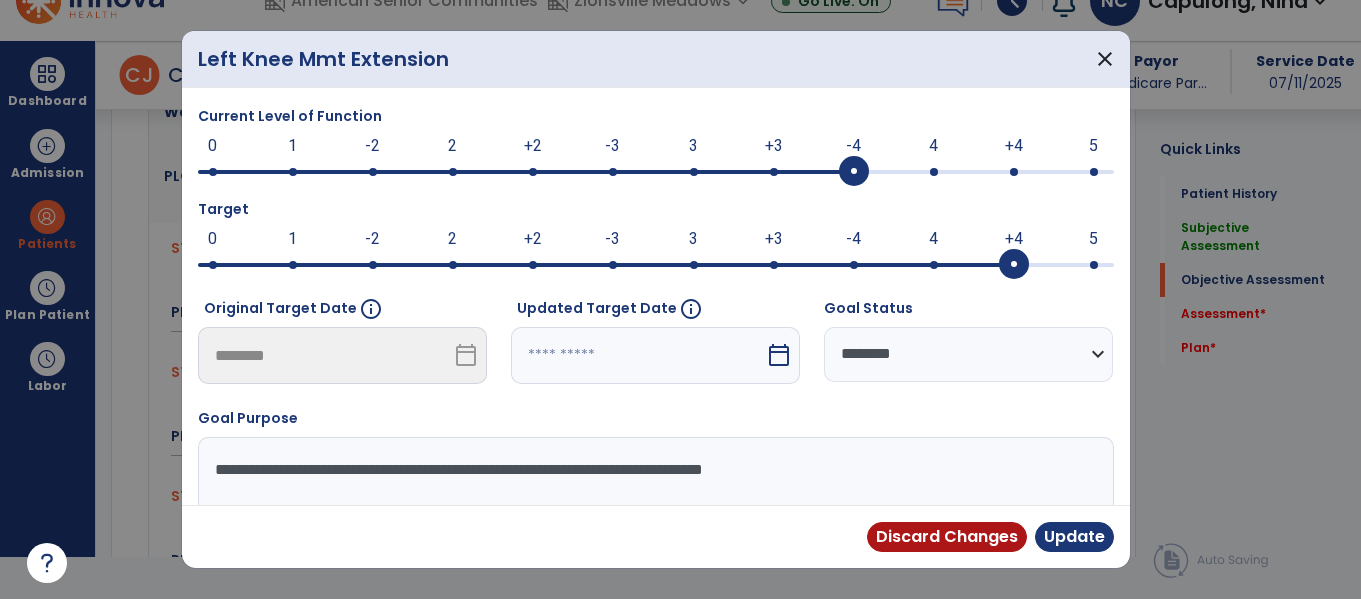 scroll, scrollTop: 1248, scrollLeft: 0, axis: vertical 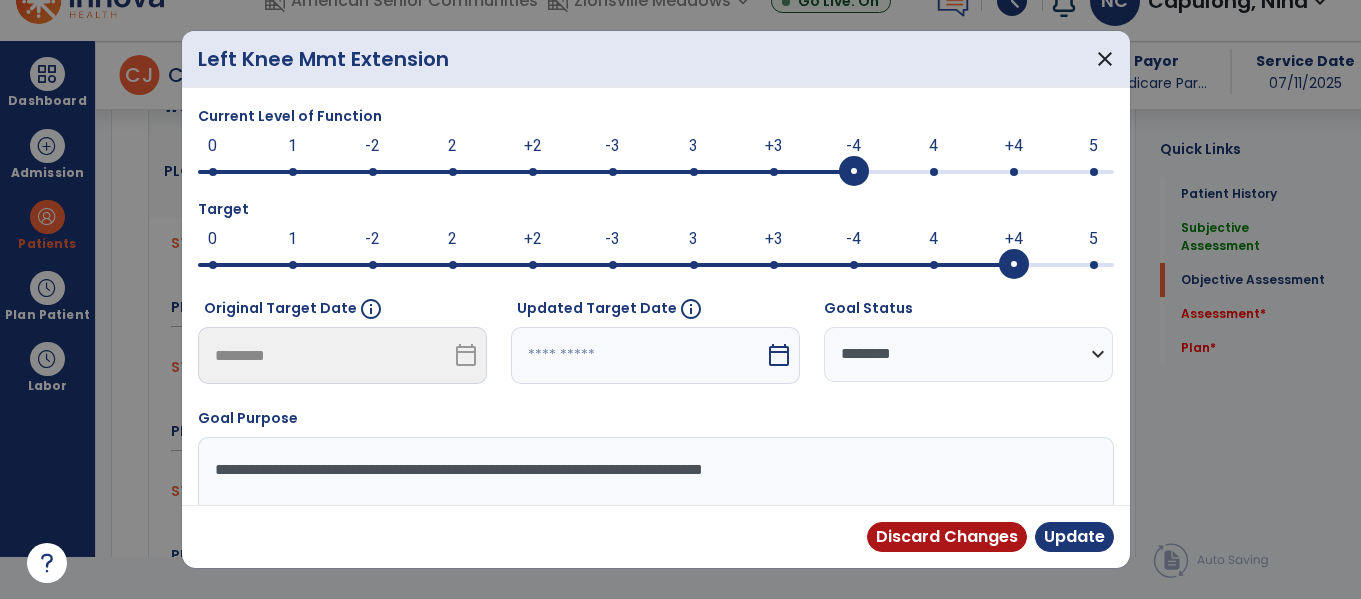 click at bounding box center (656, 172) 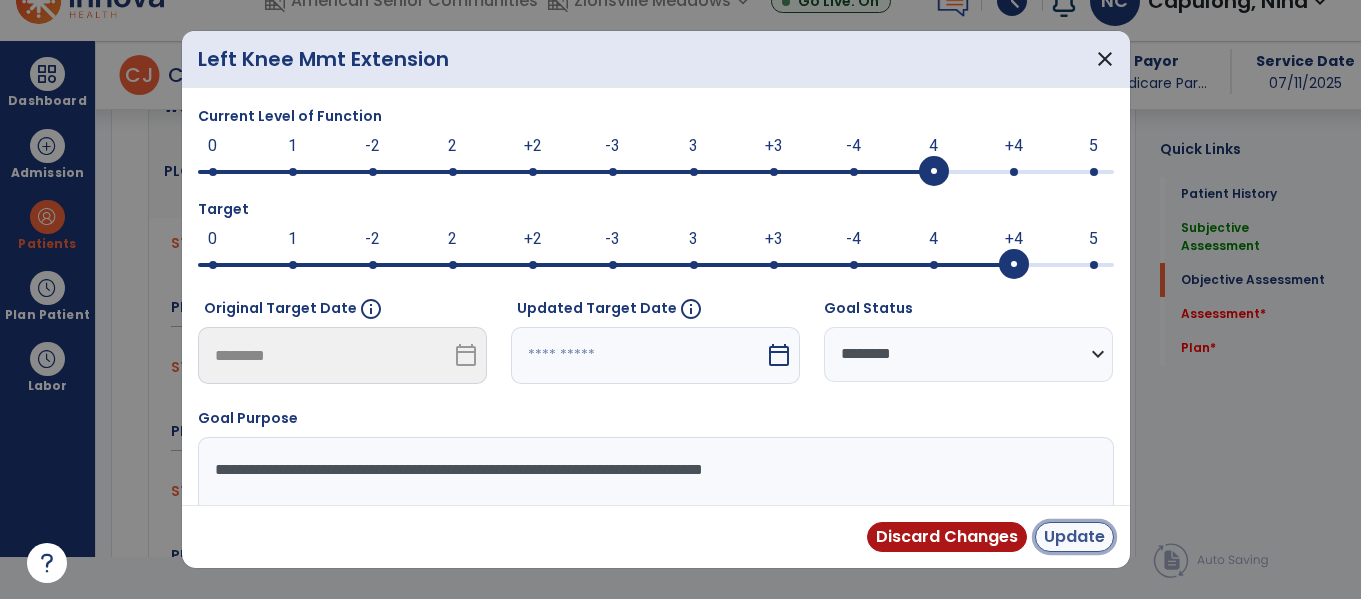 click on "Update" at bounding box center (1074, 537) 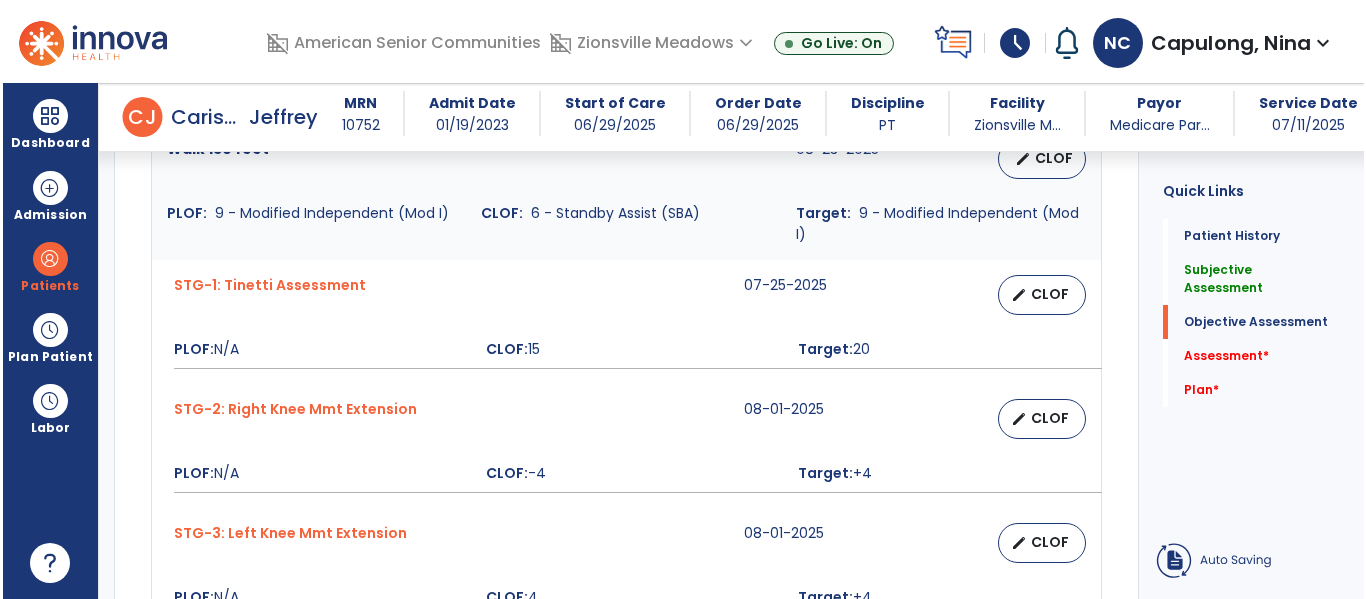 scroll, scrollTop: 42, scrollLeft: 0, axis: vertical 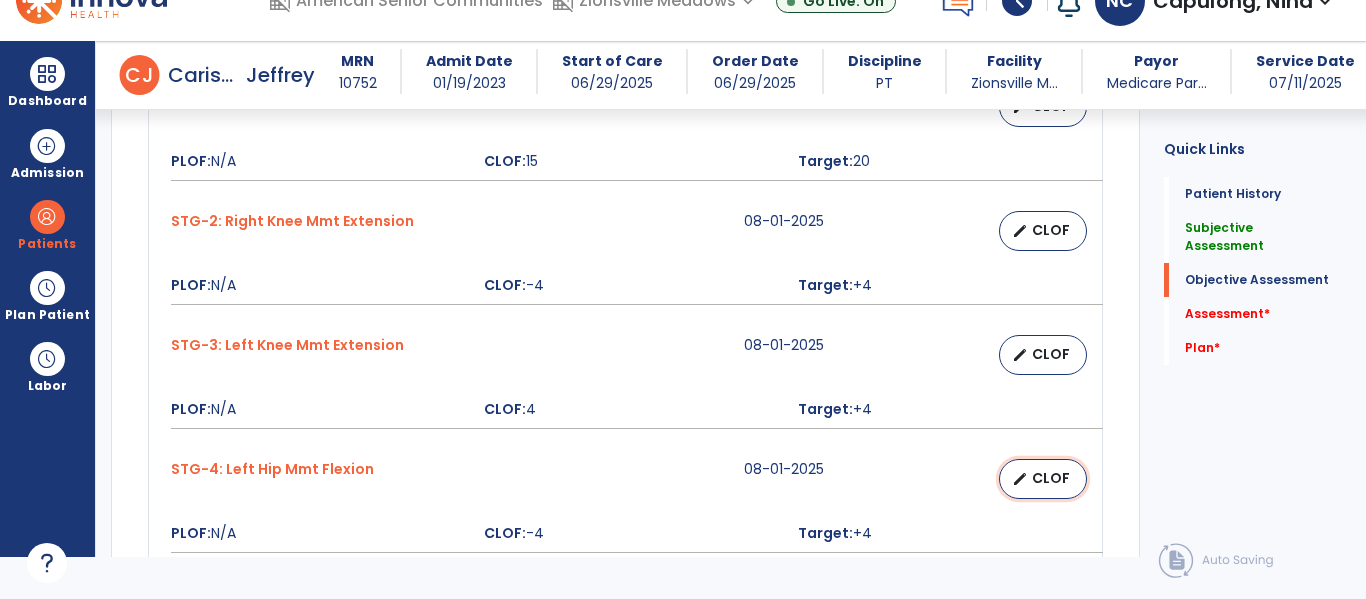 click on "CLOF" at bounding box center (1051, 478) 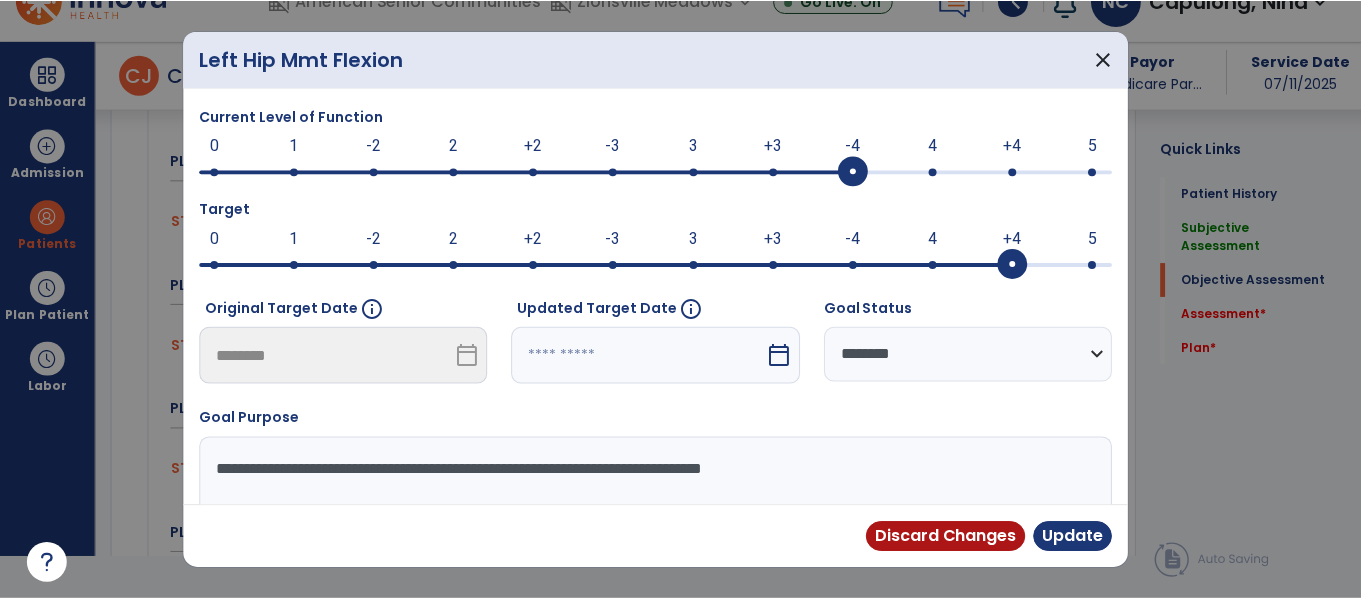 scroll, scrollTop: 0, scrollLeft: 0, axis: both 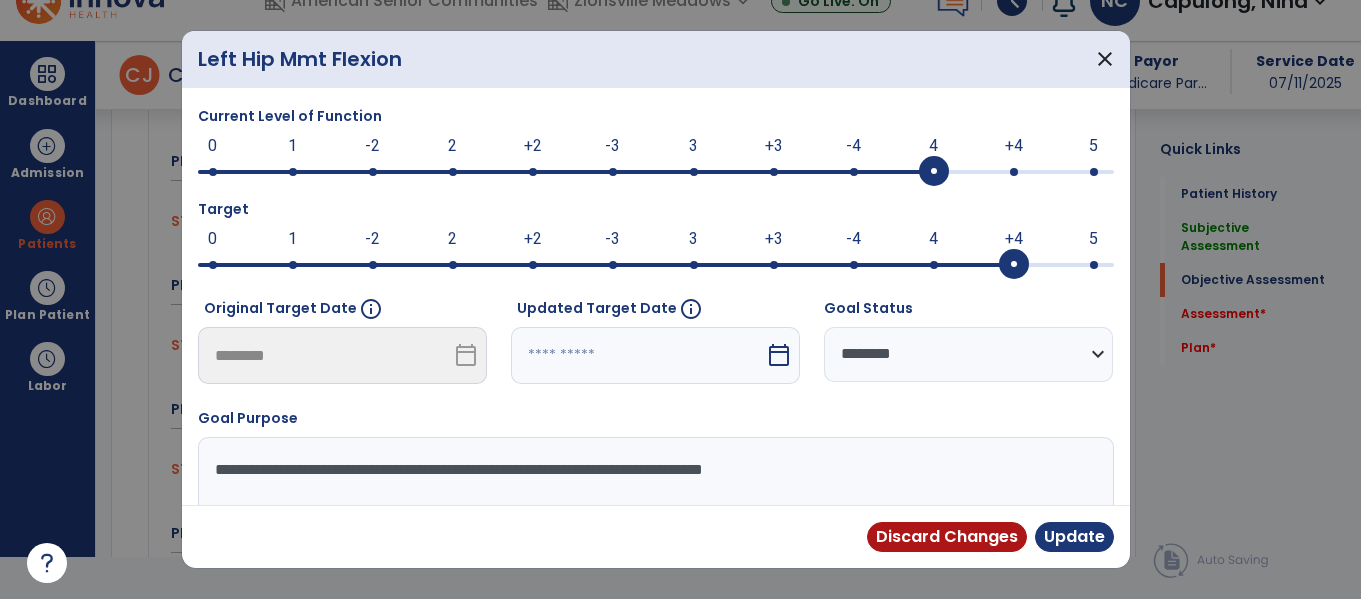 click at bounding box center (934, 172) 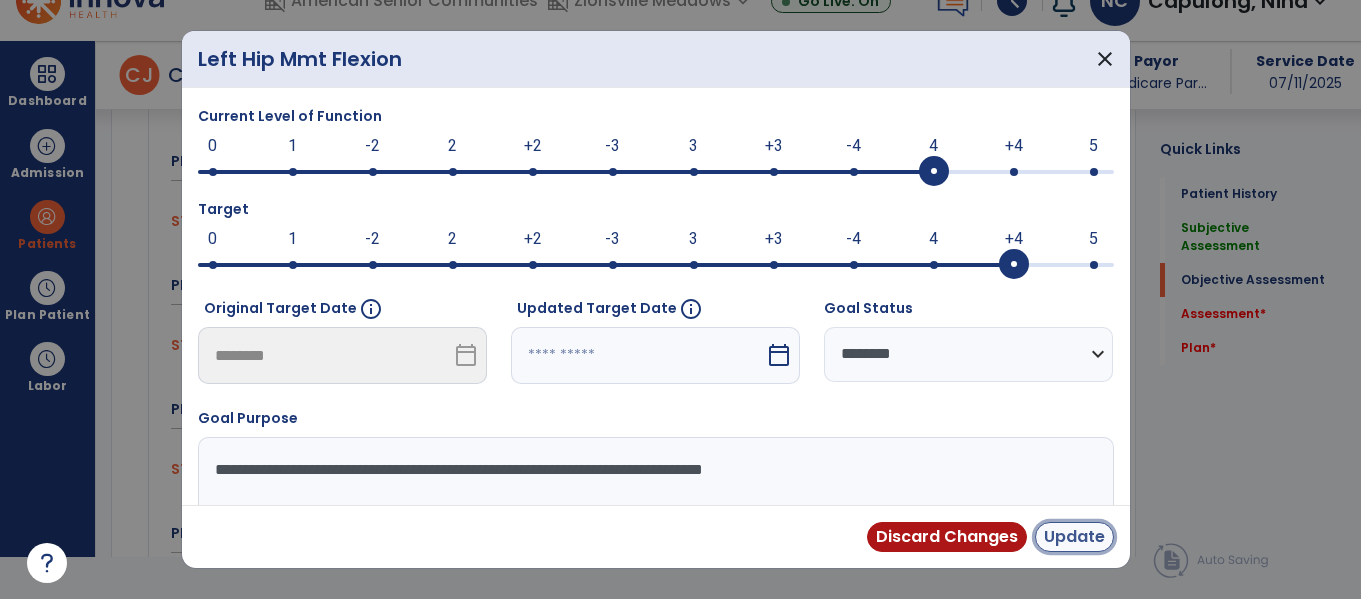 click on "Update" at bounding box center (1074, 537) 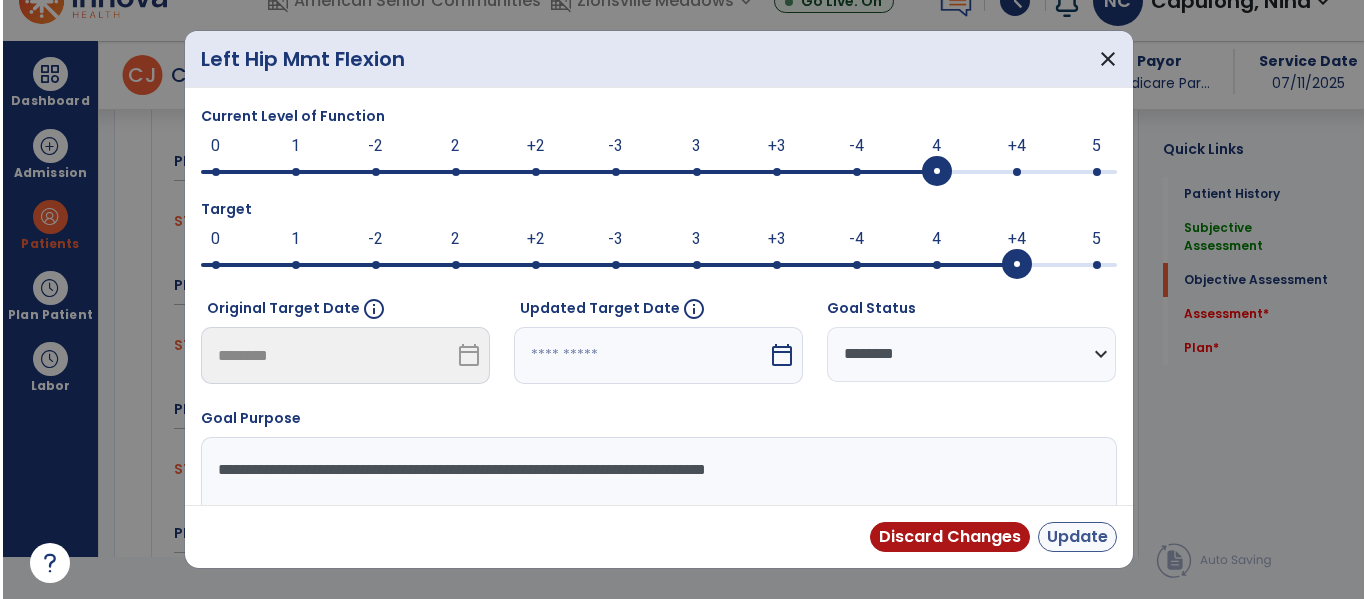 scroll, scrollTop: 42, scrollLeft: 0, axis: vertical 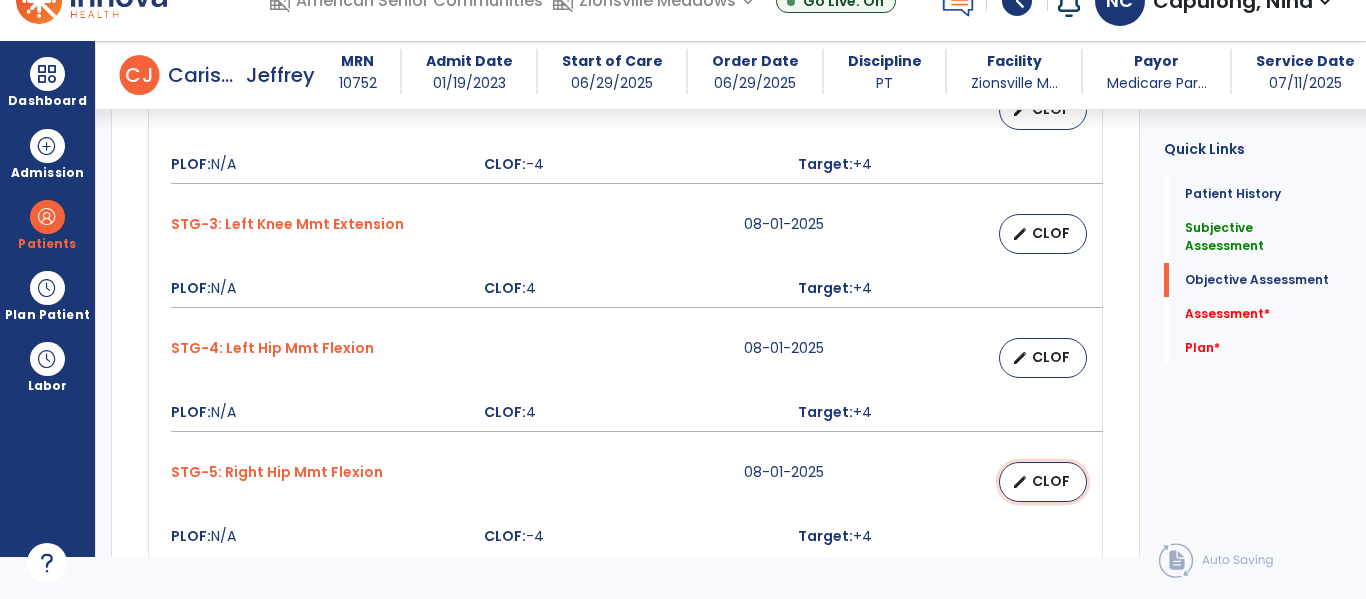 click on "CLOF" at bounding box center (1051, 481) 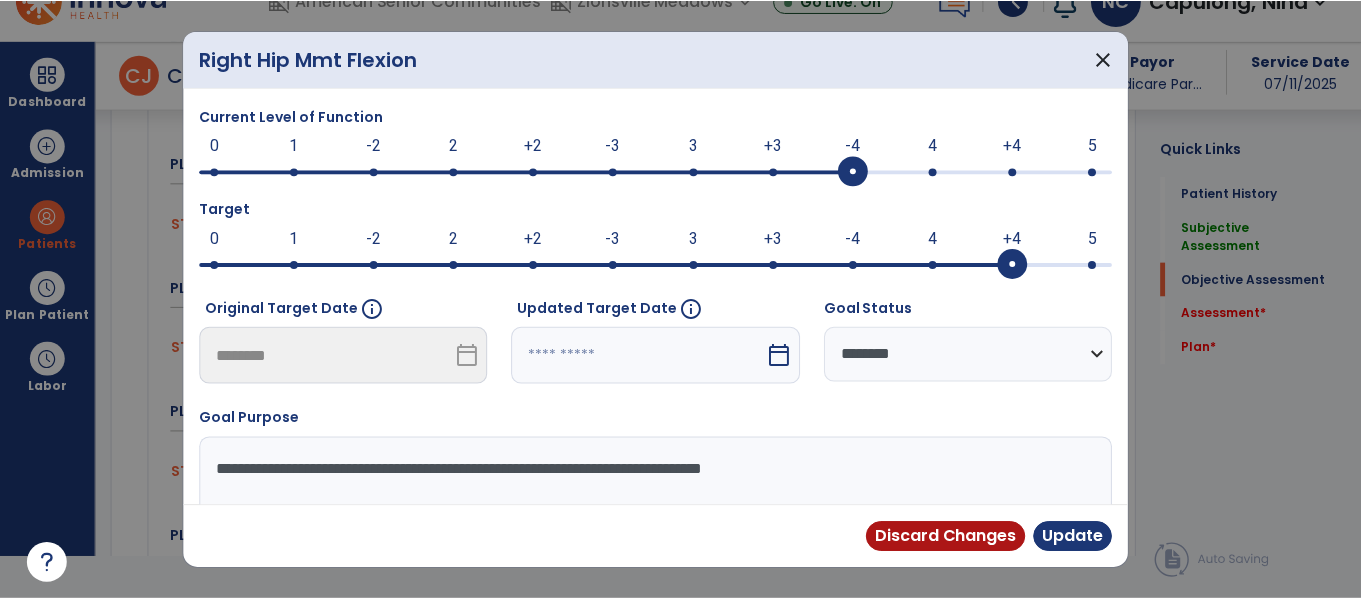 scroll, scrollTop: 0, scrollLeft: 0, axis: both 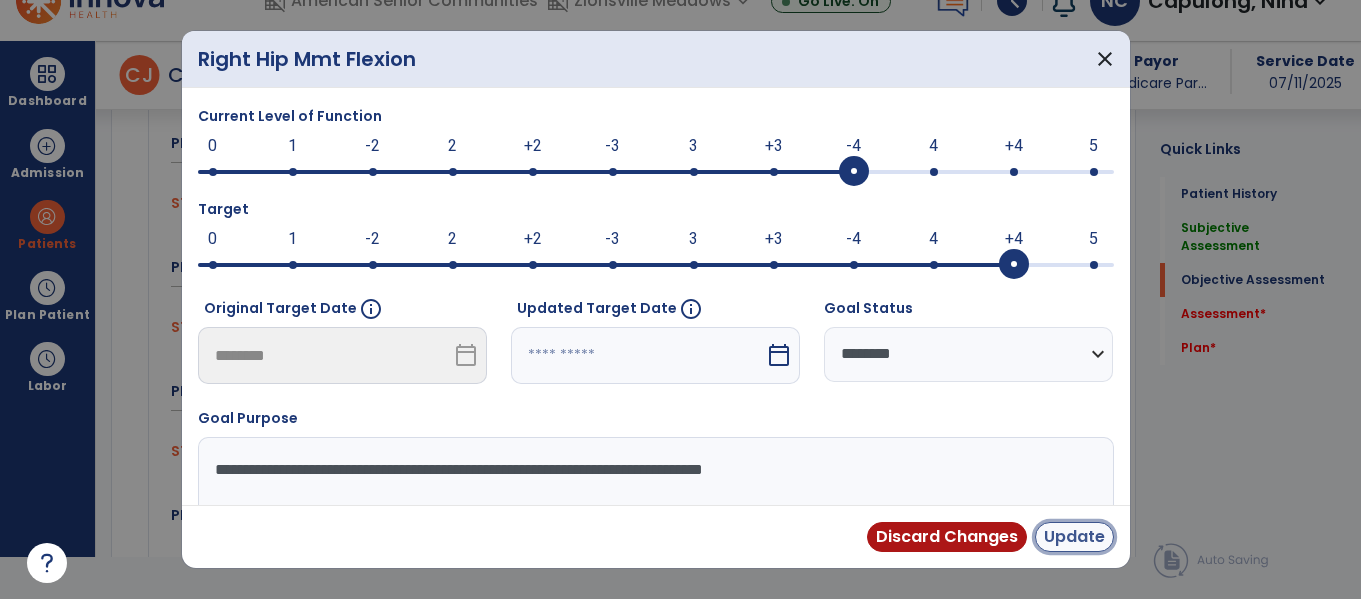 click on "Update" at bounding box center [1074, 537] 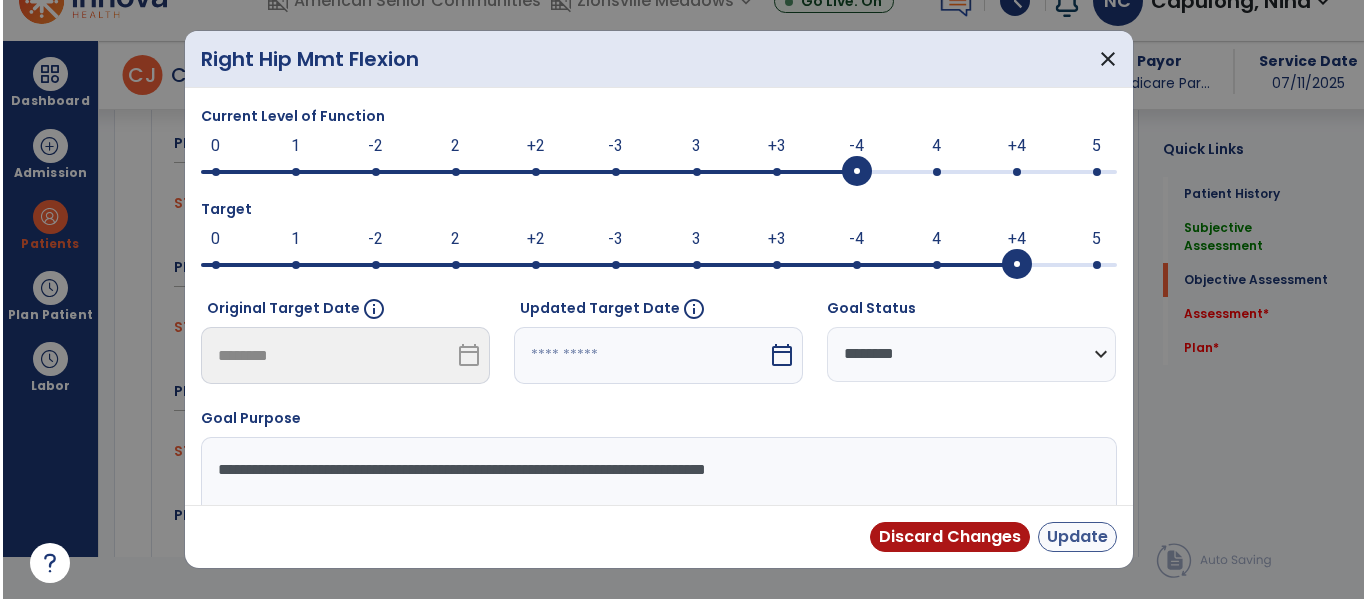 scroll, scrollTop: 42, scrollLeft: 0, axis: vertical 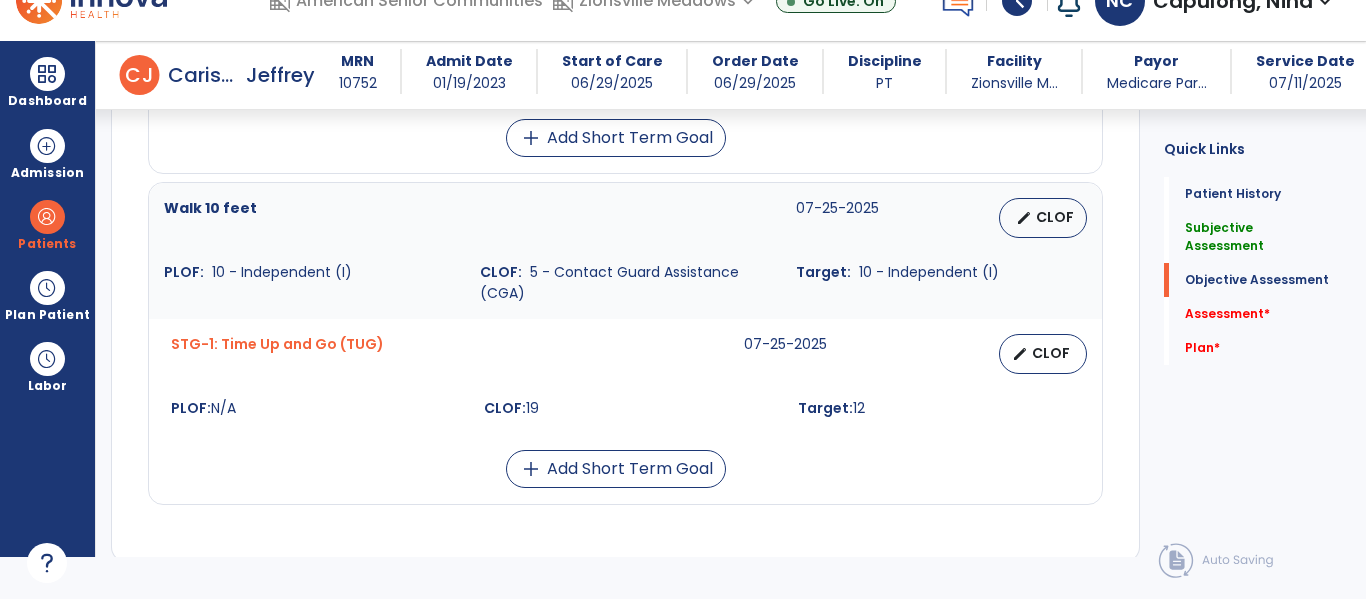 click on "CLOF" at bounding box center (1055, 217) 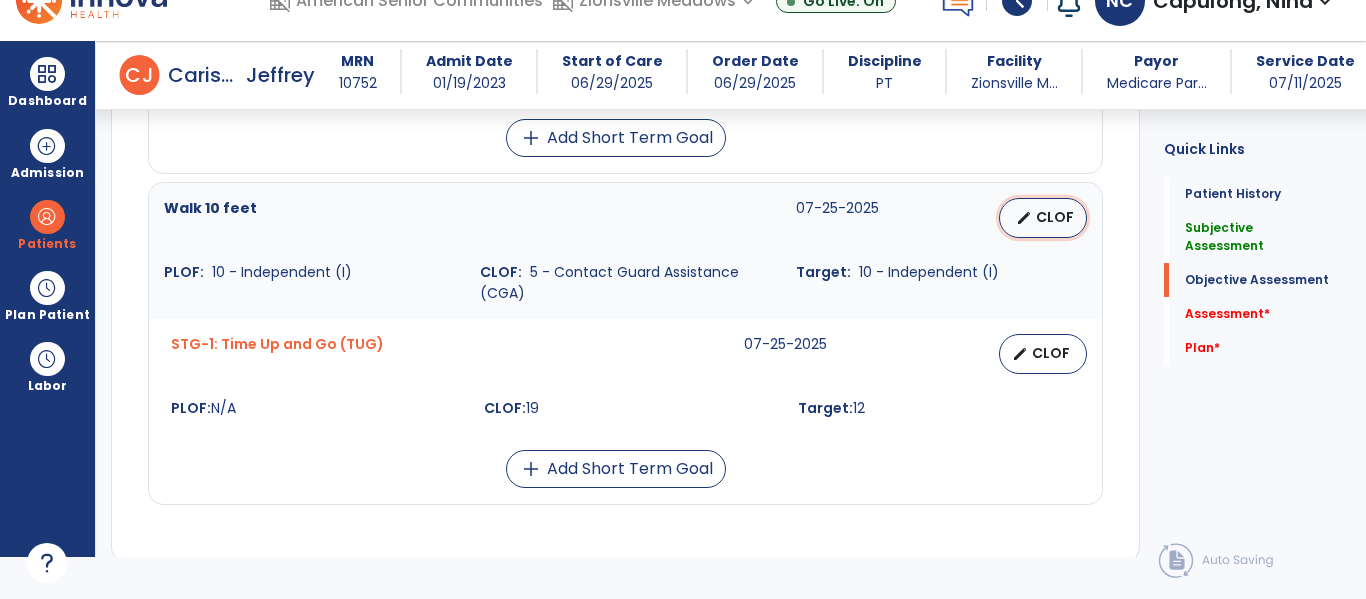 select on "****" 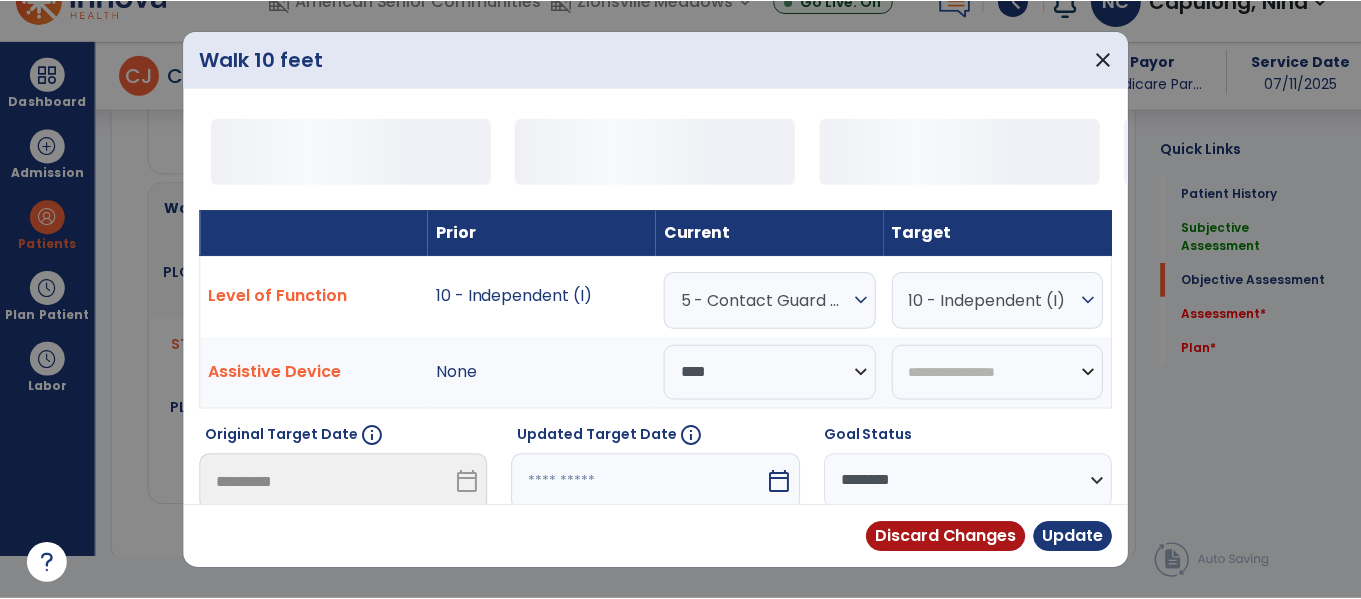 scroll, scrollTop: 0, scrollLeft: 0, axis: both 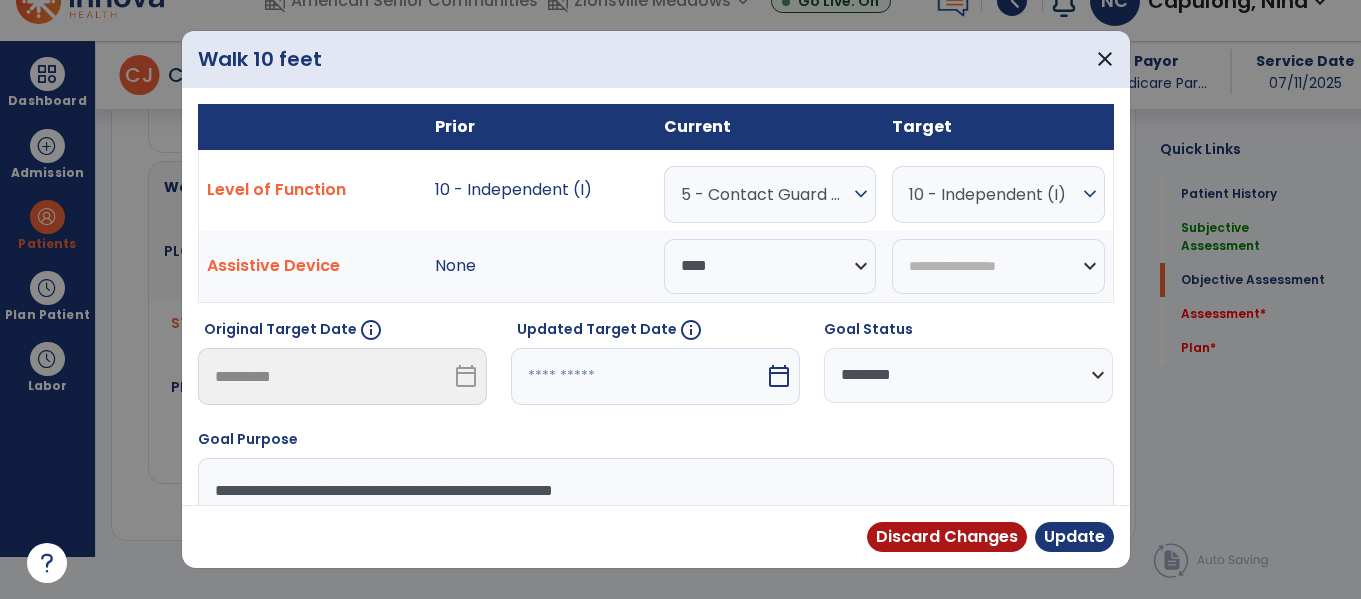 click on "5 - Contact Guard Assistance (CGA)   expand_more" at bounding box center (770, 194) 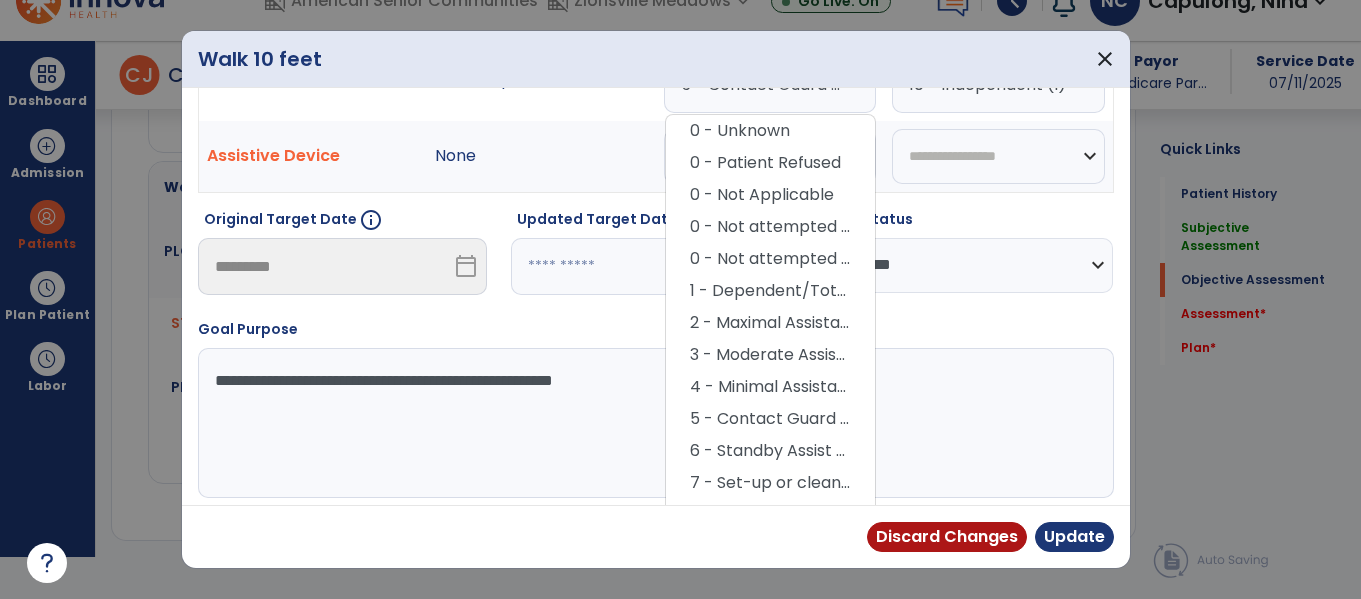 scroll, scrollTop: 188, scrollLeft: 0, axis: vertical 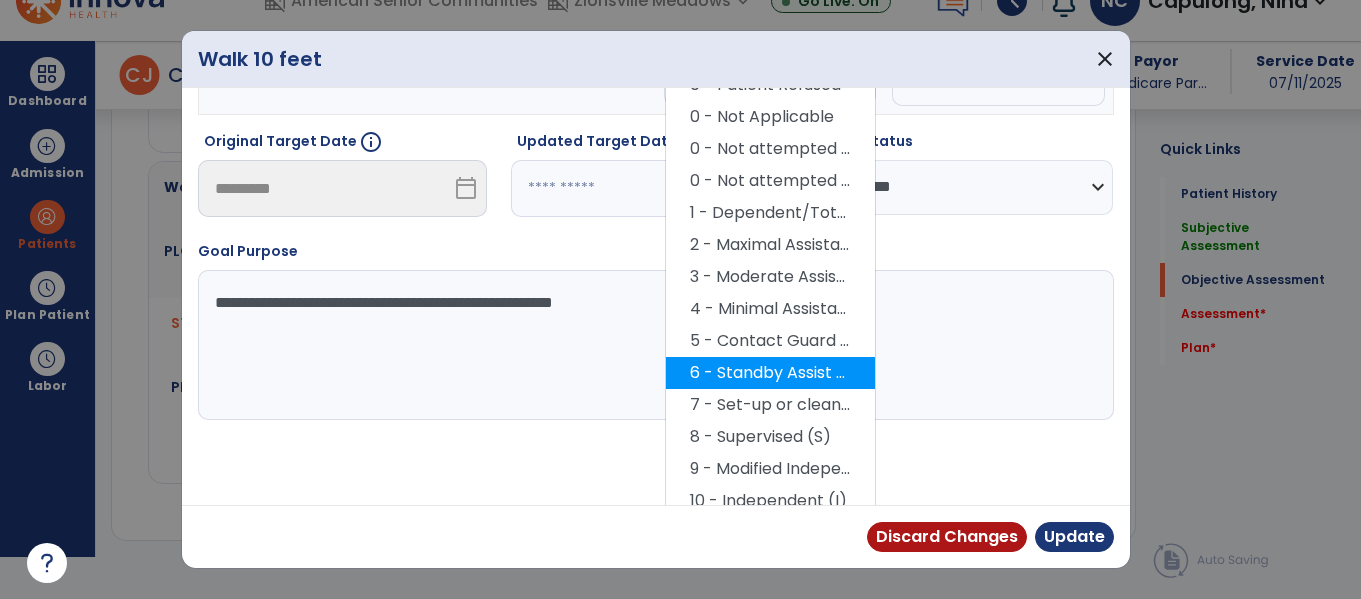 click on "6 - Standby Assist (SBA)" at bounding box center (770, 373) 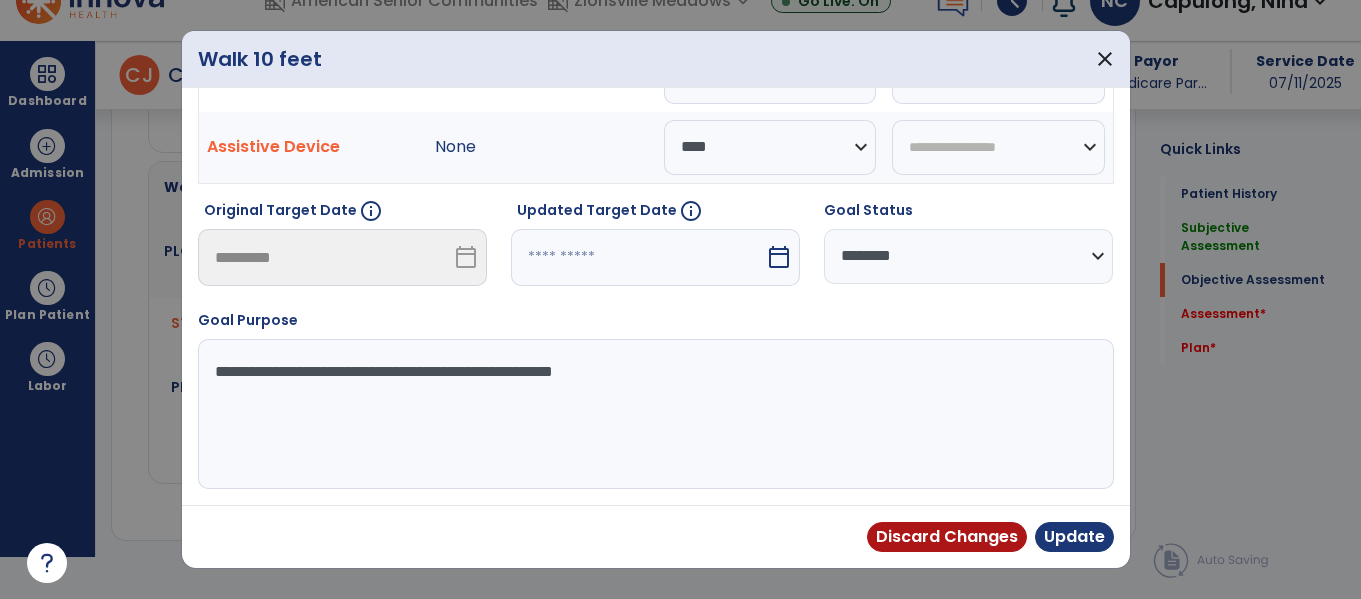 scroll, scrollTop: 119, scrollLeft: 0, axis: vertical 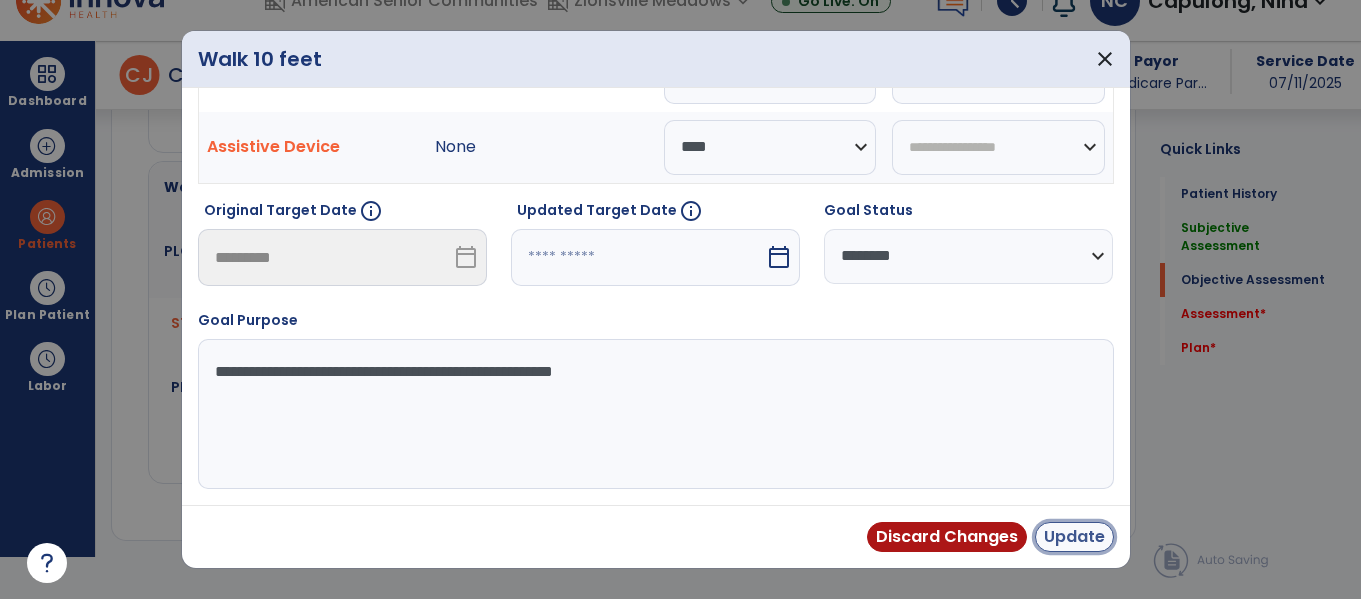 click on "Update" at bounding box center (1074, 537) 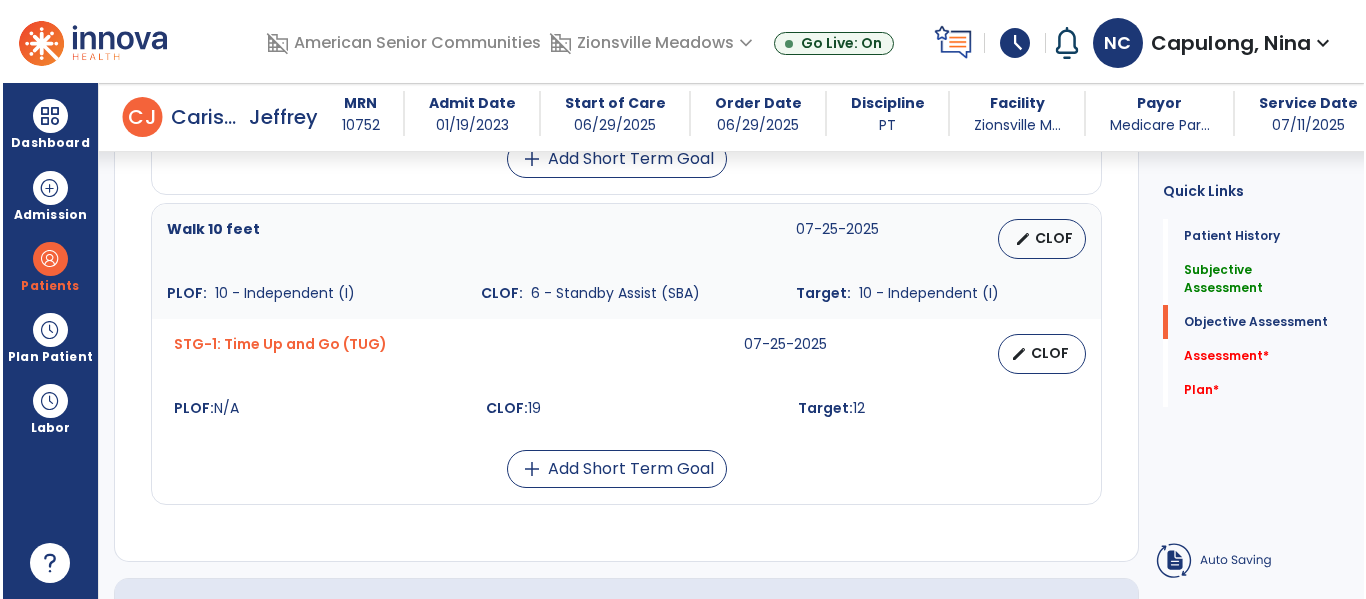 scroll, scrollTop: 42, scrollLeft: 0, axis: vertical 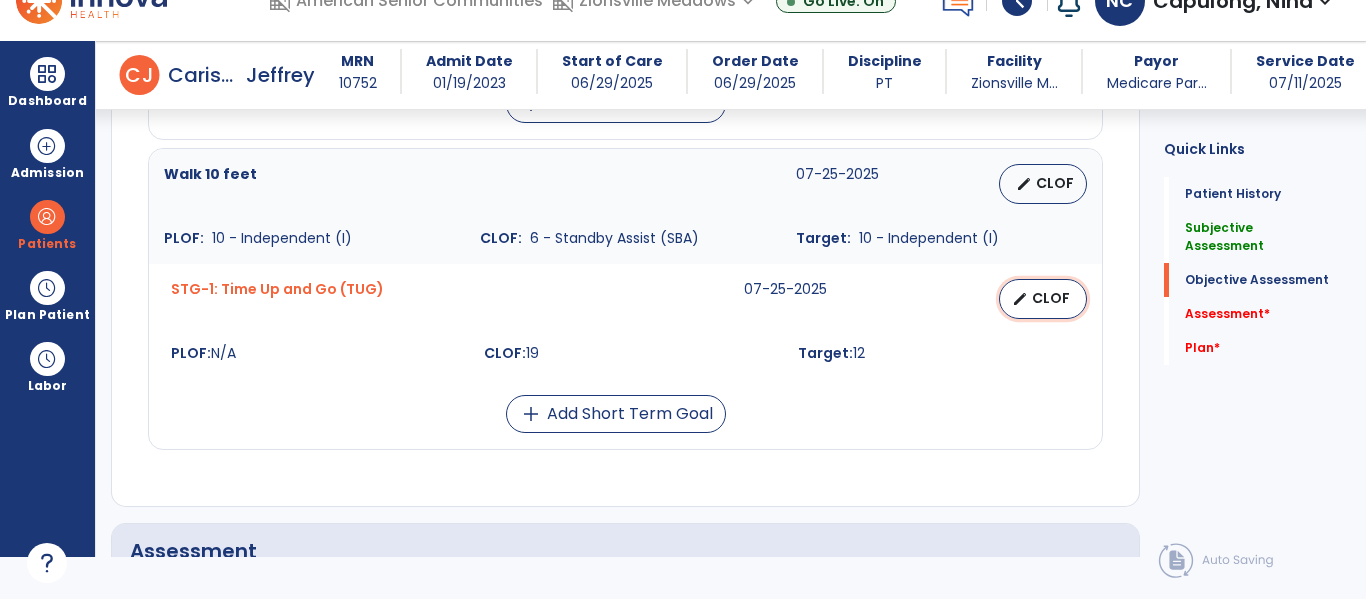 click on "CLOF" at bounding box center [1051, 298] 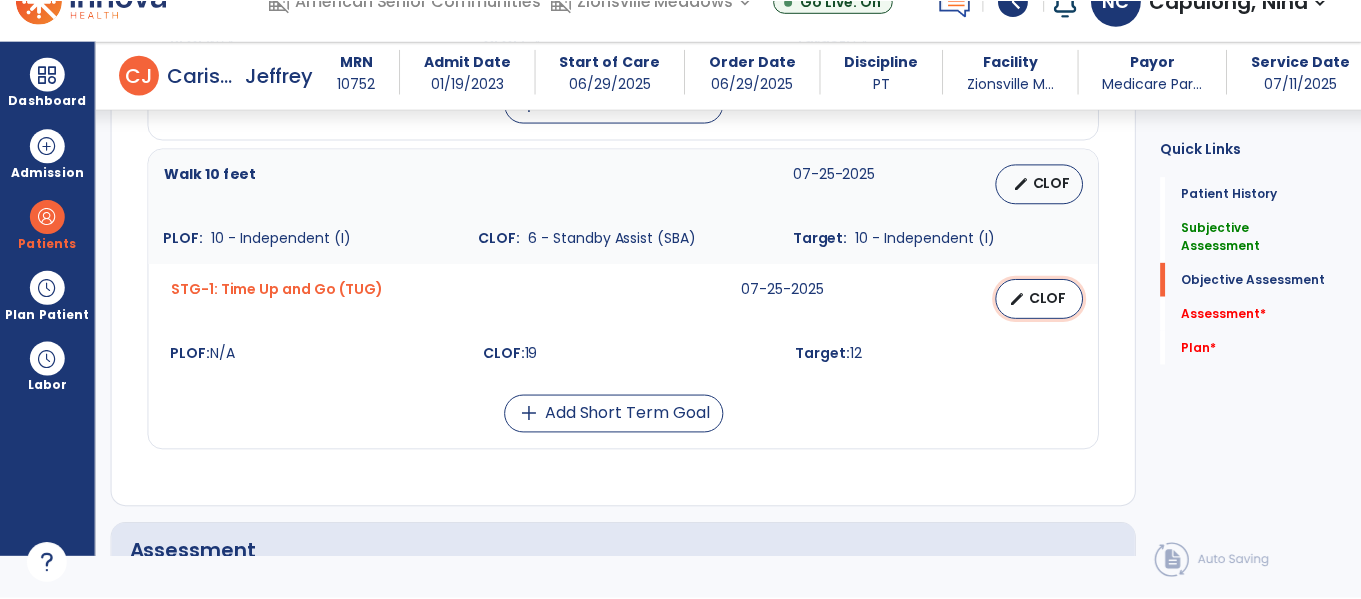 scroll, scrollTop: 0, scrollLeft: 0, axis: both 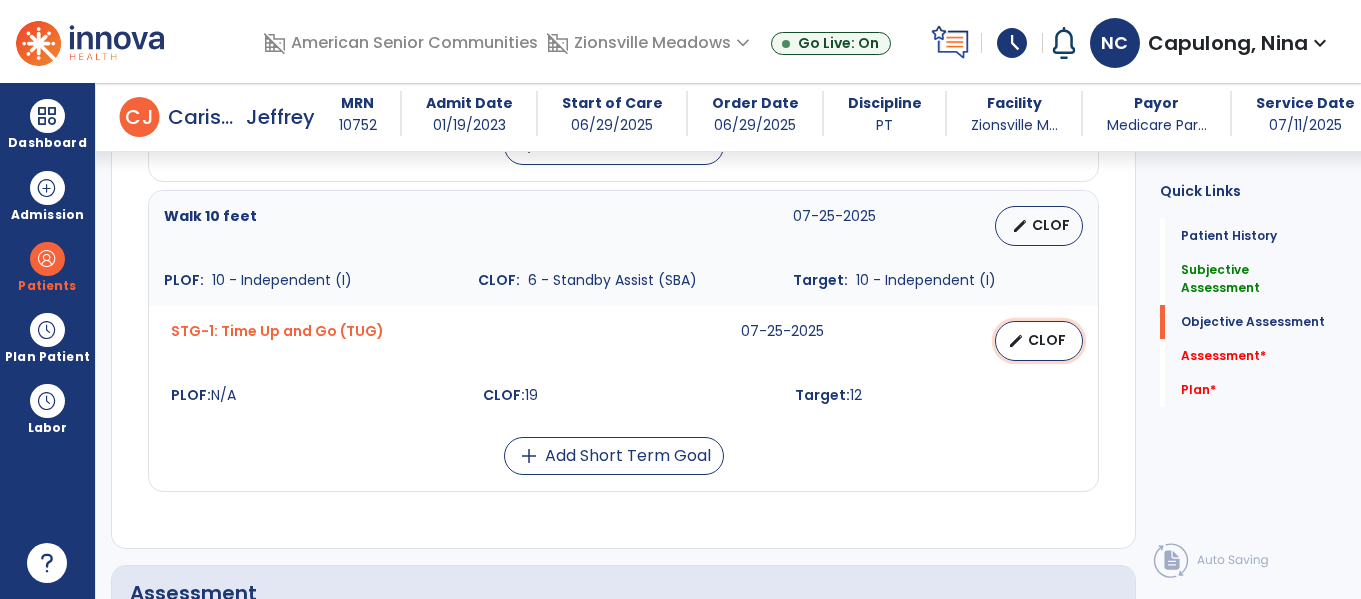 select on "****" 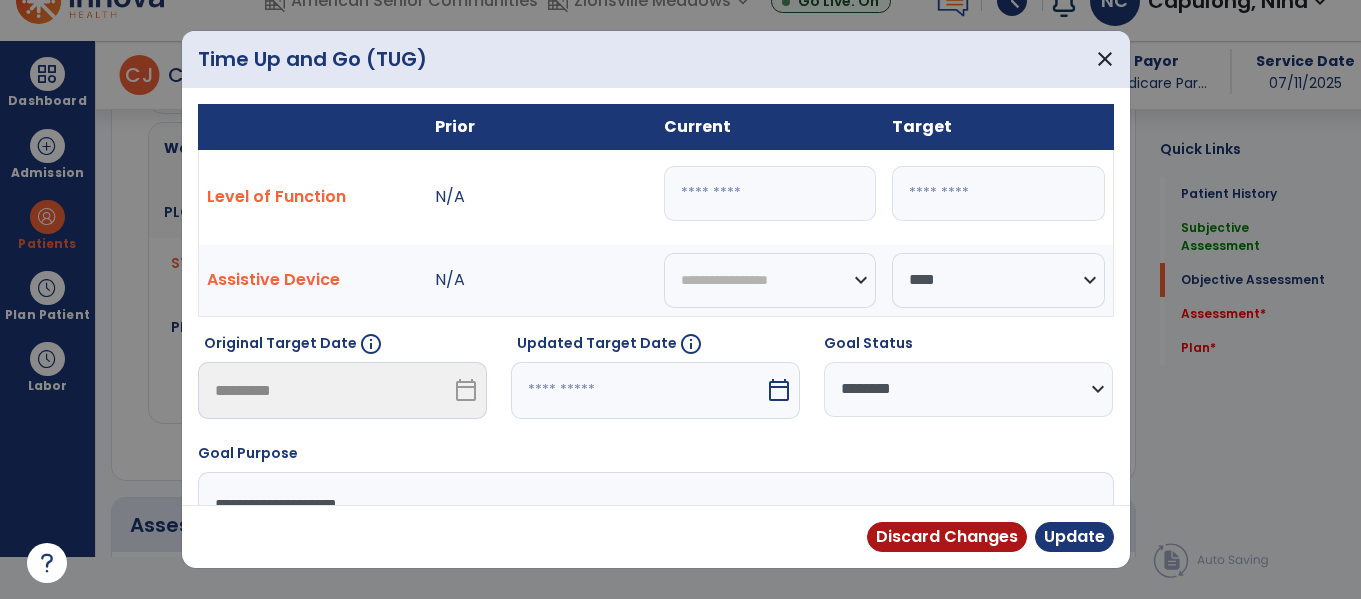 scroll, scrollTop: 2029, scrollLeft: 0, axis: vertical 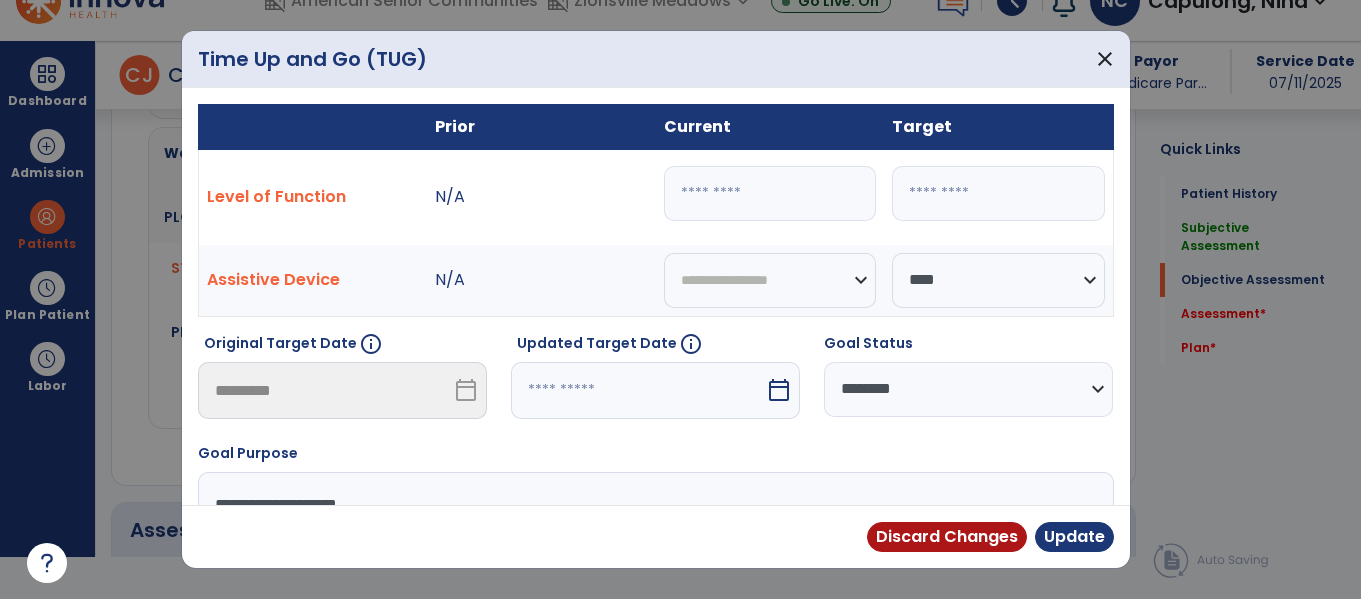 click on "**" at bounding box center [770, 193] 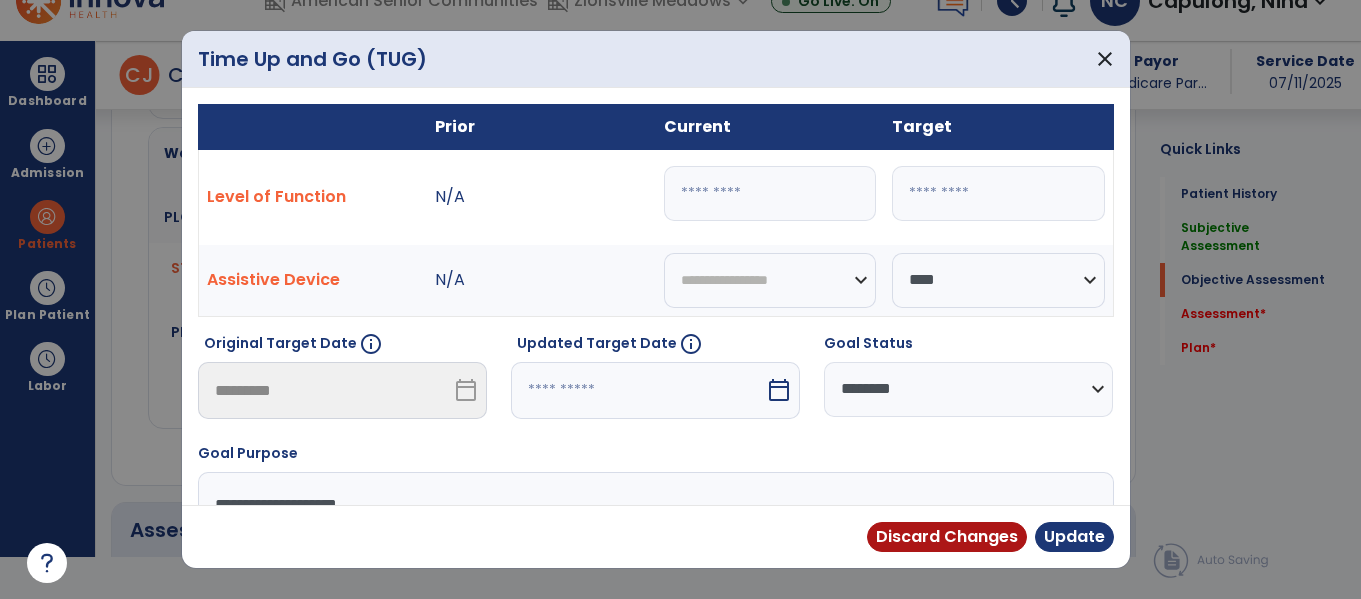 type on "**" 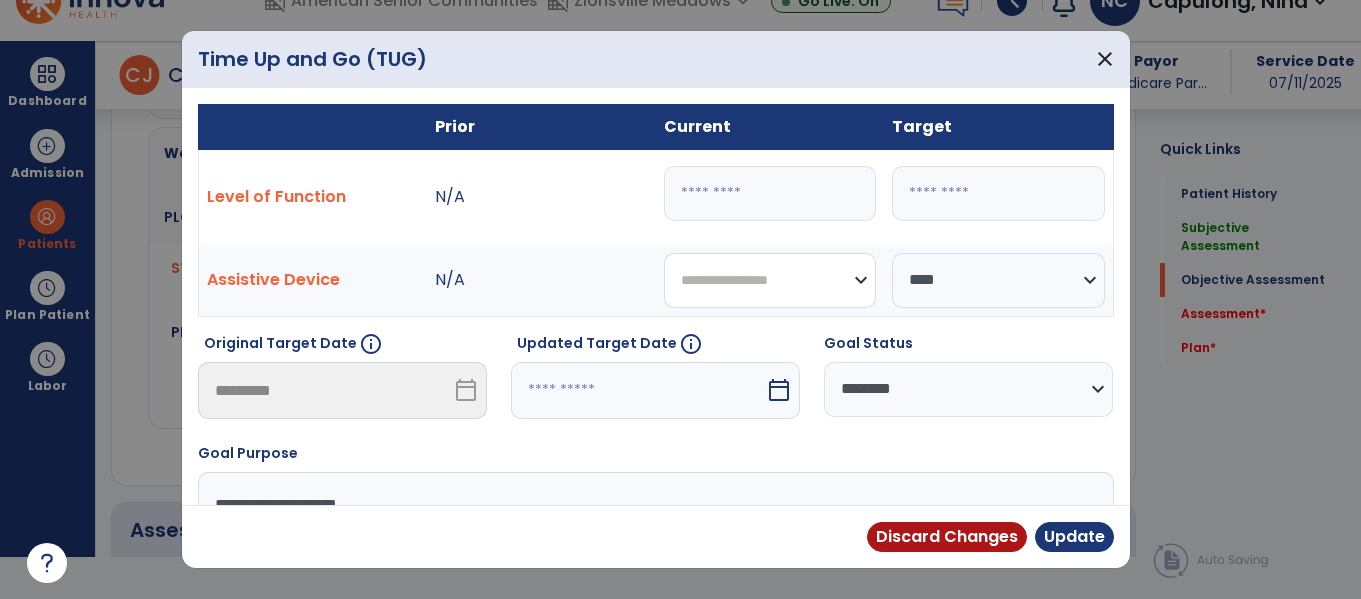 click on "**********" at bounding box center [770, 280] 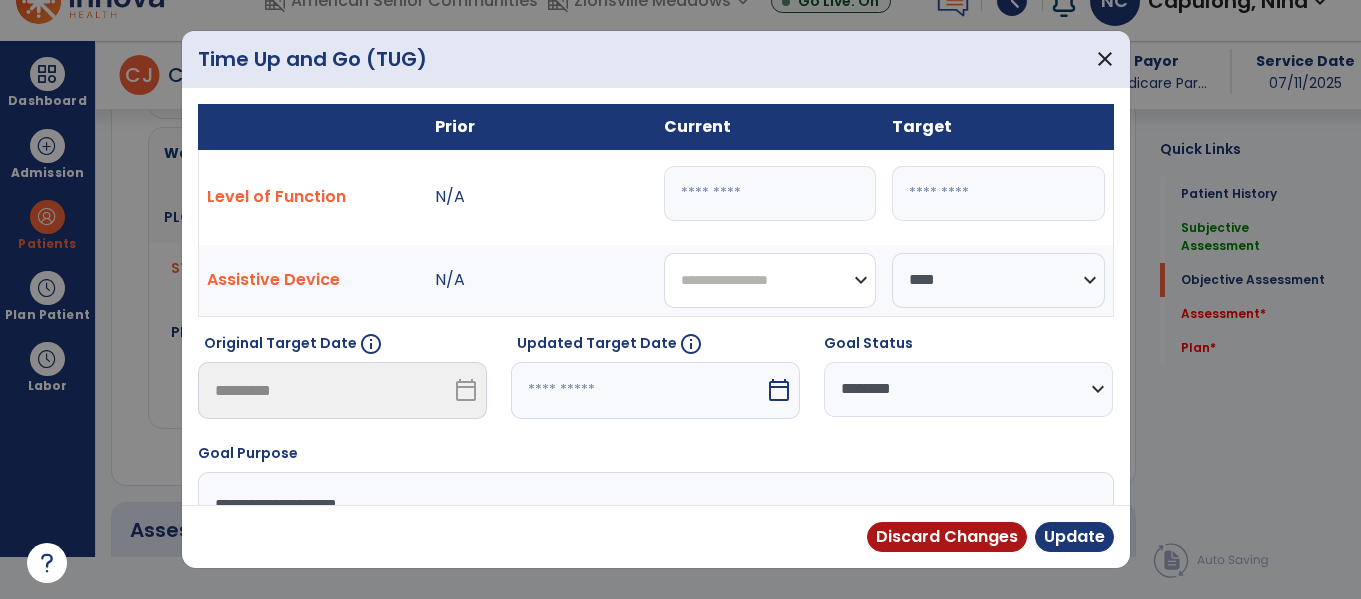 select on "****" 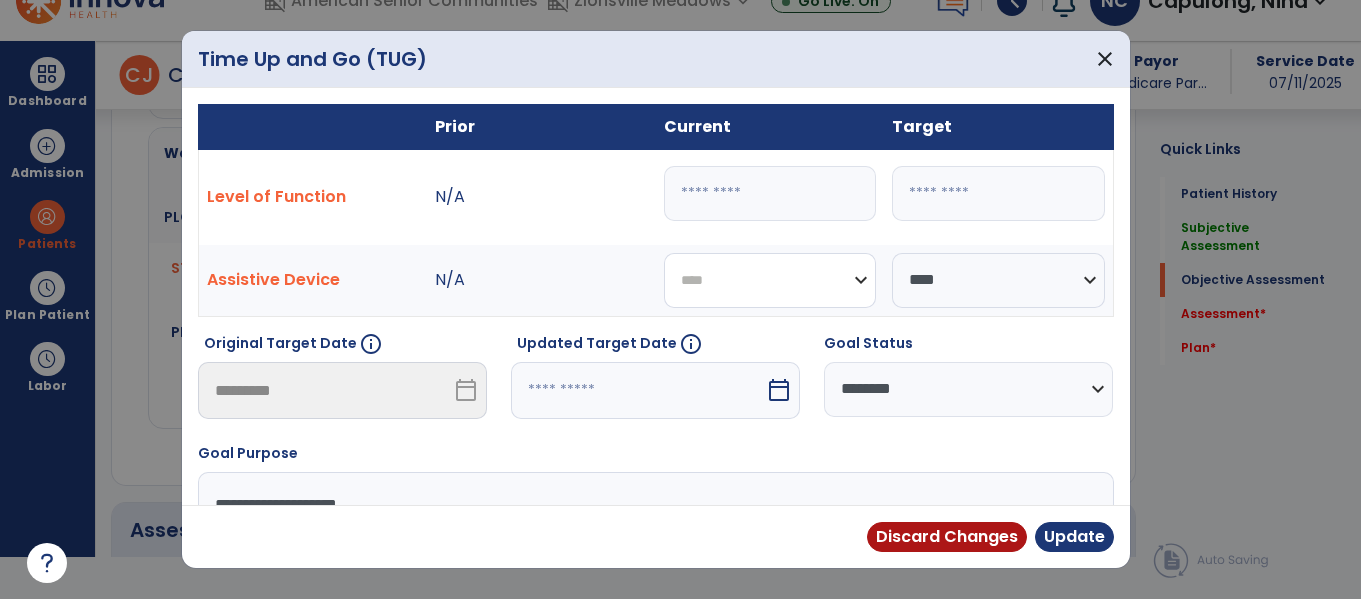 click on "**********" at bounding box center [770, 280] 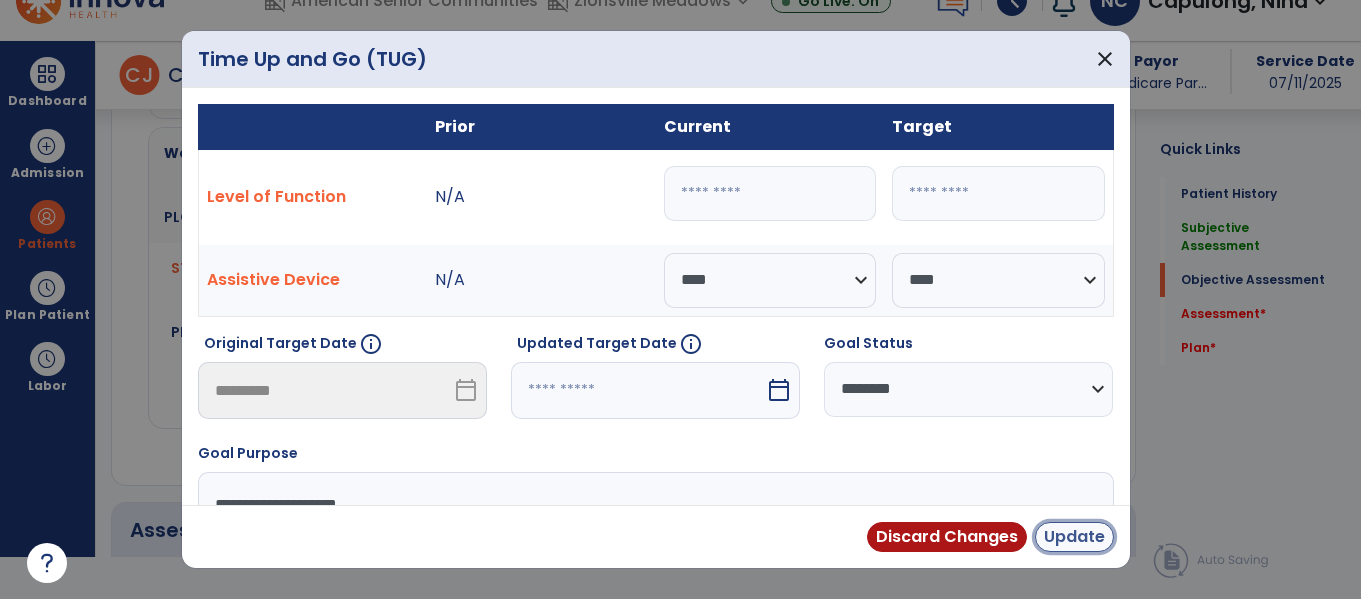 click on "Update" at bounding box center (1074, 537) 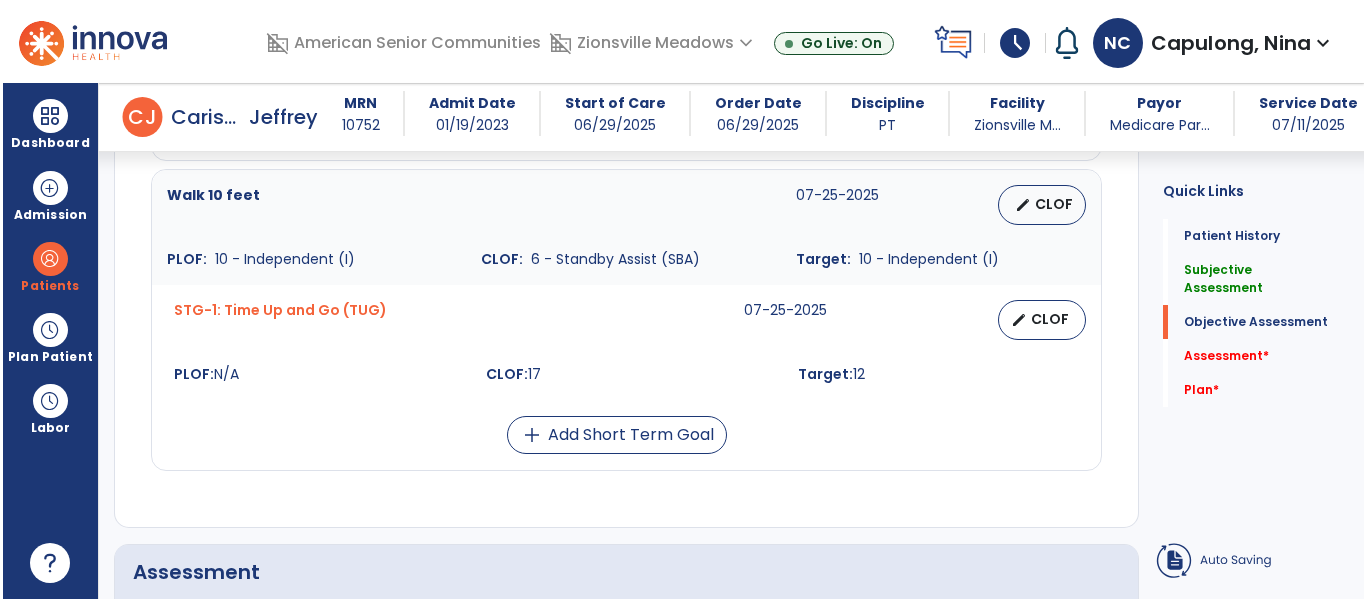 scroll, scrollTop: 42, scrollLeft: 0, axis: vertical 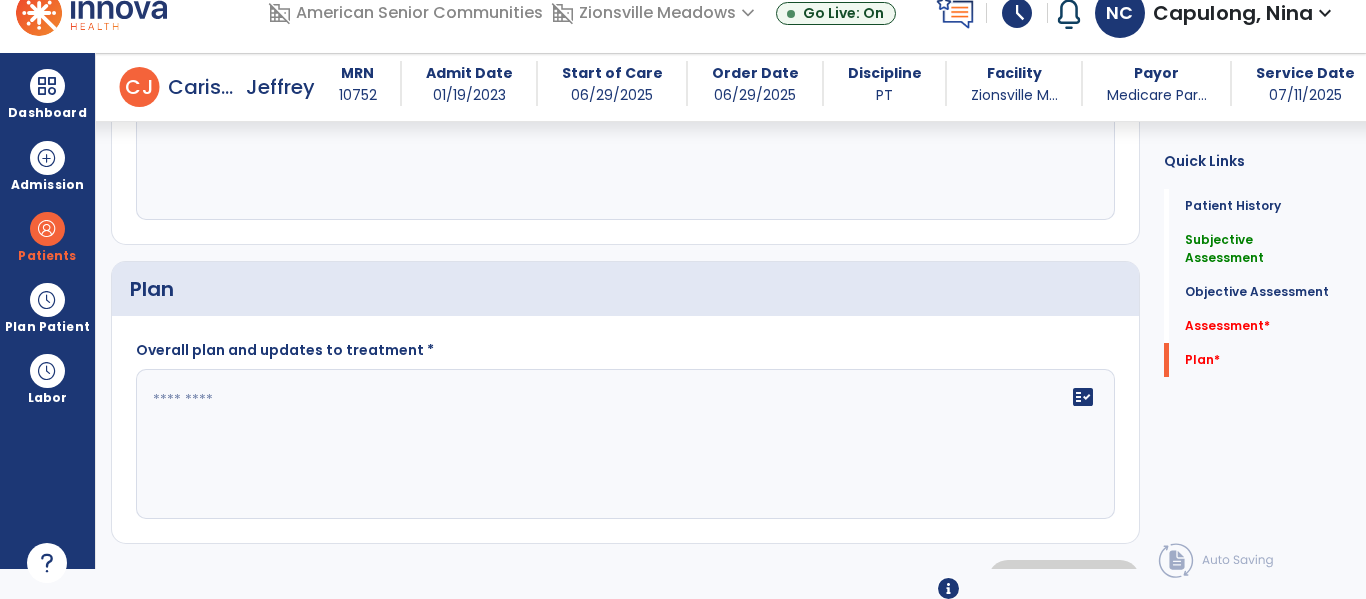 click 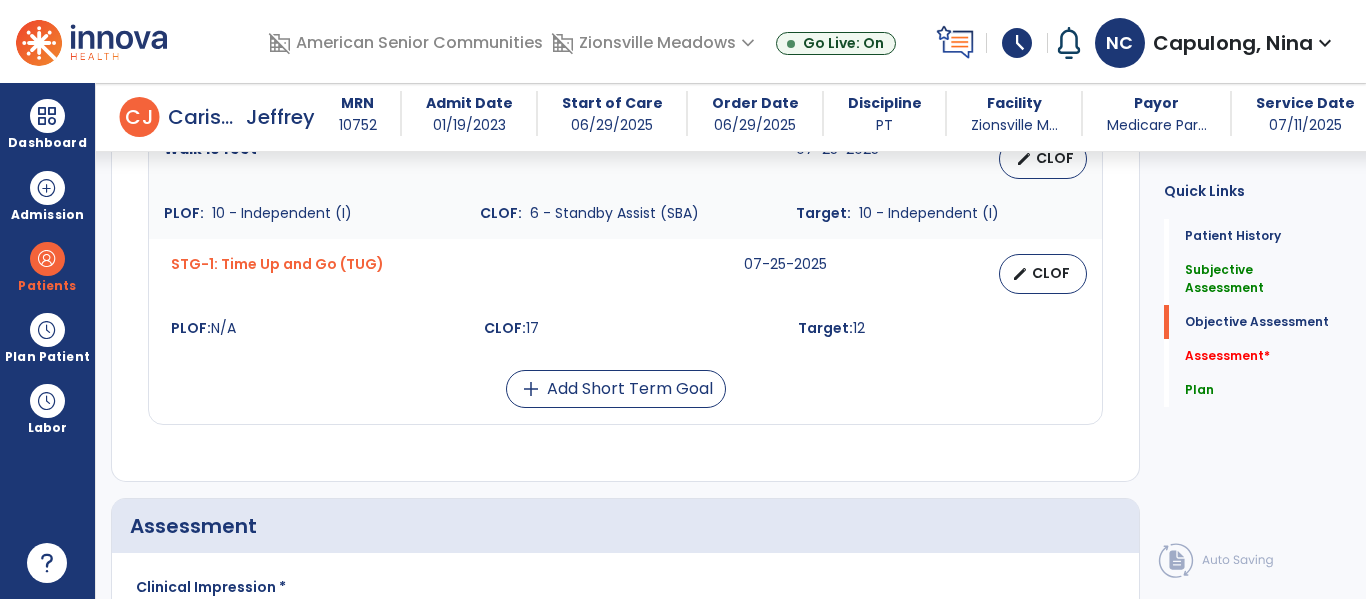 scroll, scrollTop: 2607, scrollLeft: 0, axis: vertical 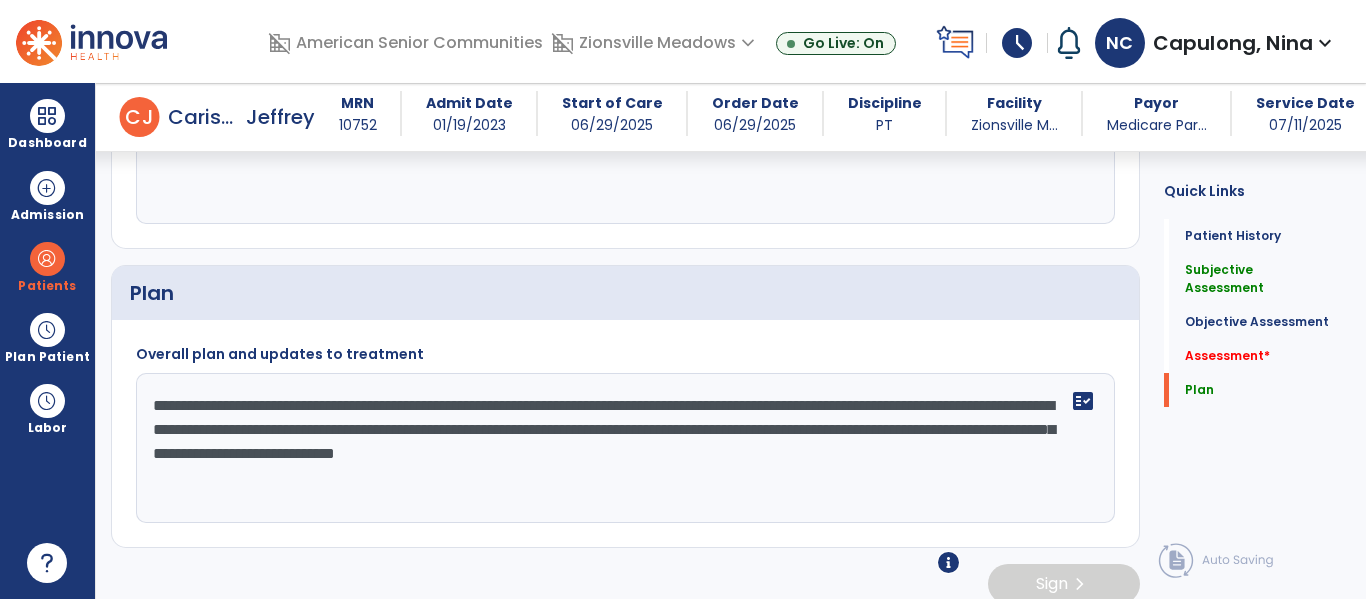 type on "**********" 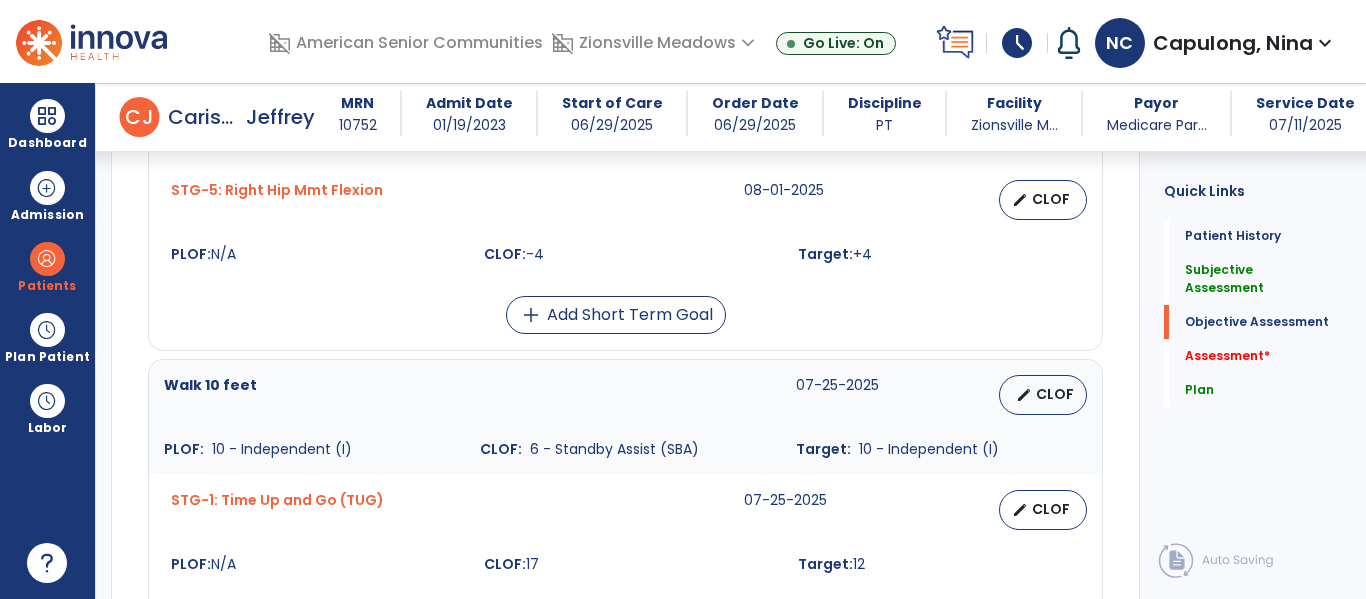 scroll, scrollTop: 1798, scrollLeft: 0, axis: vertical 